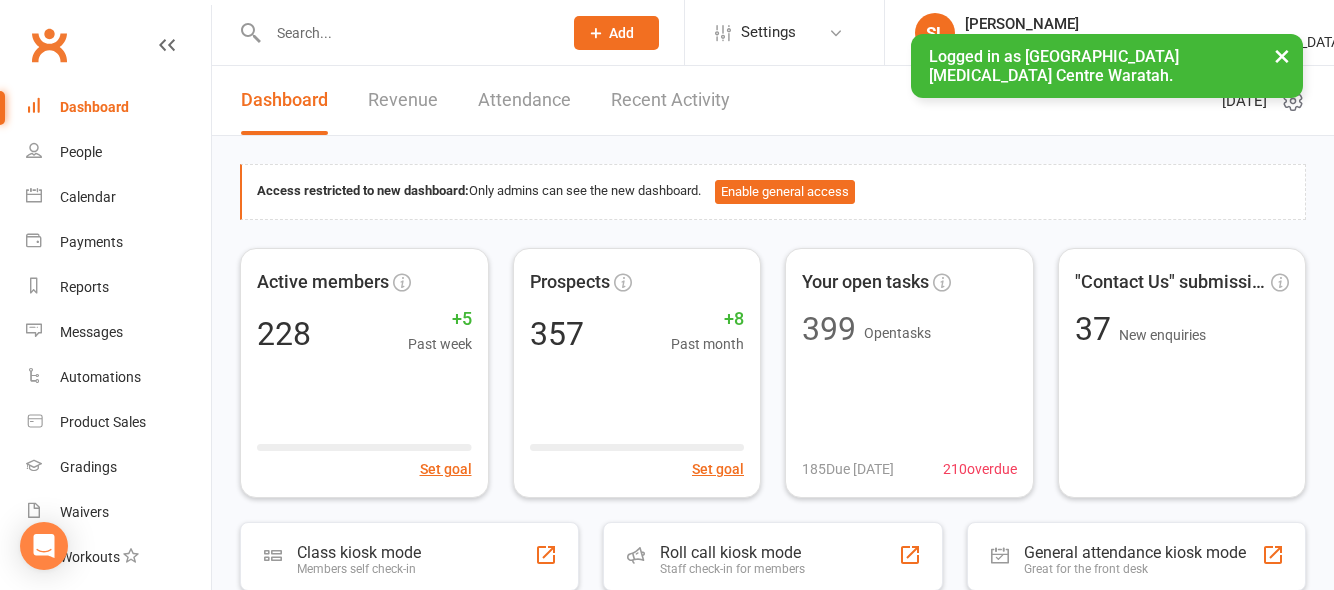 scroll, scrollTop: 0, scrollLeft: 0, axis: both 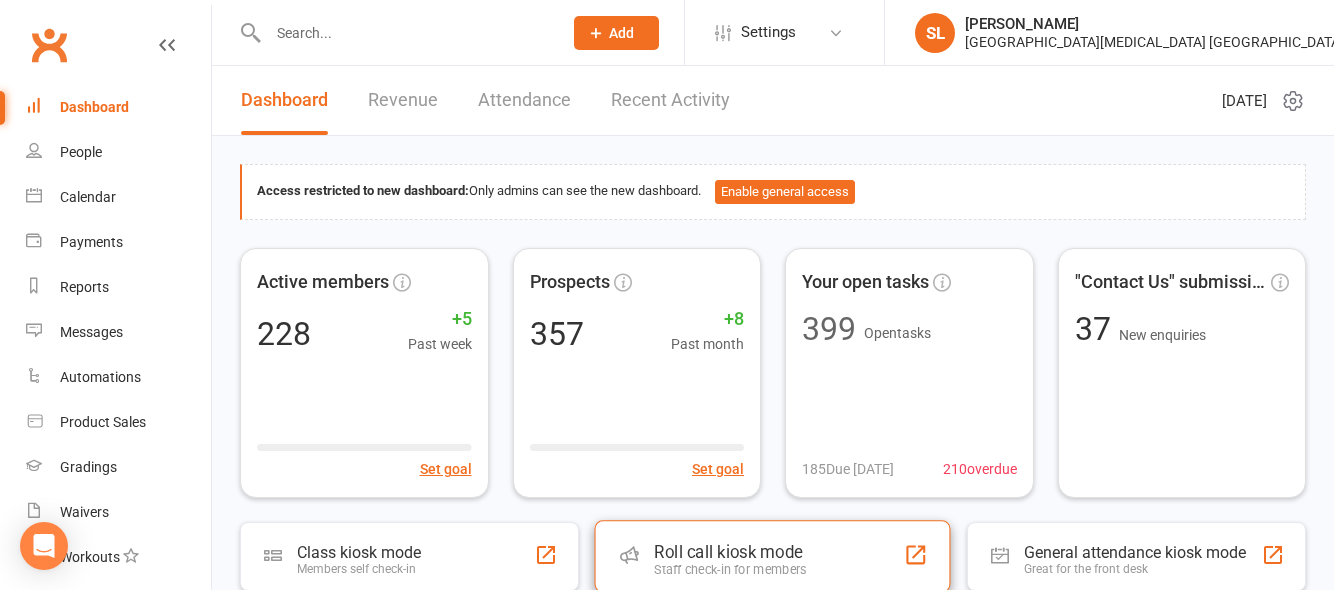 click on "Roll call kiosk mode" at bounding box center [731, 552] 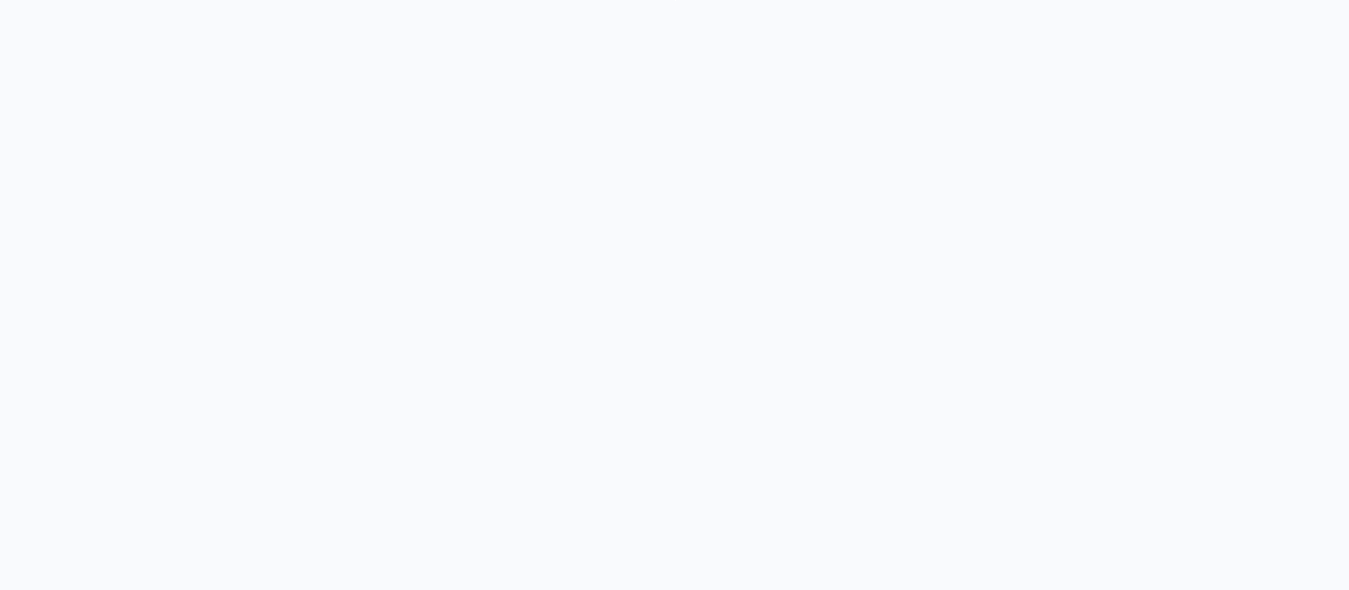 scroll, scrollTop: 0, scrollLeft: 0, axis: both 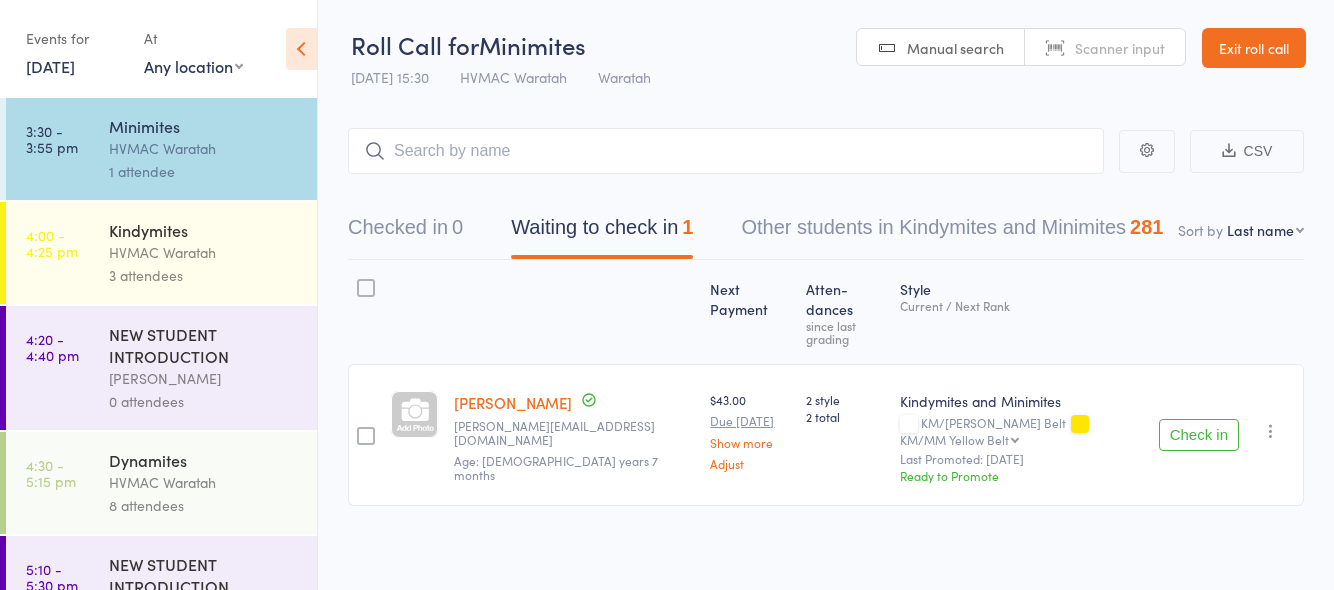 click on "10 Jul, 2025" at bounding box center [50, 66] 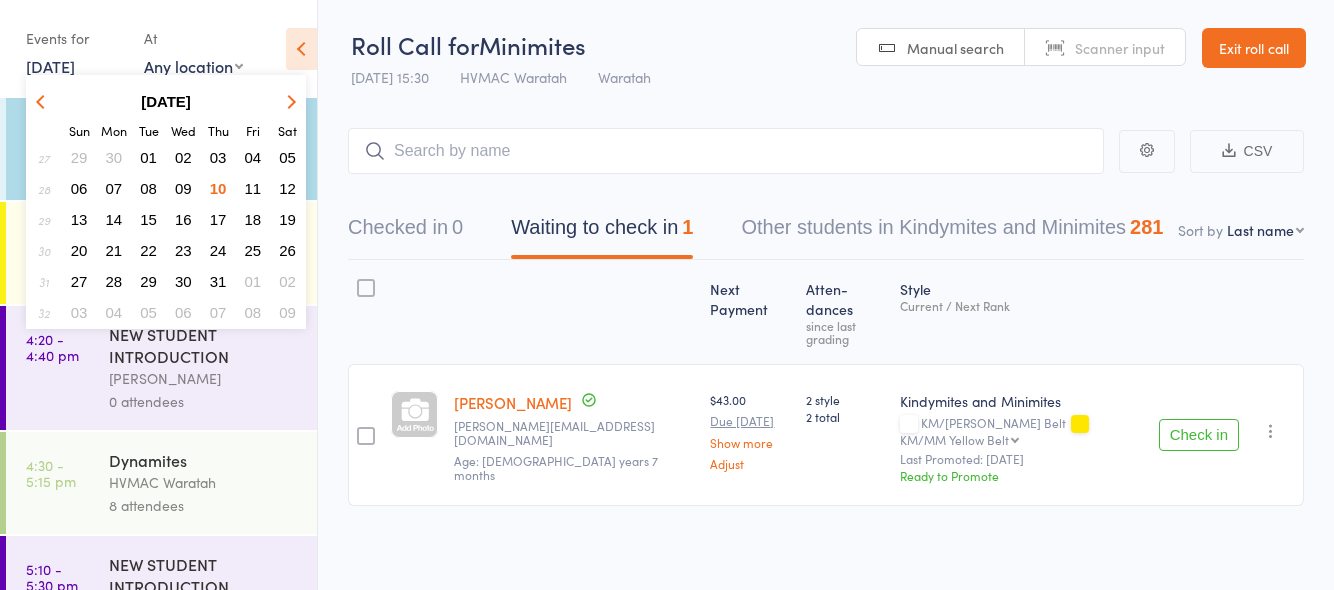 click on "09" at bounding box center [183, 188] 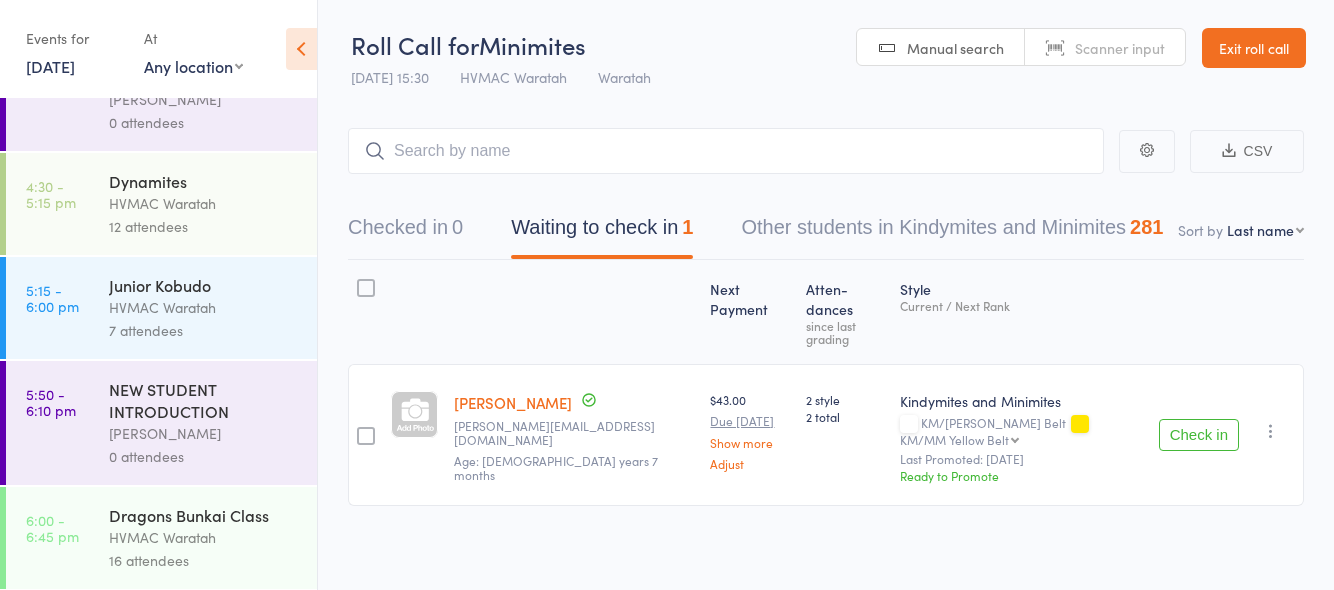 scroll, scrollTop: 384, scrollLeft: 0, axis: vertical 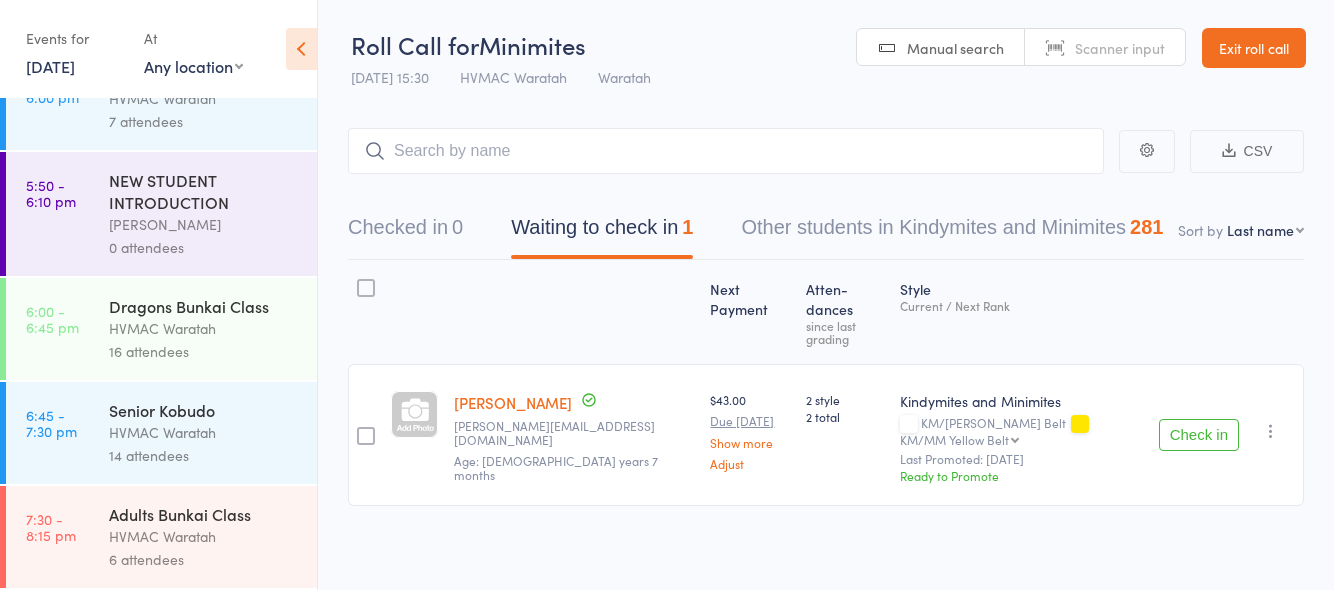 click on "HVMAC Waratah" at bounding box center [204, 536] 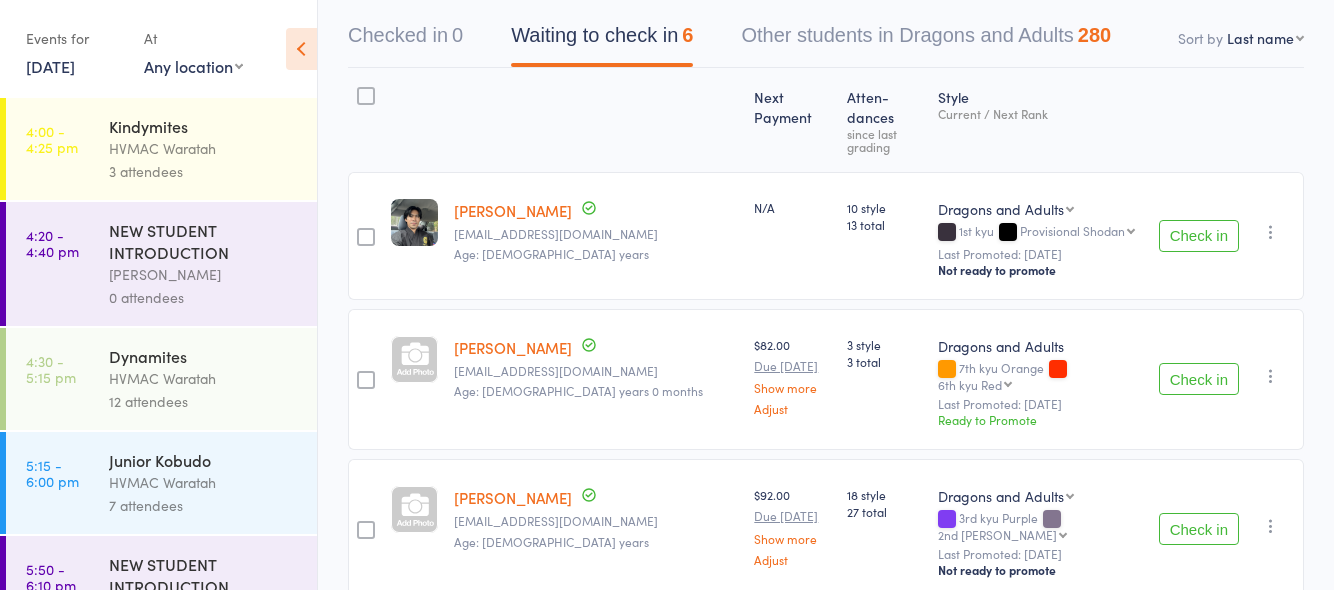 scroll, scrollTop: 200, scrollLeft: 0, axis: vertical 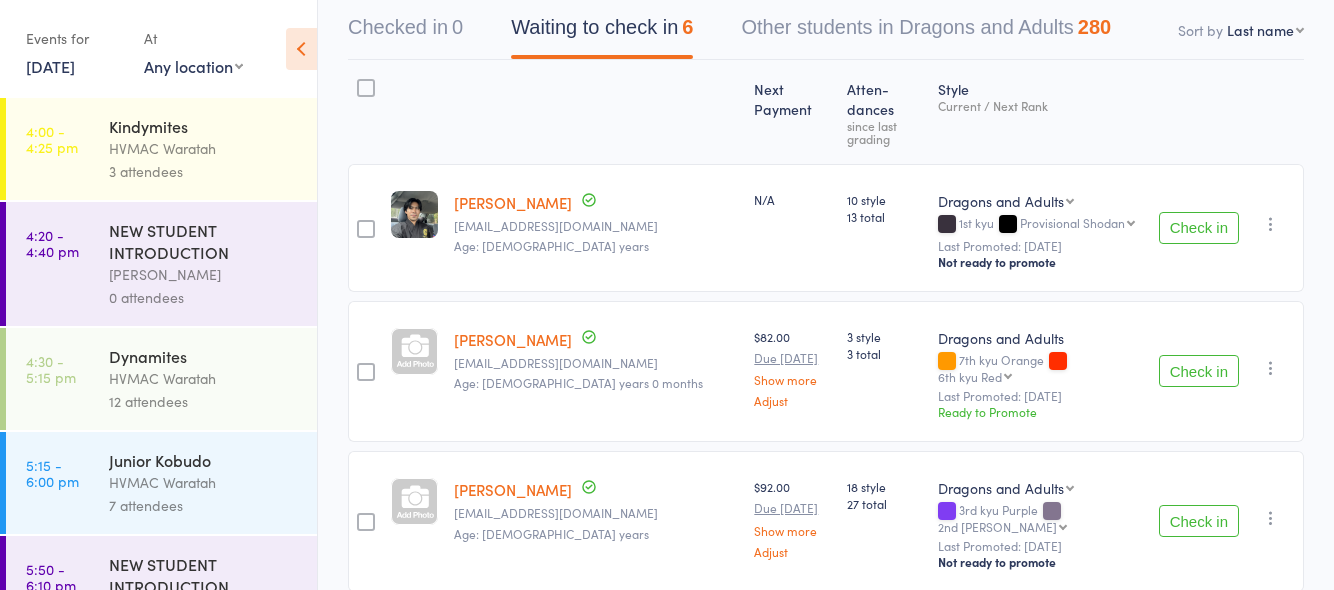 click on "Check in" at bounding box center [1199, 228] 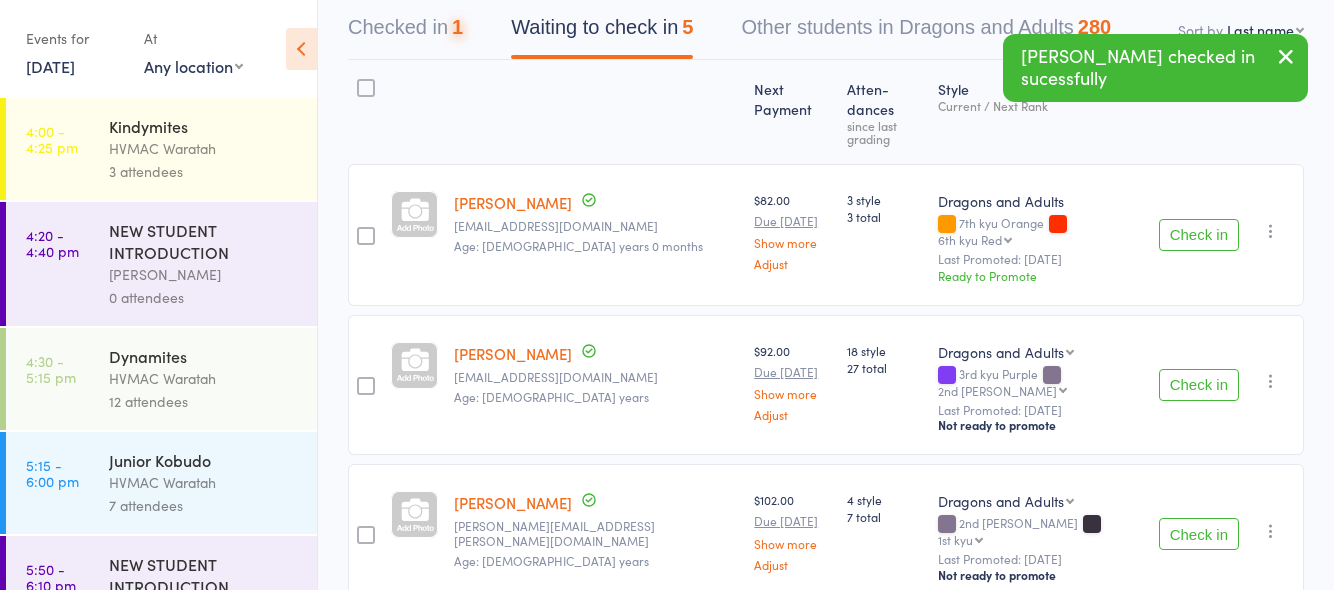 click on "Check in" at bounding box center [1199, 235] 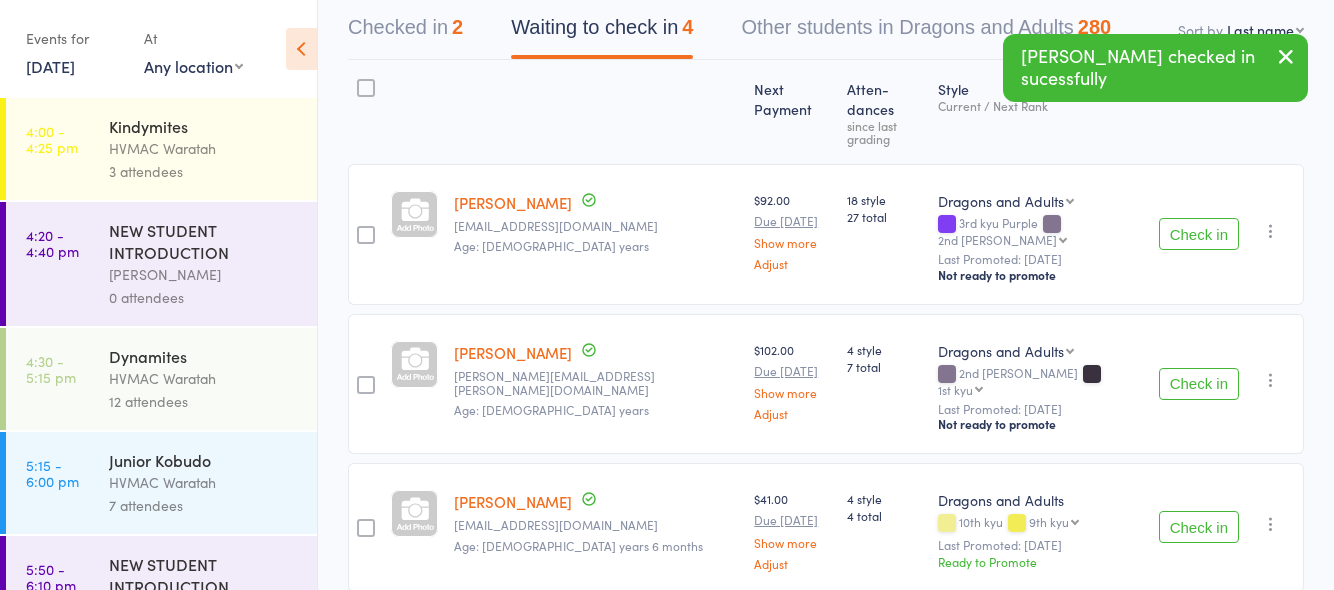 click at bounding box center (1271, 231) 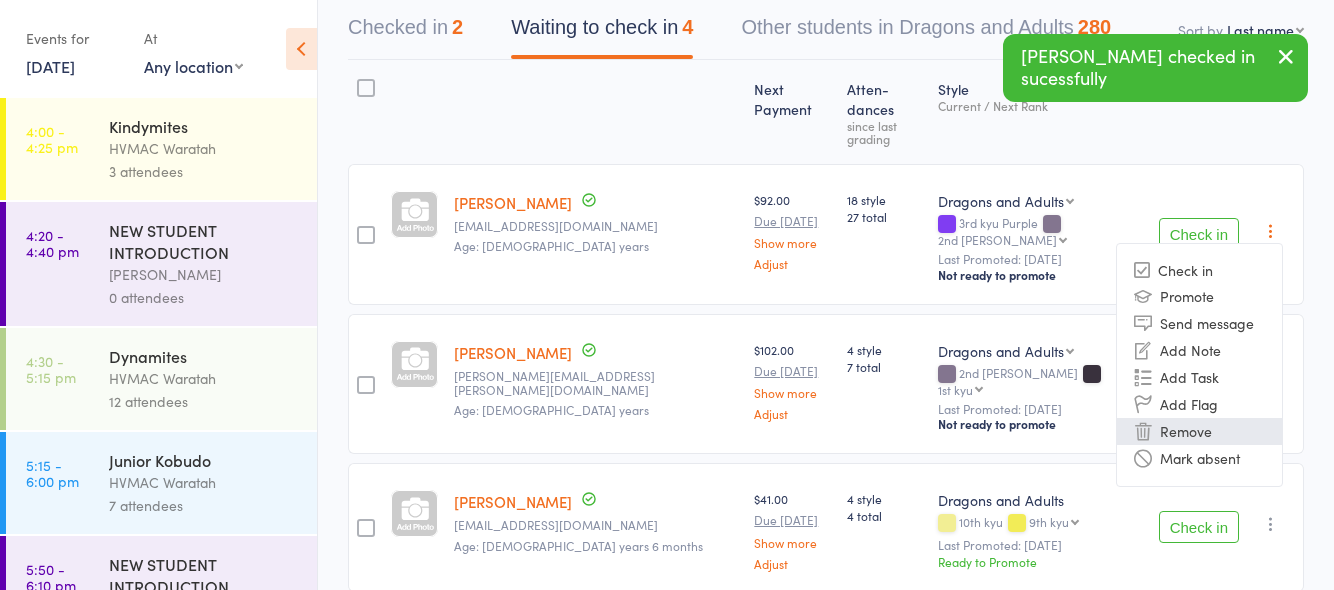 click on "Remove" at bounding box center [1199, 431] 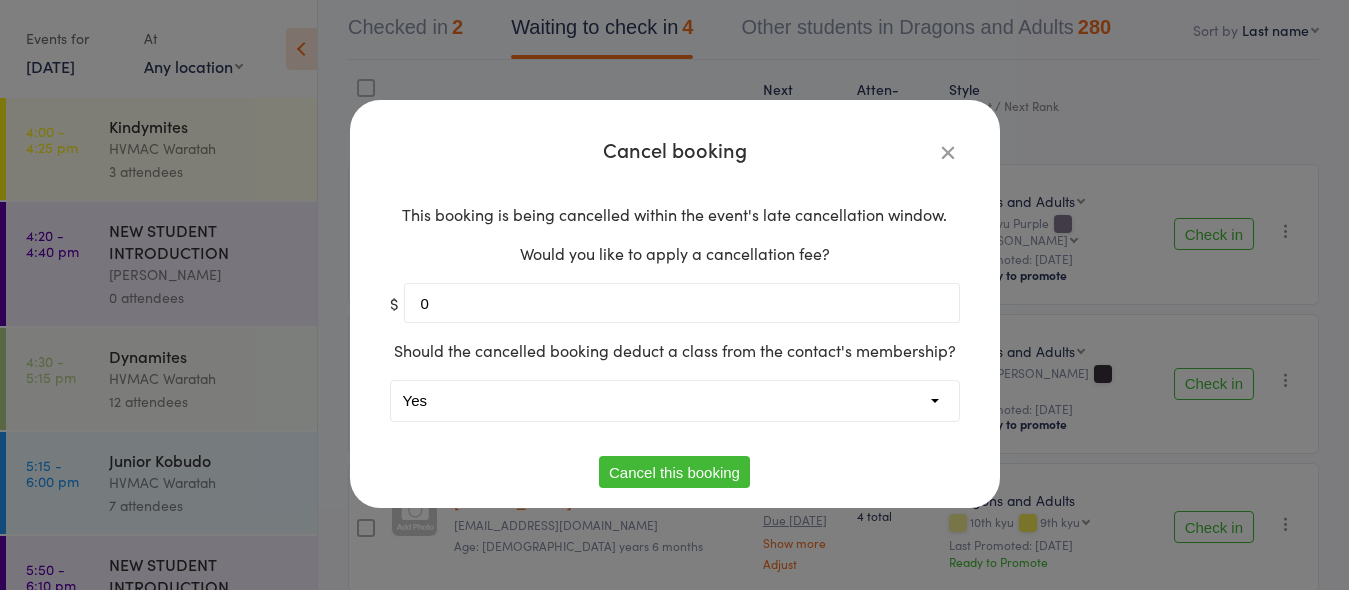 click on "Yes No" at bounding box center (675, 401) 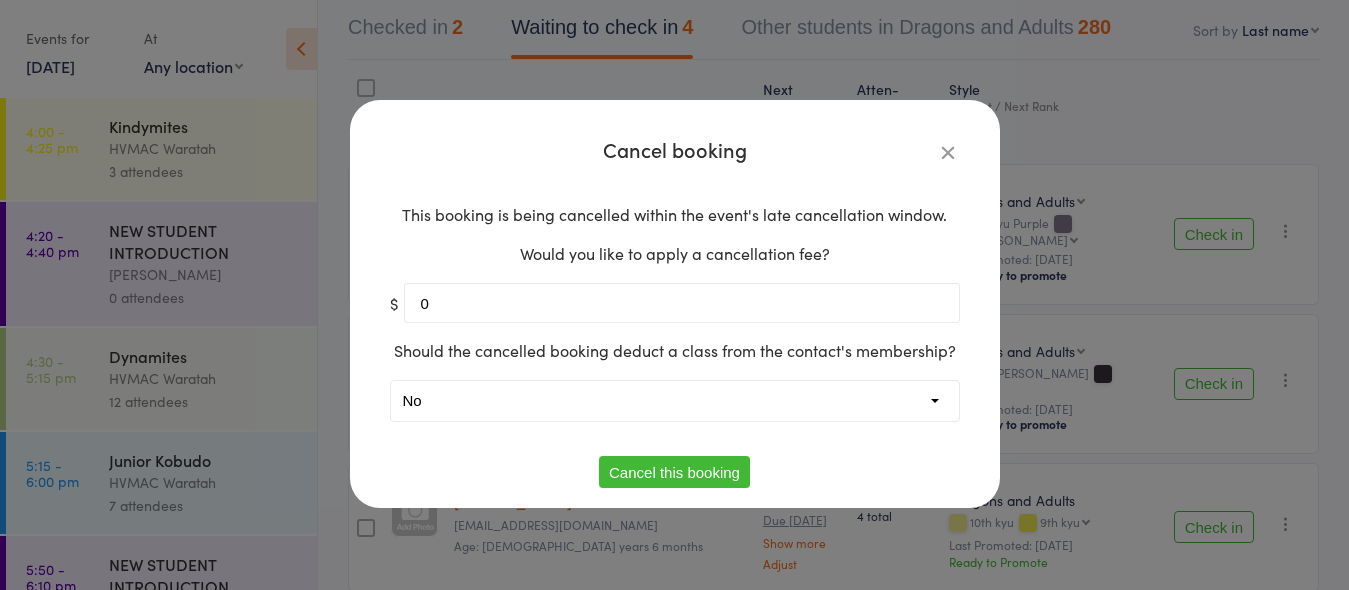 click on "Yes No" at bounding box center [675, 401] 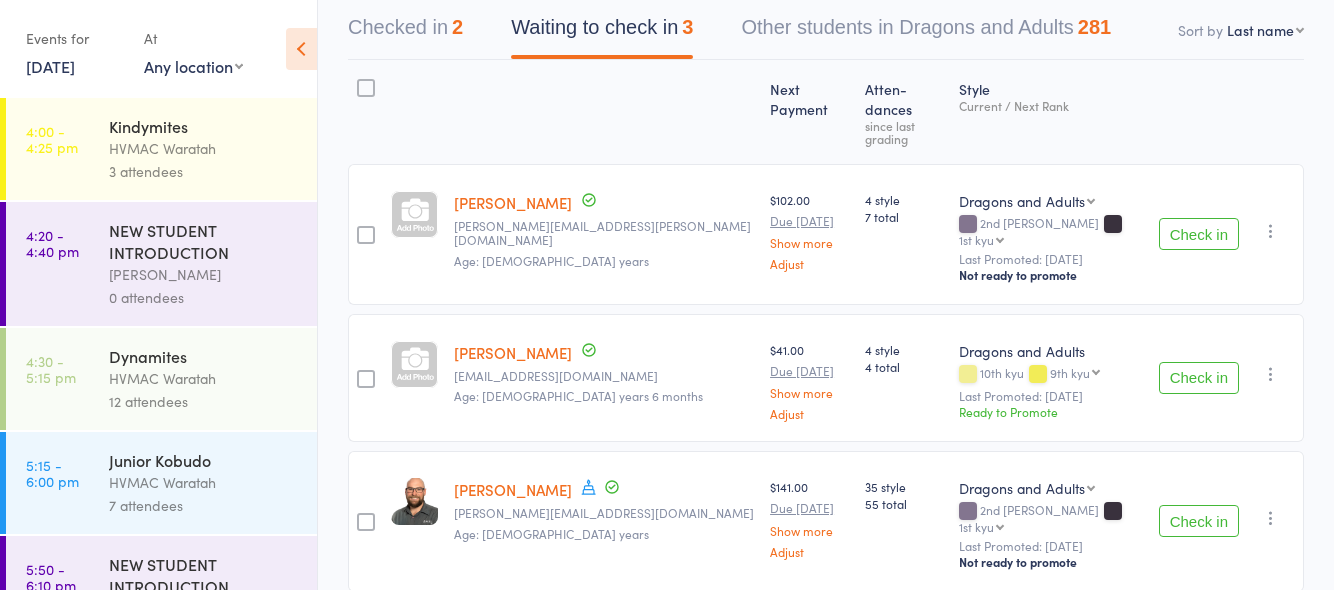 click on "Check in" at bounding box center (1199, 234) 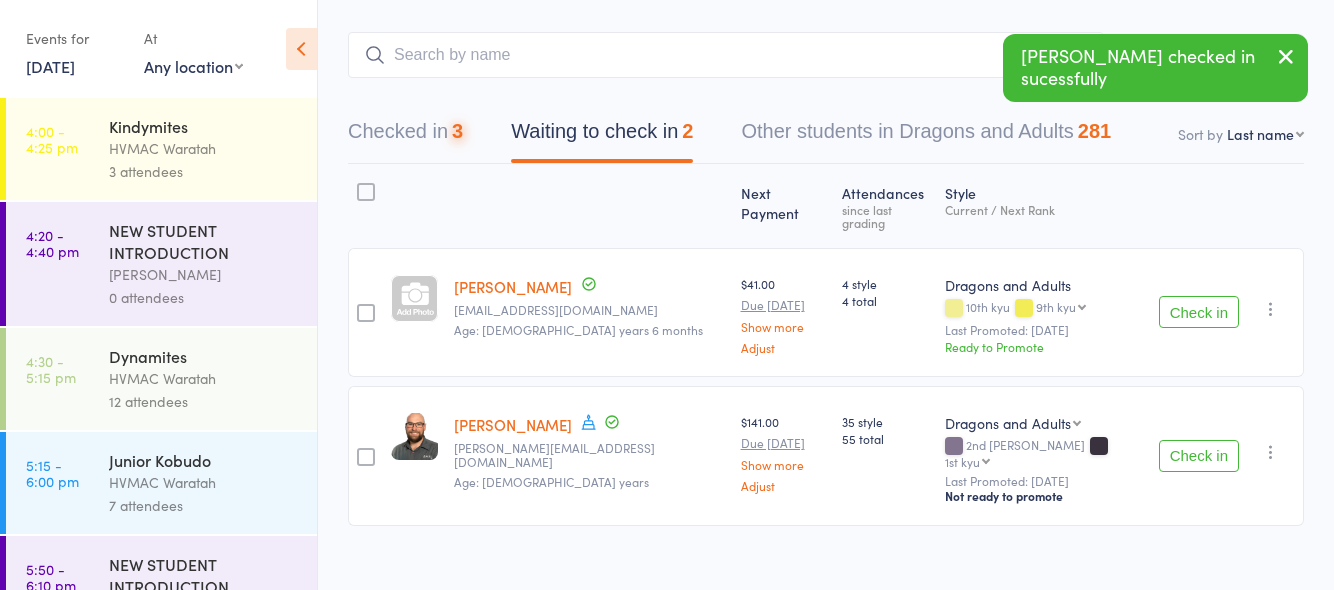click on "Check in" at bounding box center (1199, 312) 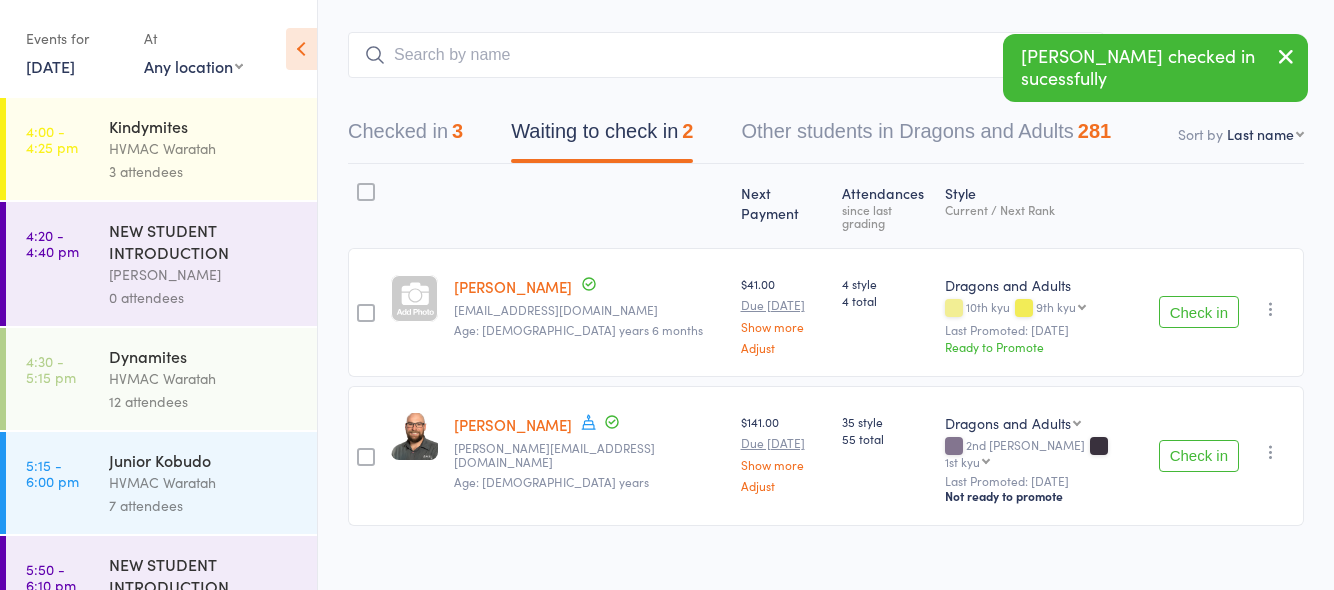scroll, scrollTop: 1, scrollLeft: 0, axis: vertical 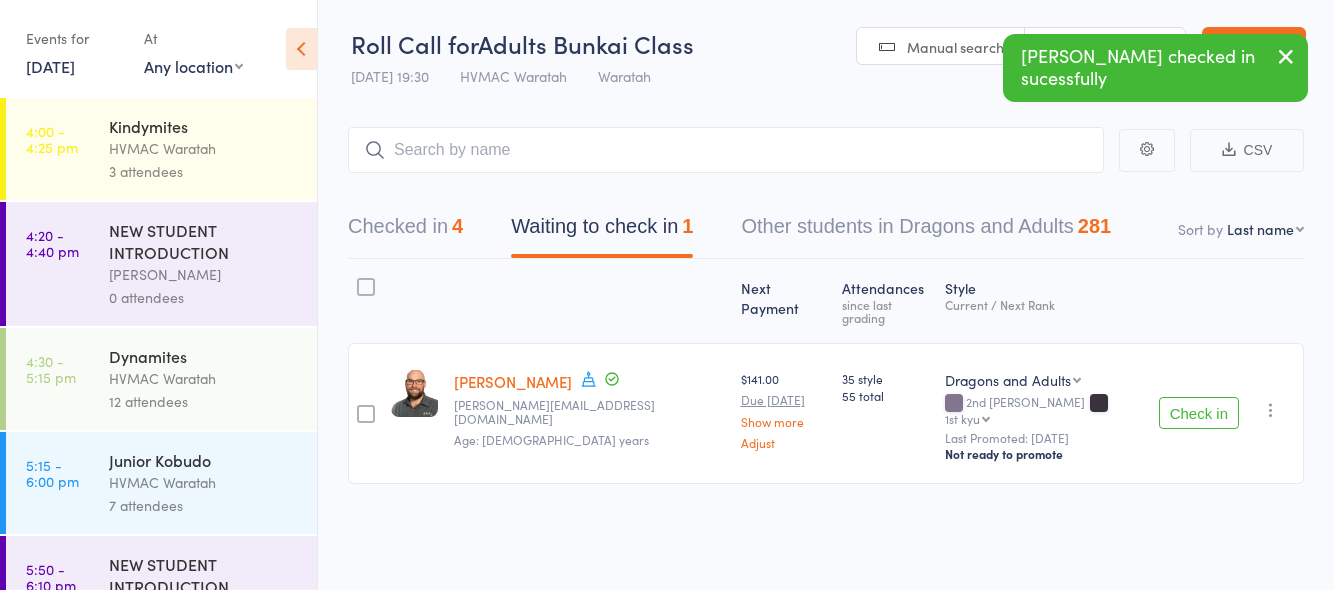 click on "Check in" at bounding box center [1199, 413] 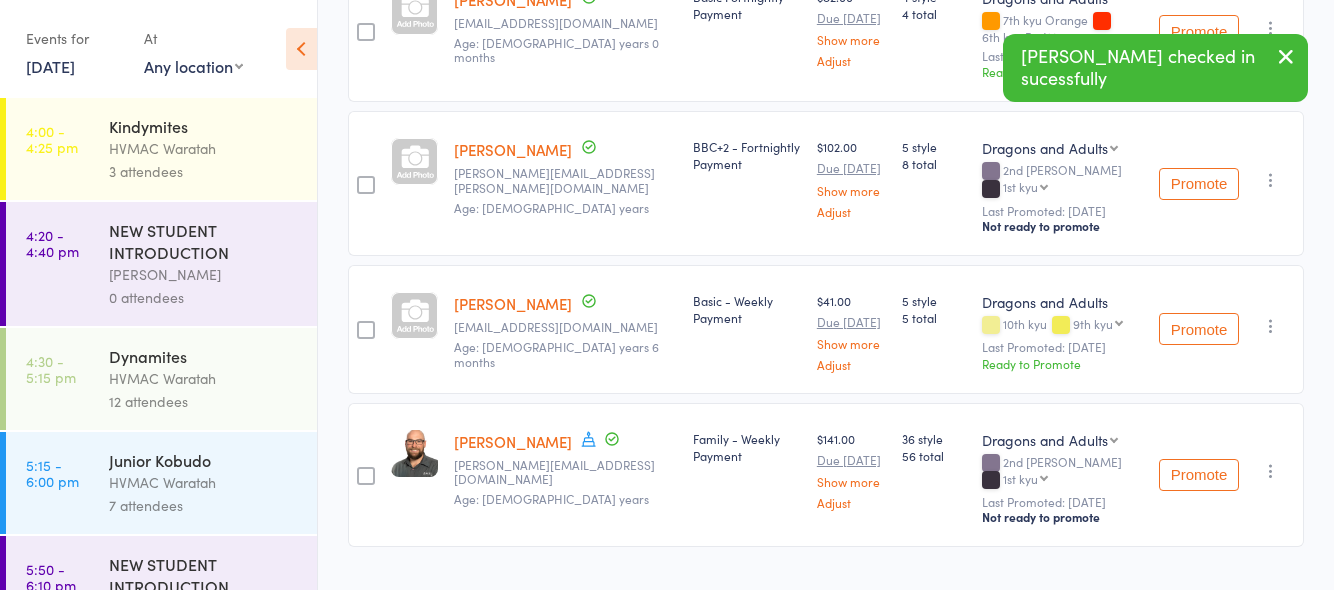 scroll, scrollTop: 572, scrollLeft: 0, axis: vertical 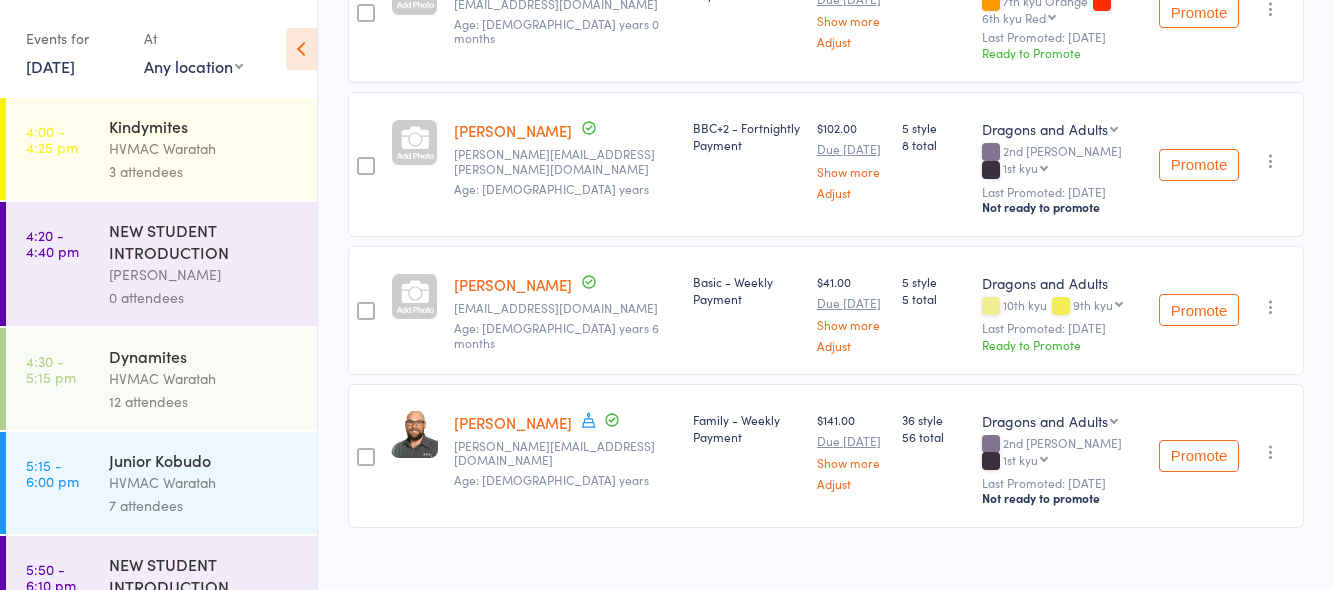 click on "9 Jul, 2025" at bounding box center [50, 66] 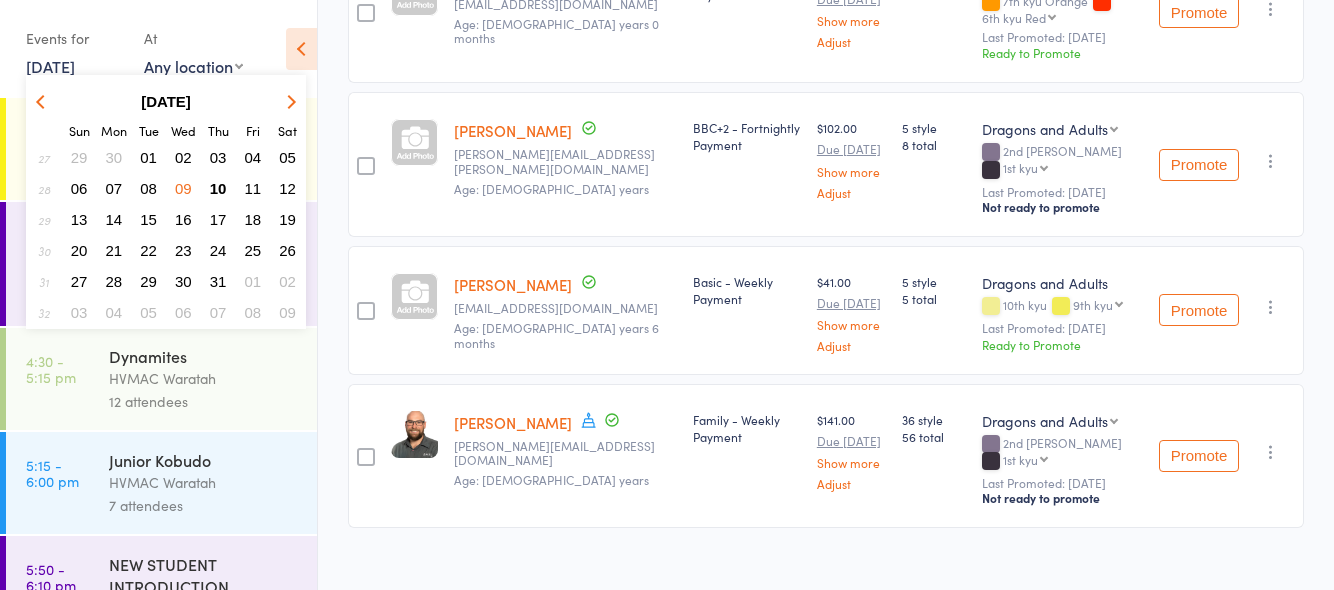 click on "10" at bounding box center [218, 188] 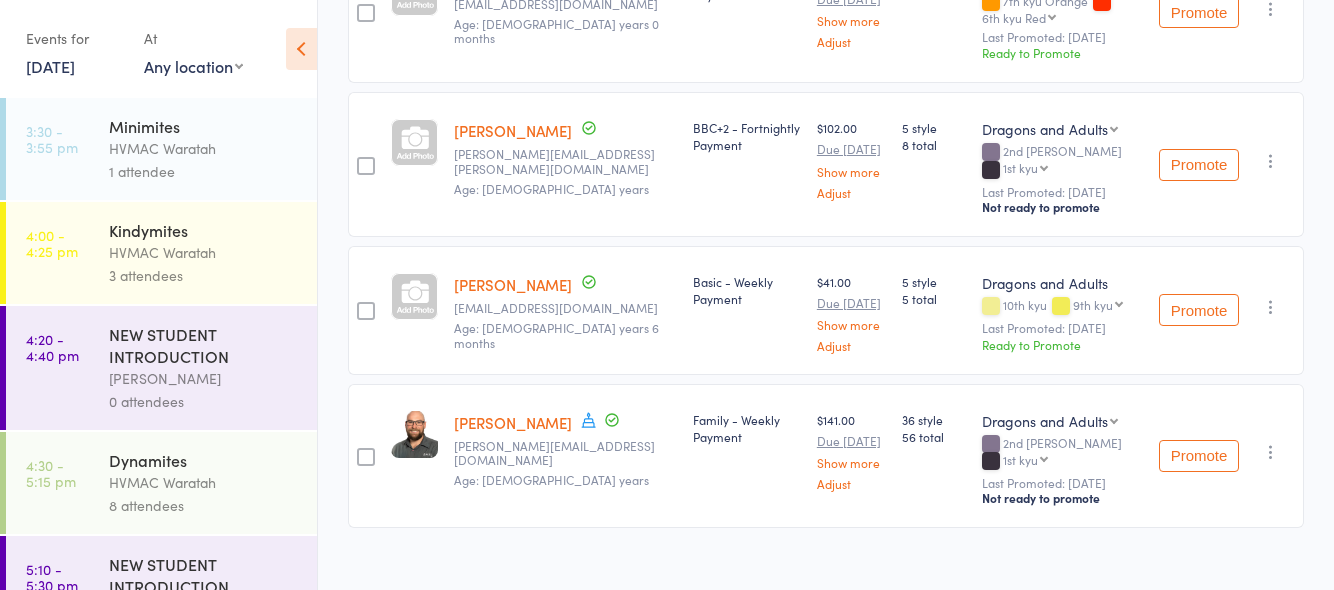 click on "HVMAC Waratah" at bounding box center [204, 252] 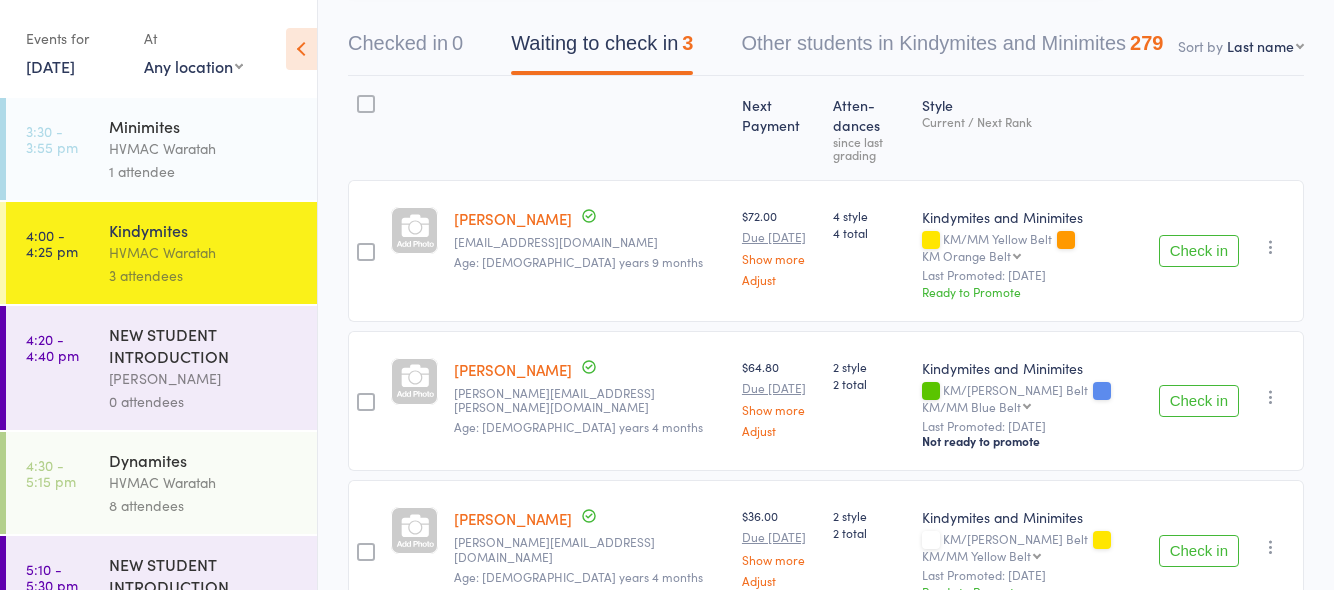 scroll, scrollTop: 201, scrollLeft: 0, axis: vertical 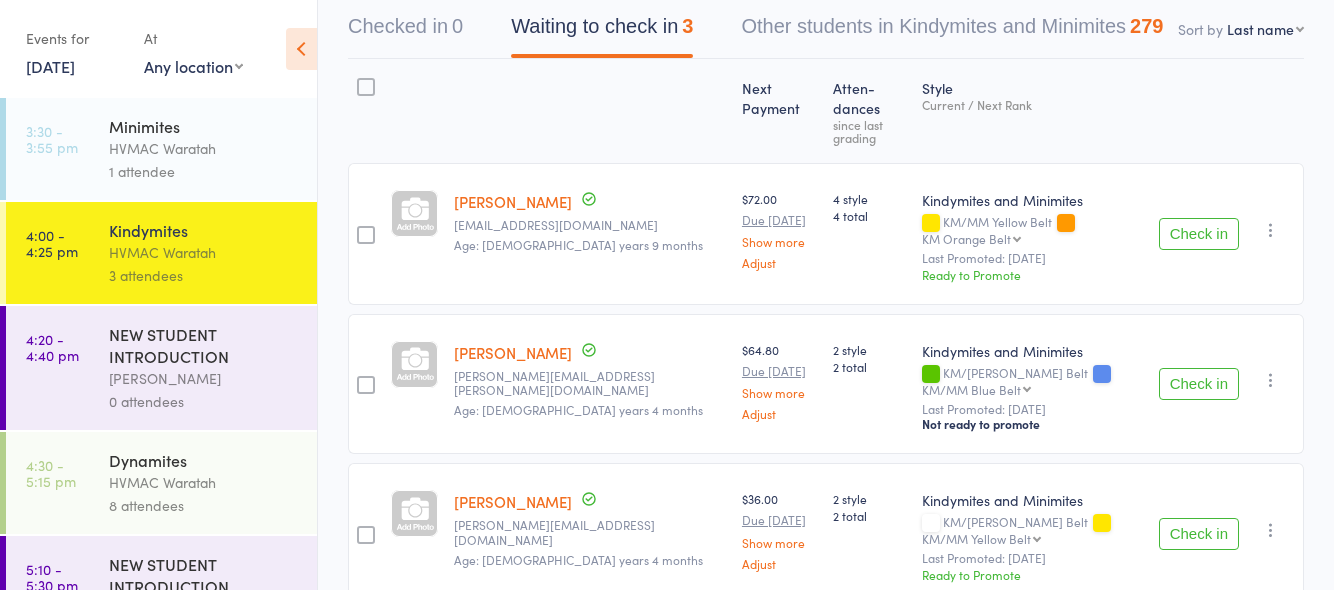 click on "HVMAC Waratah" at bounding box center (204, 148) 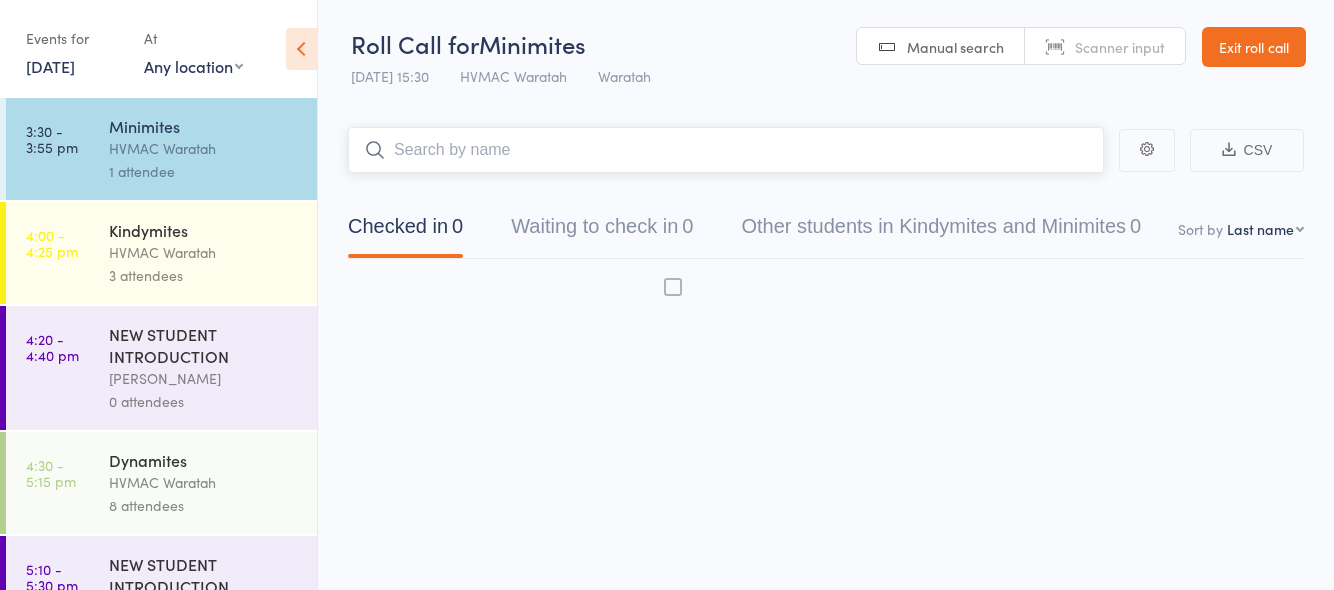 scroll, scrollTop: 1, scrollLeft: 0, axis: vertical 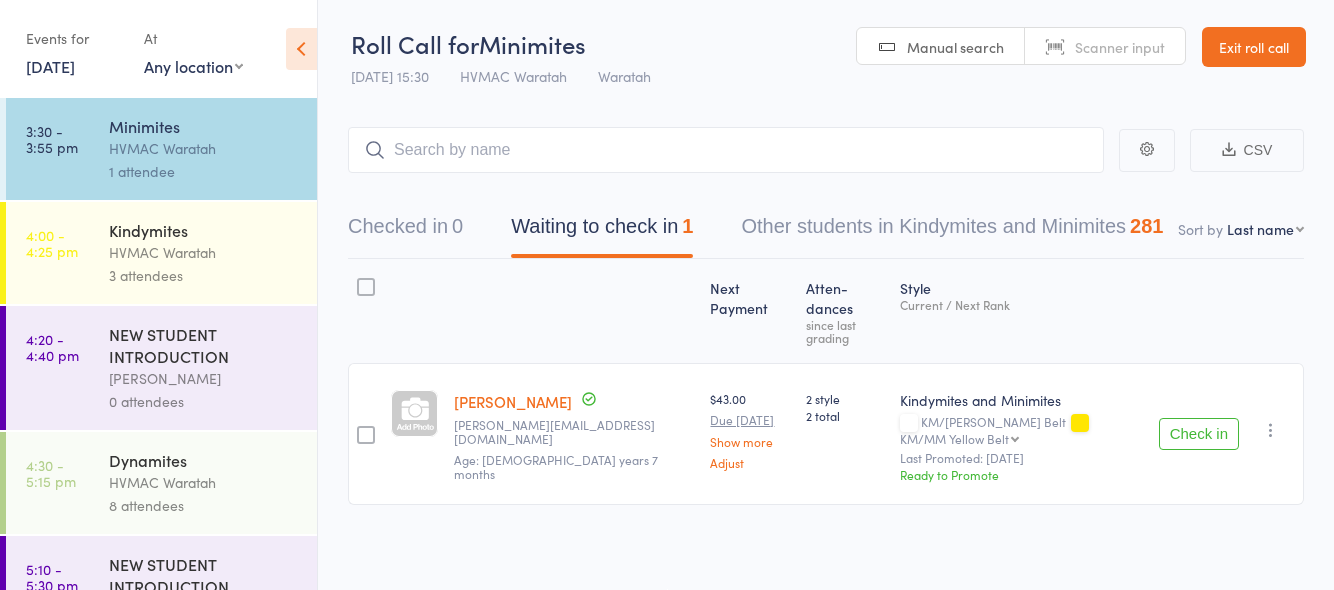 click on "HVMAC Waratah" at bounding box center (204, 252) 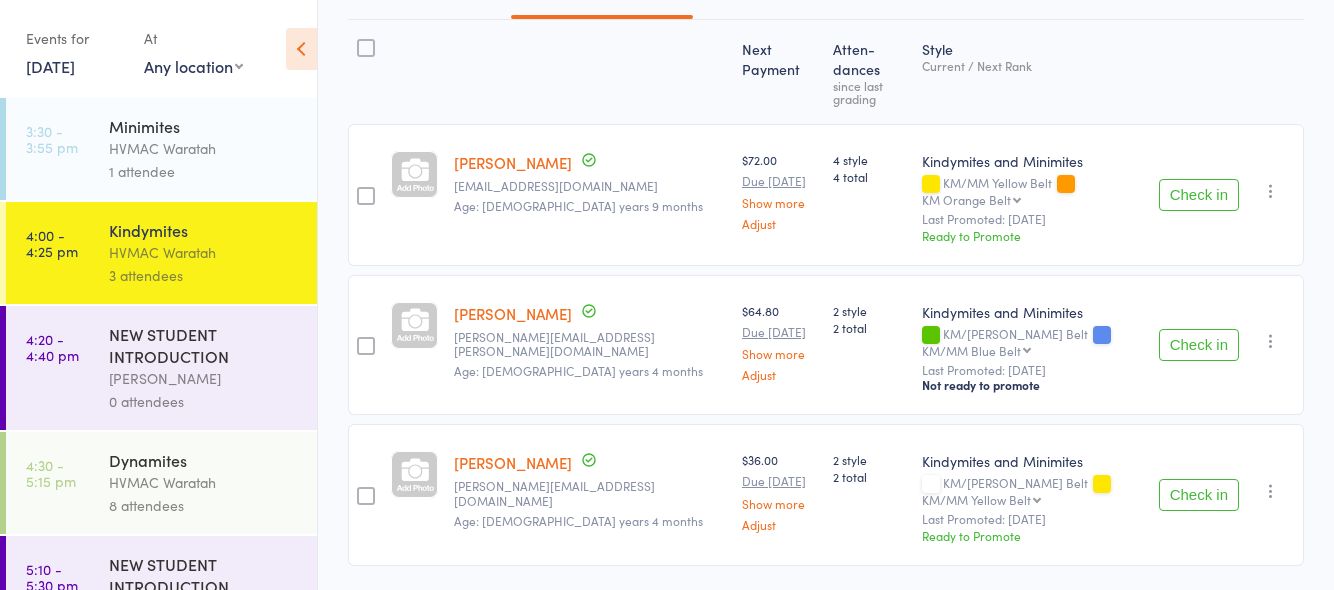 scroll, scrollTop: 260, scrollLeft: 0, axis: vertical 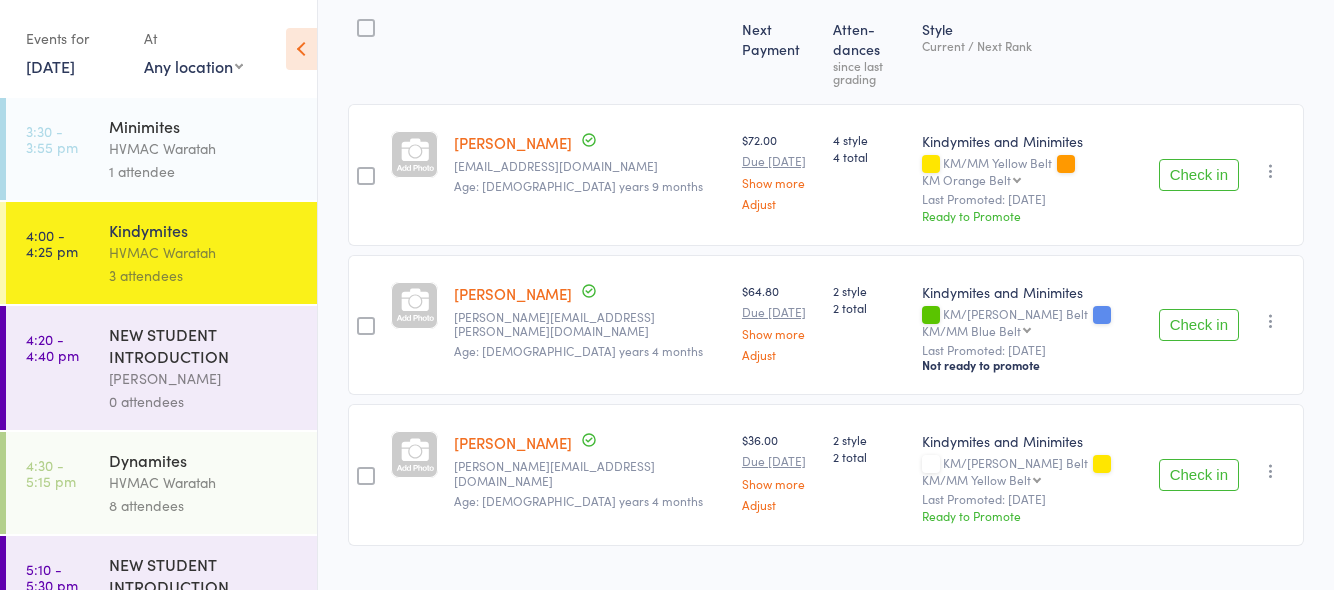 click on "Dynamites" at bounding box center [204, 460] 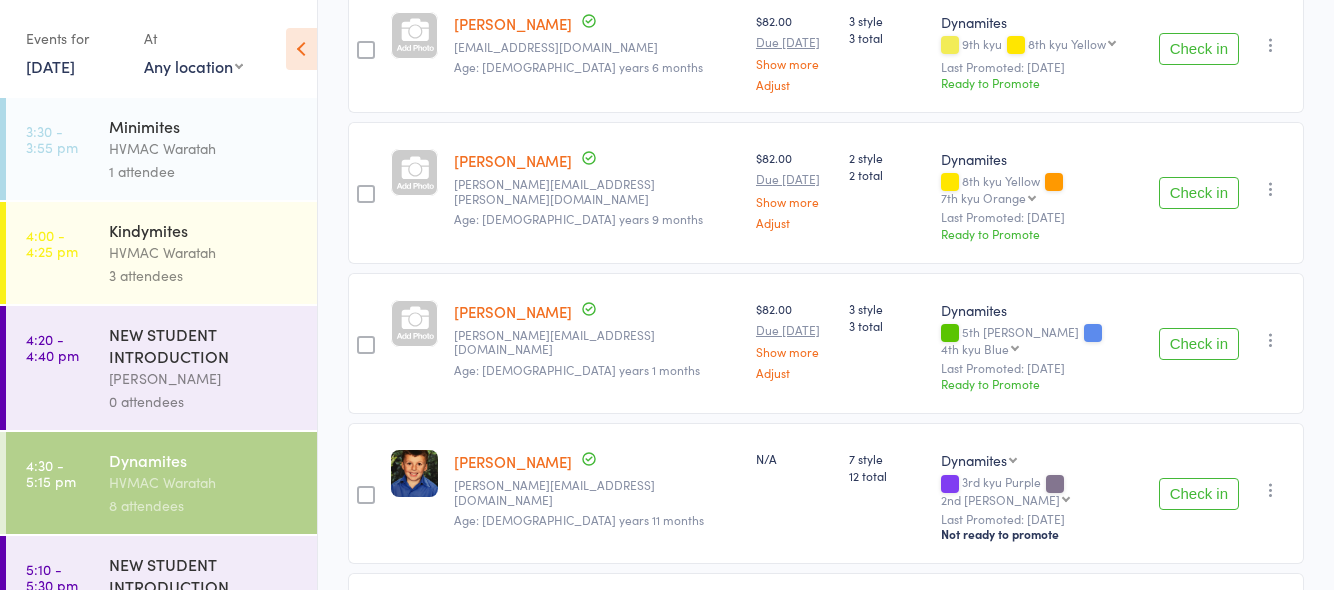 scroll, scrollTop: 901, scrollLeft: 0, axis: vertical 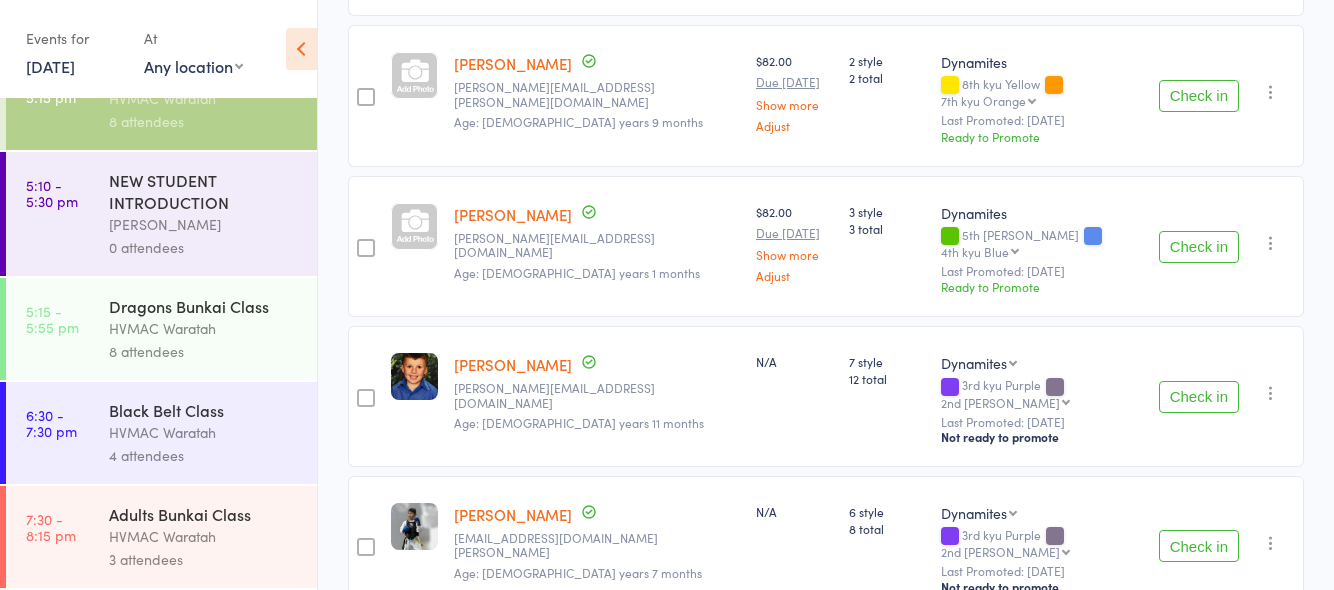 click on "8 attendees" at bounding box center (204, 351) 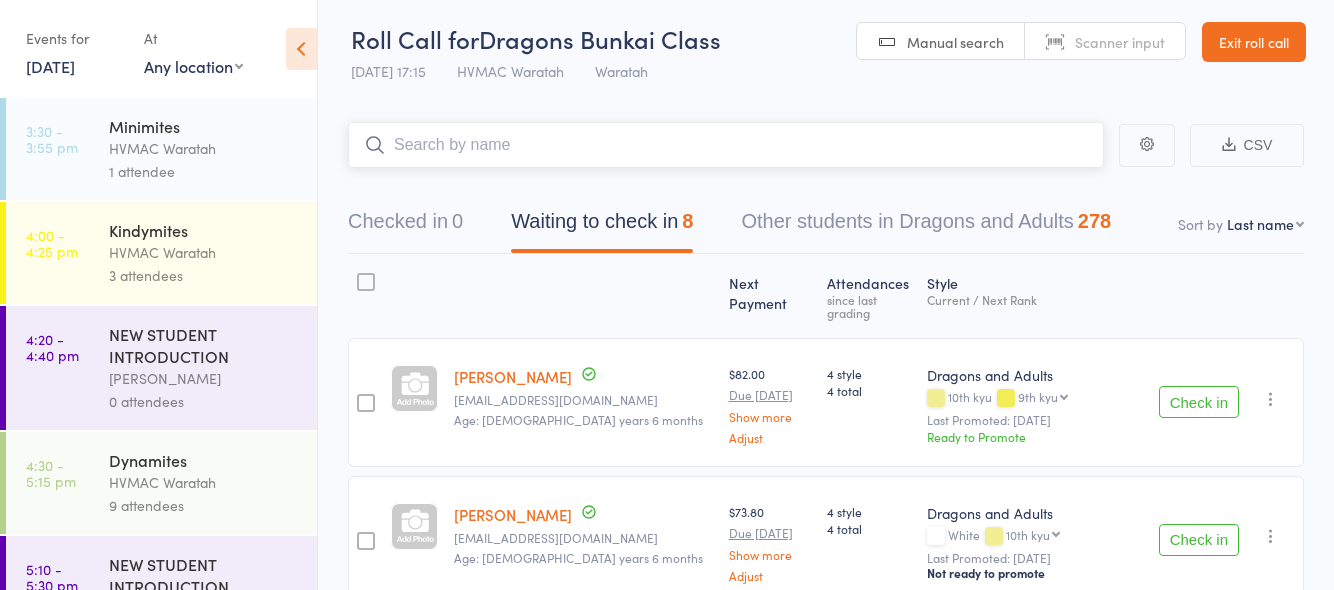 scroll, scrollTop: 0, scrollLeft: 0, axis: both 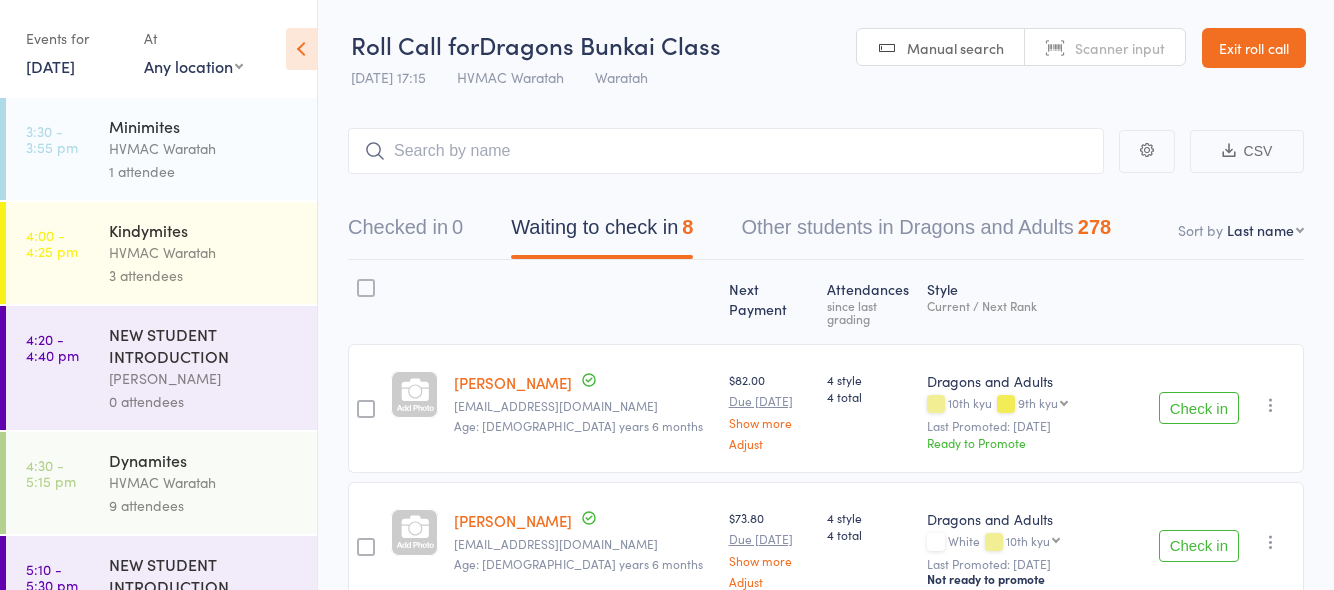 click on "10 Jul, 2025" at bounding box center [50, 66] 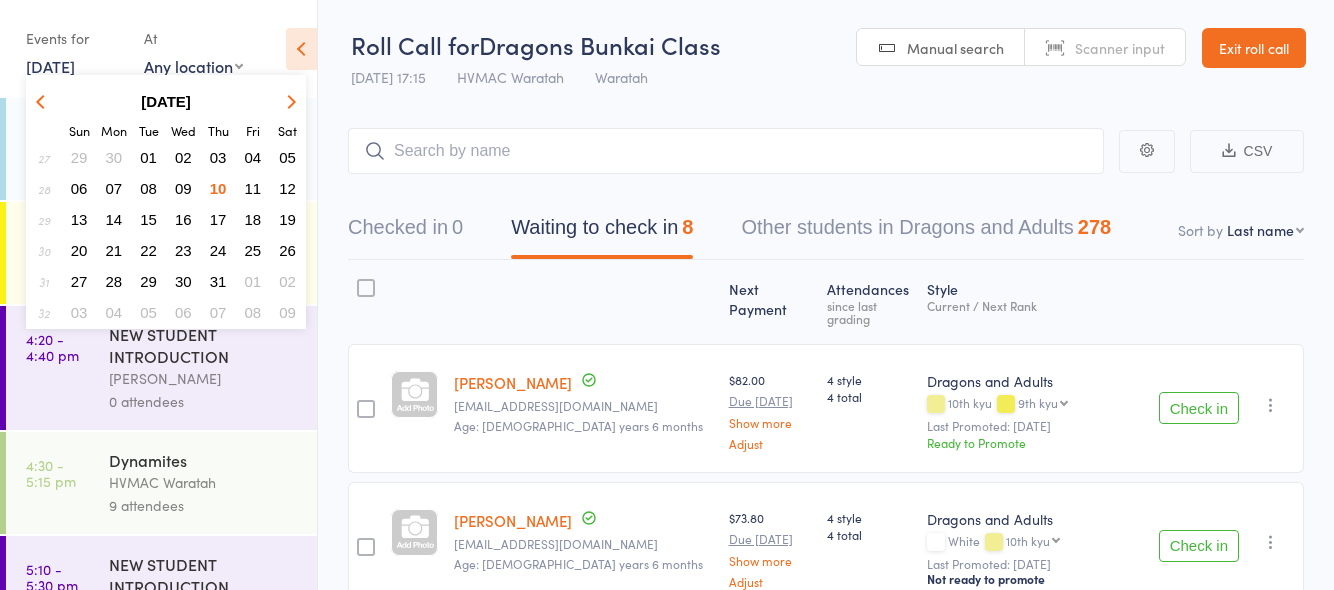click on "05" at bounding box center (287, 157) 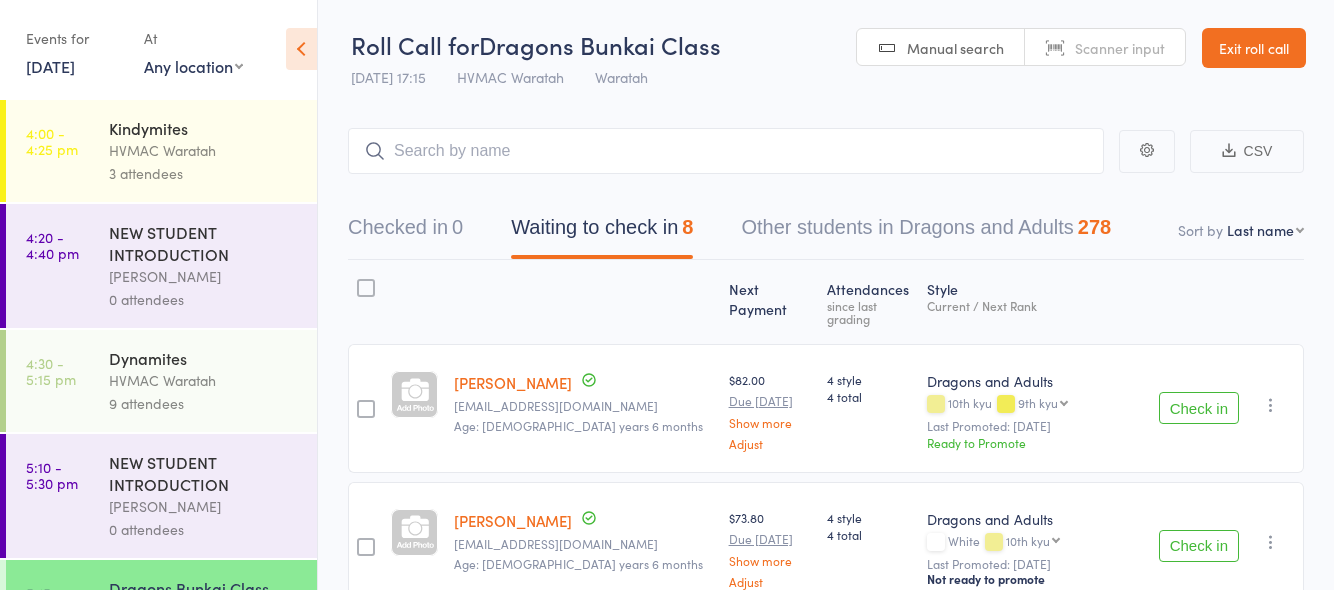 scroll, scrollTop: 324, scrollLeft: 0, axis: vertical 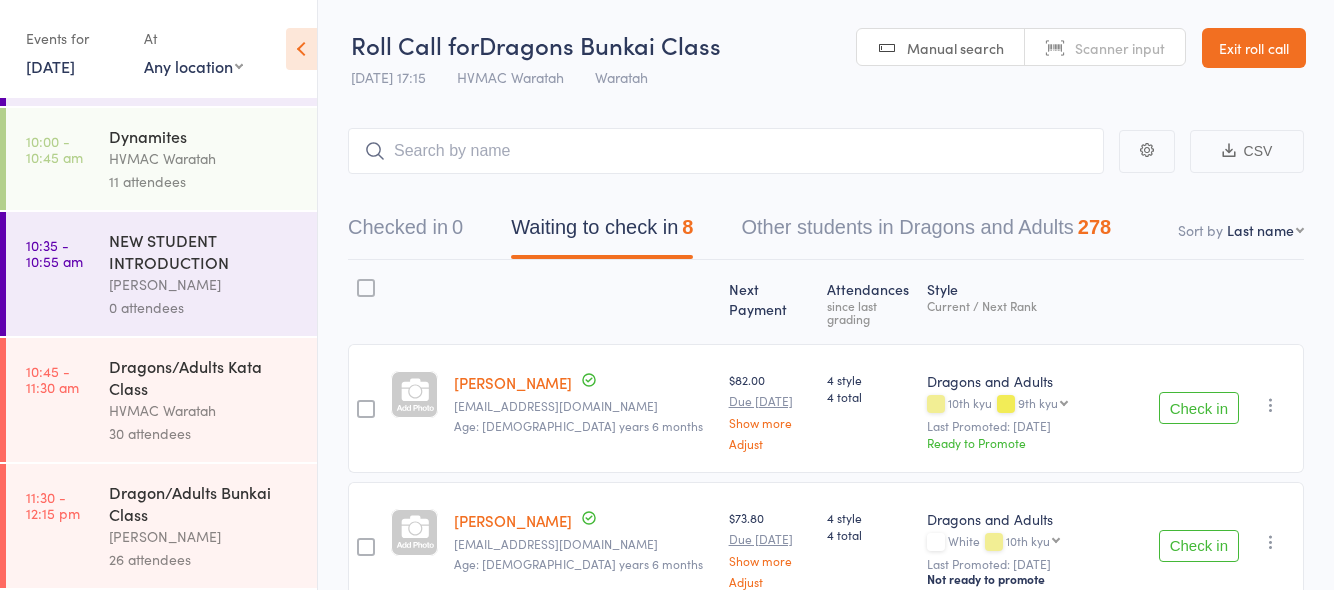 click on "HVMAC Waratah" at bounding box center (204, 410) 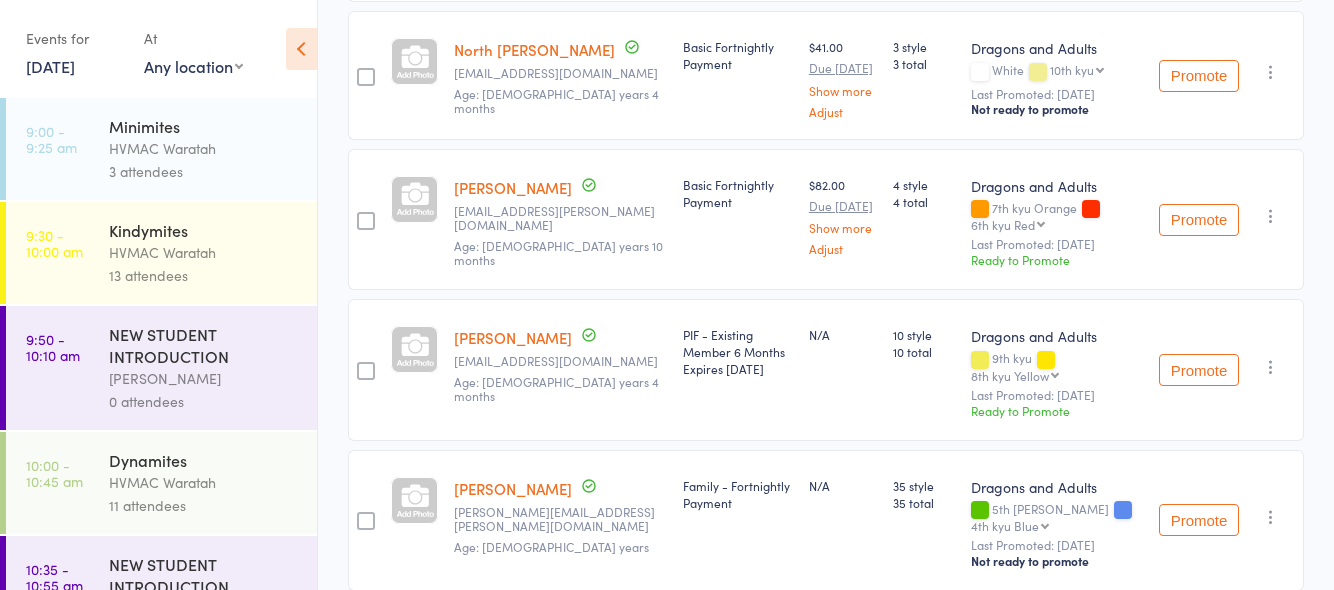 scroll, scrollTop: 2000, scrollLeft: 0, axis: vertical 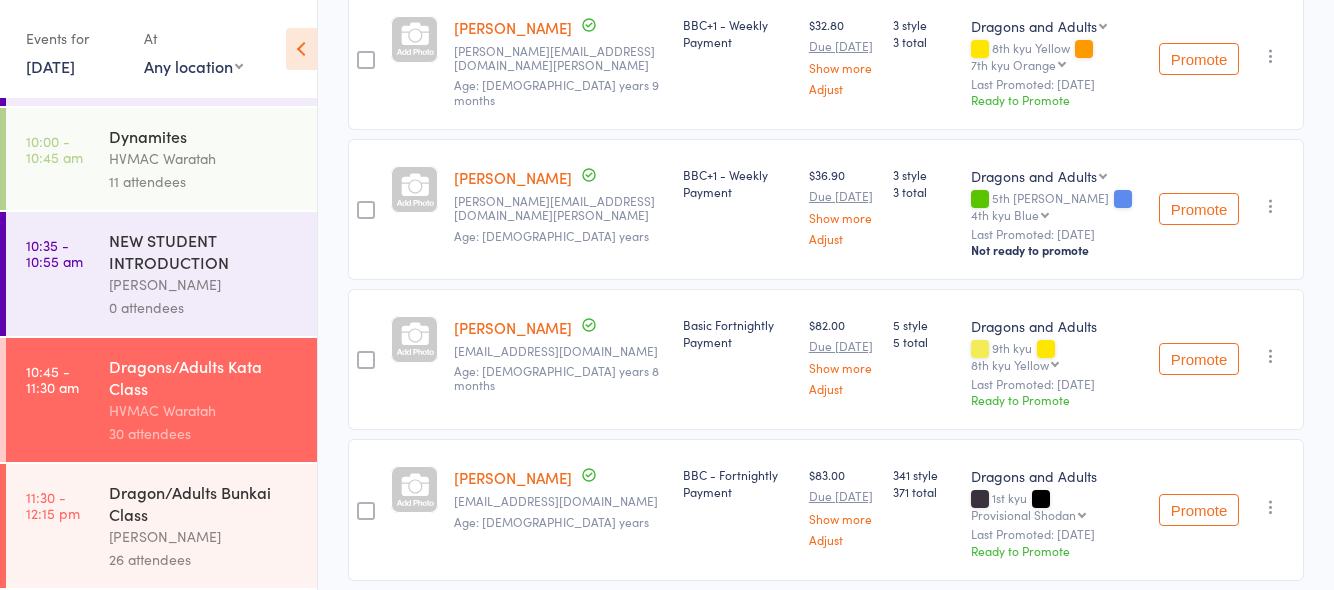 click on "[PERSON_NAME]" at bounding box center (204, 536) 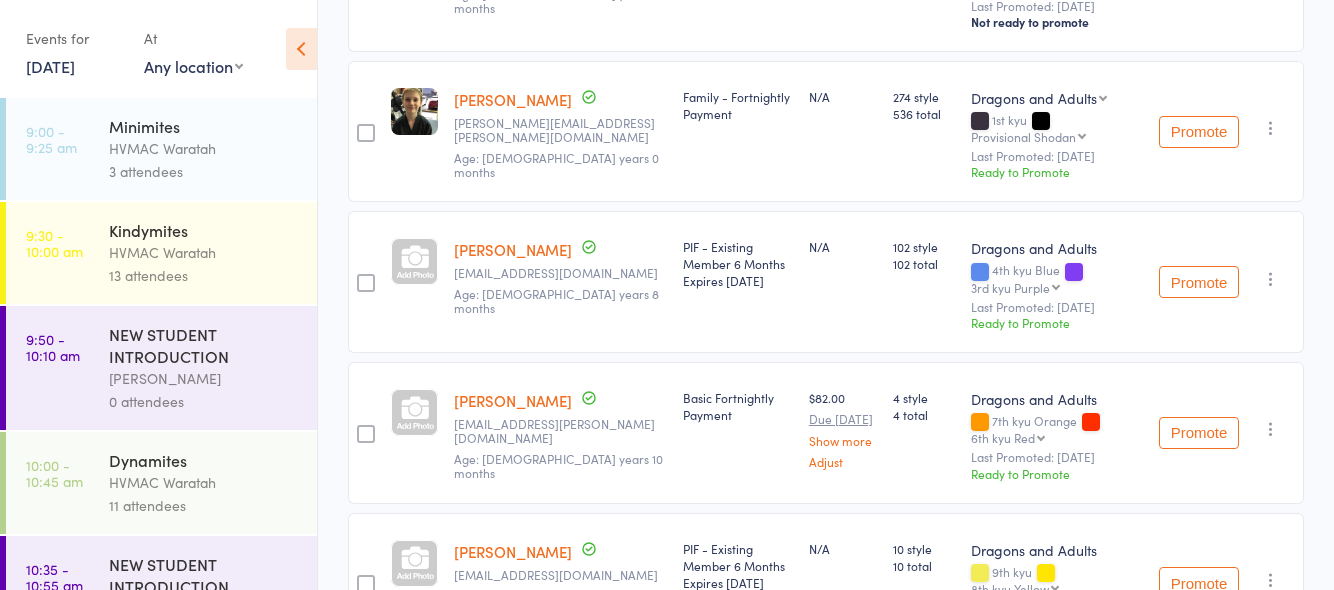 scroll, scrollTop: 1601, scrollLeft: 0, axis: vertical 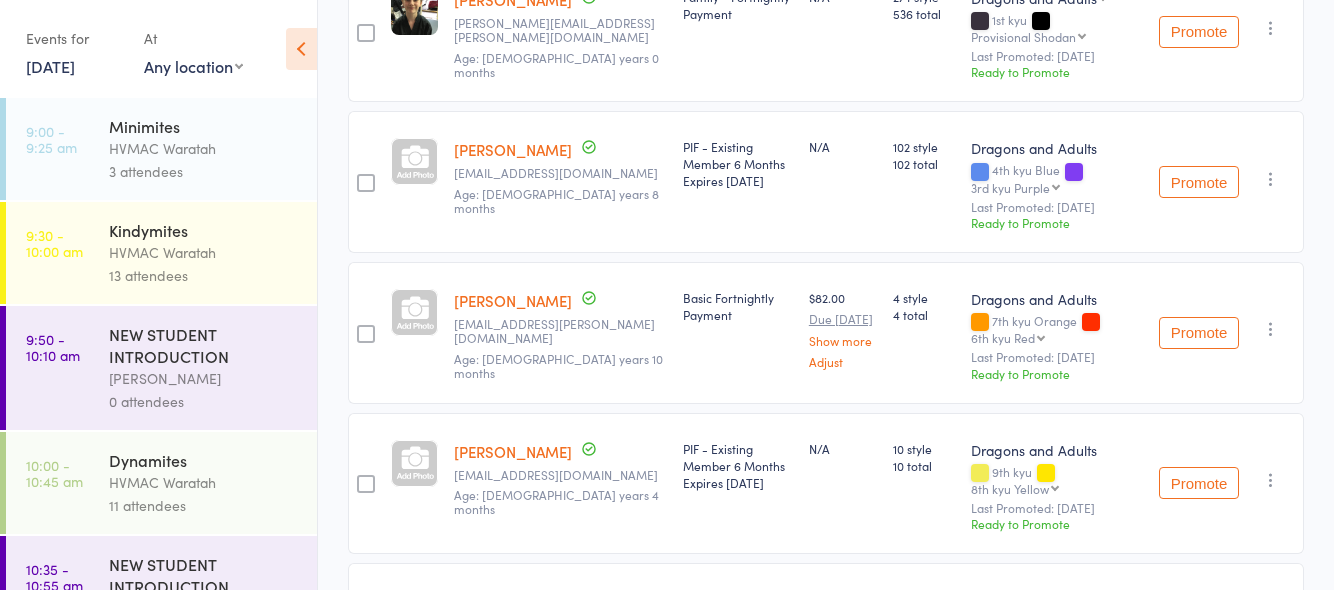 click on "5 Jul, 2025" at bounding box center (50, 66) 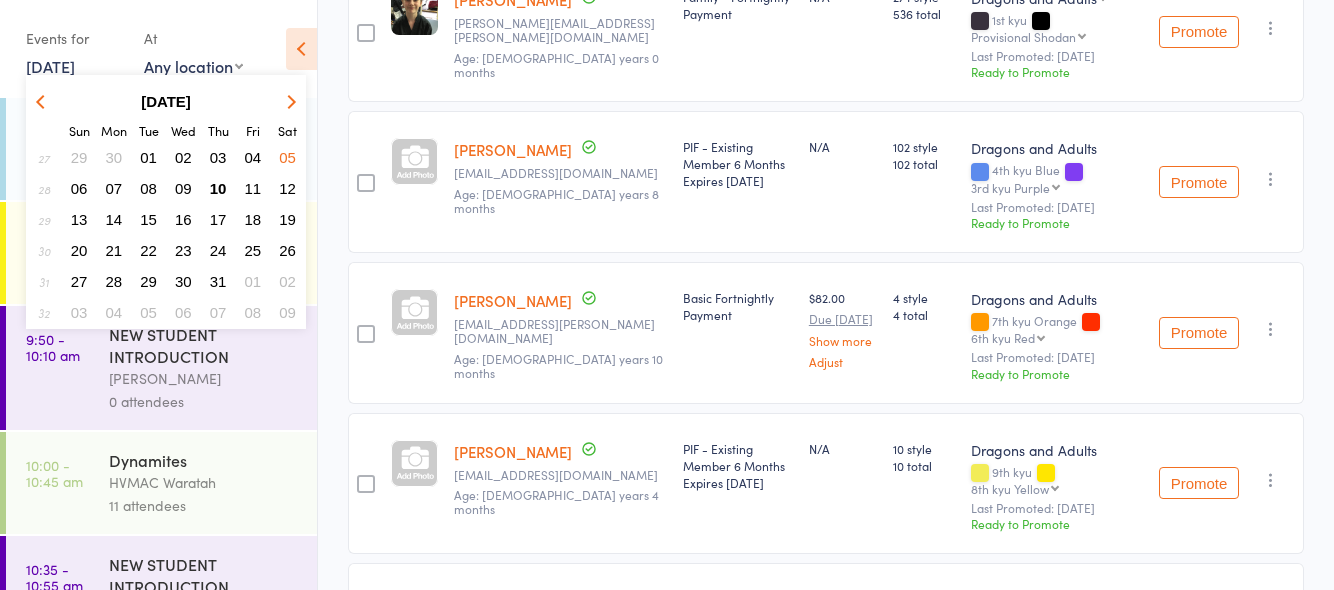 click on "10" at bounding box center (218, 188) 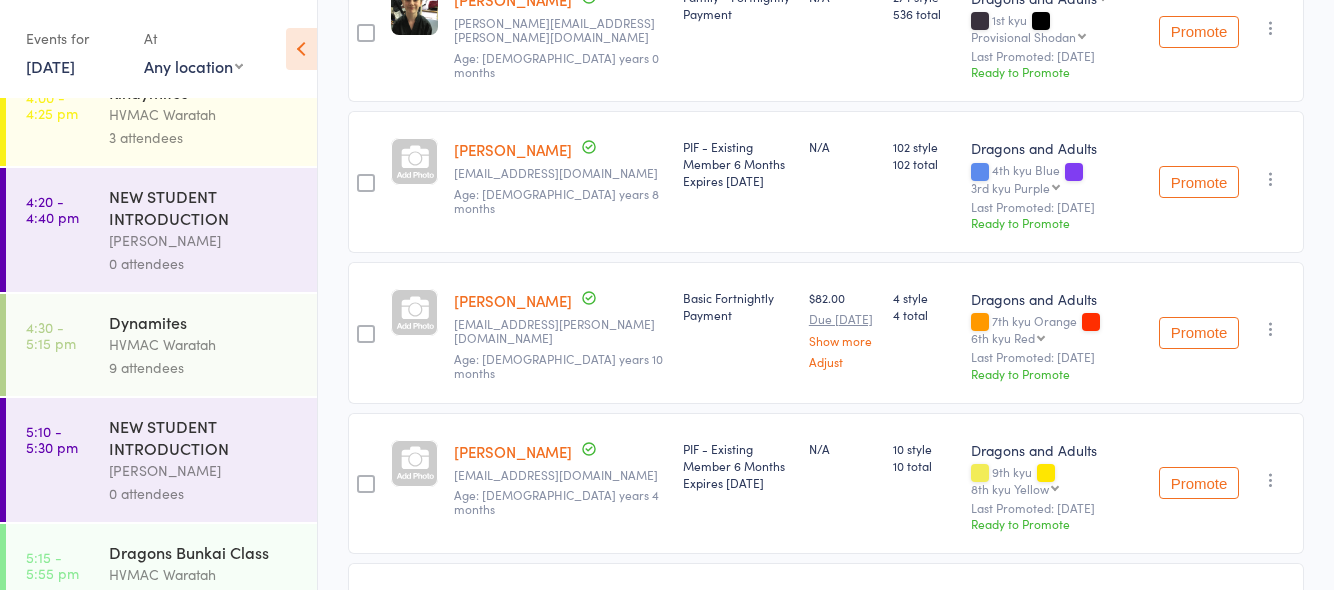 scroll, scrollTop: 384, scrollLeft: 0, axis: vertical 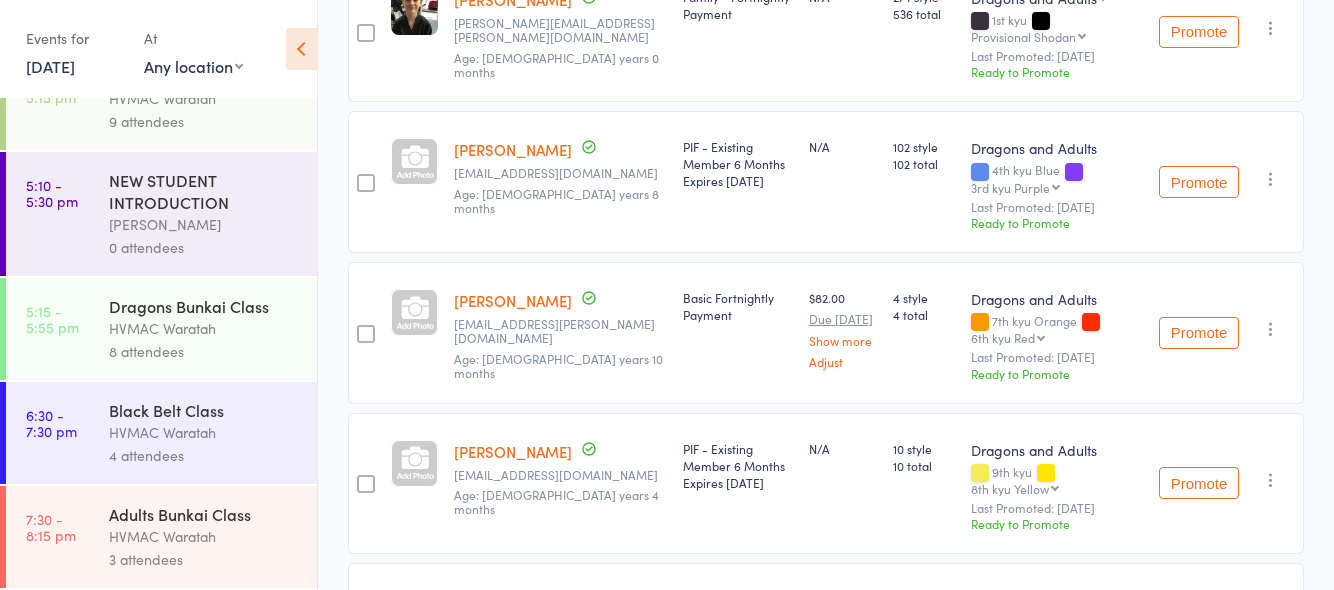 click on "HVMAC Waratah" at bounding box center (204, 432) 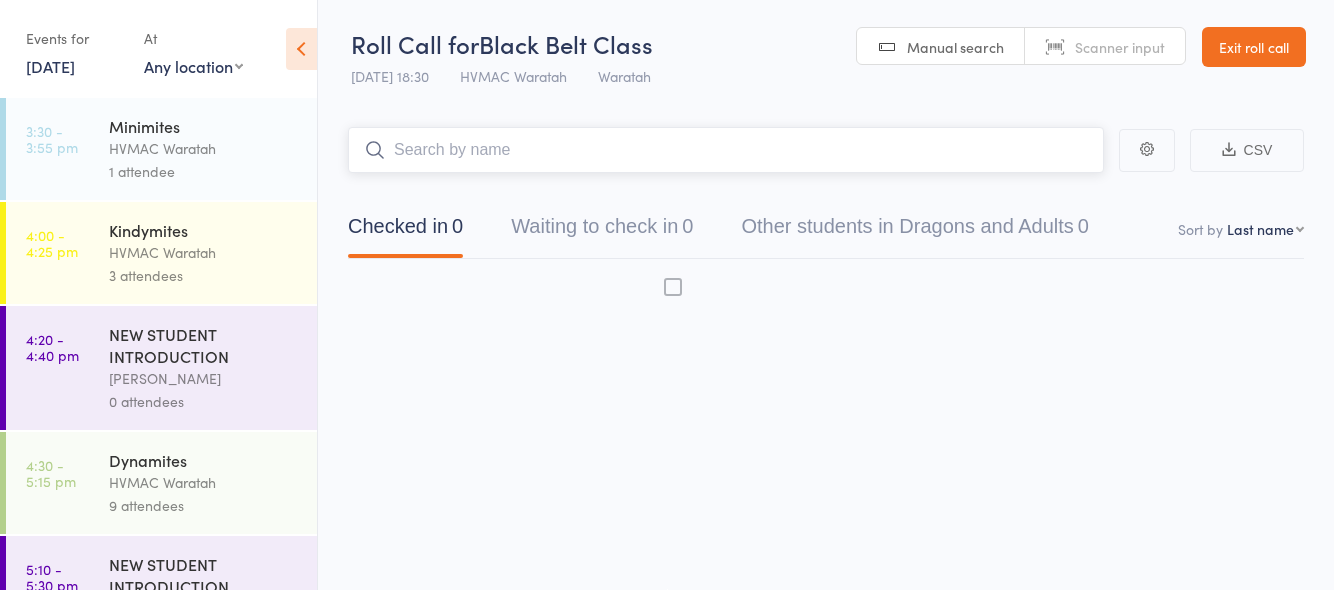 scroll, scrollTop: 1, scrollLeft: 0, axis: vertical 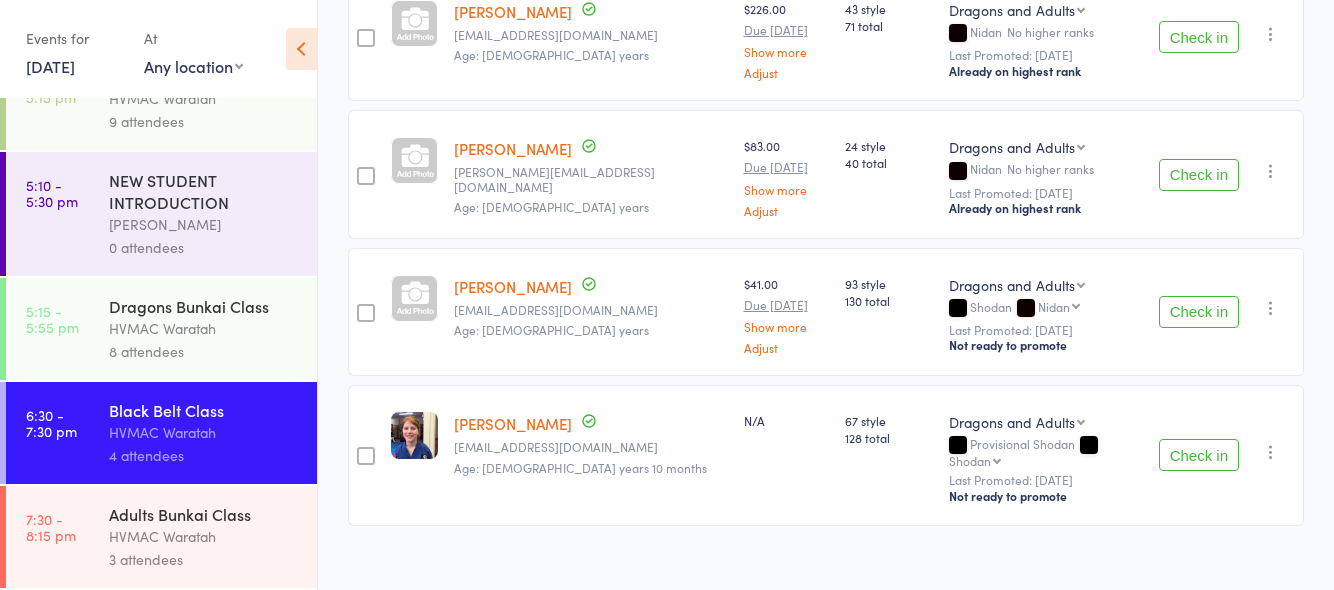 click on "HVMAC Waratah" at bounding box center (204, 536) 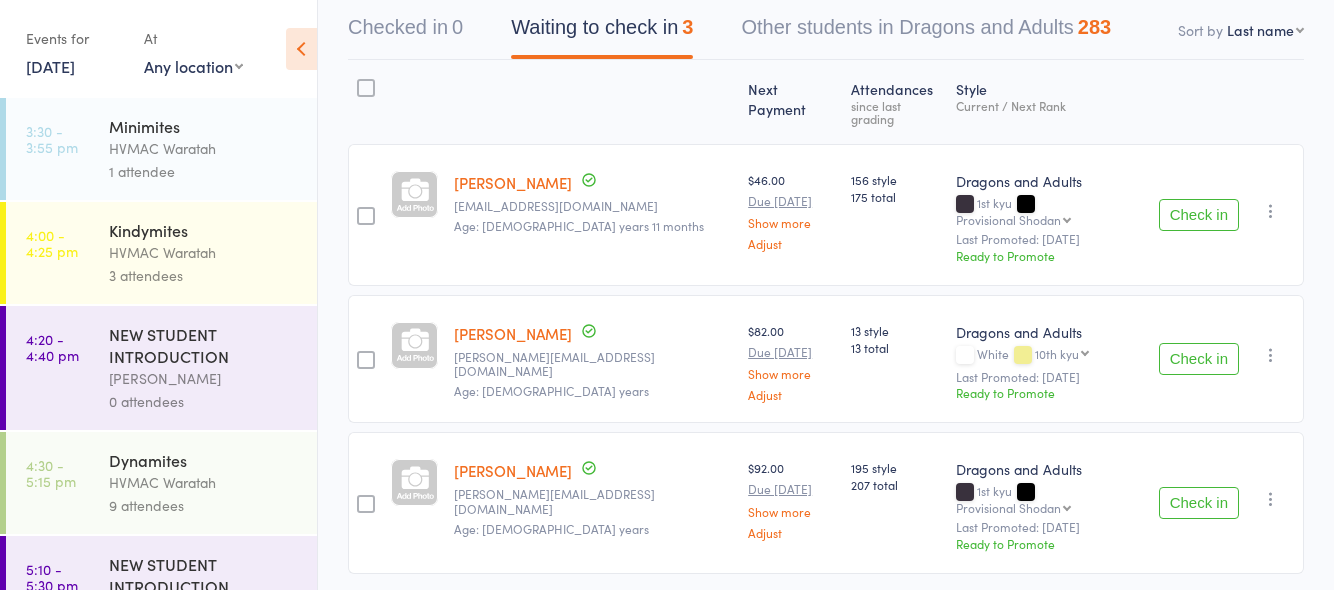 scroll, scrollTop: 201, scrollLeft: 0, axis: vertical 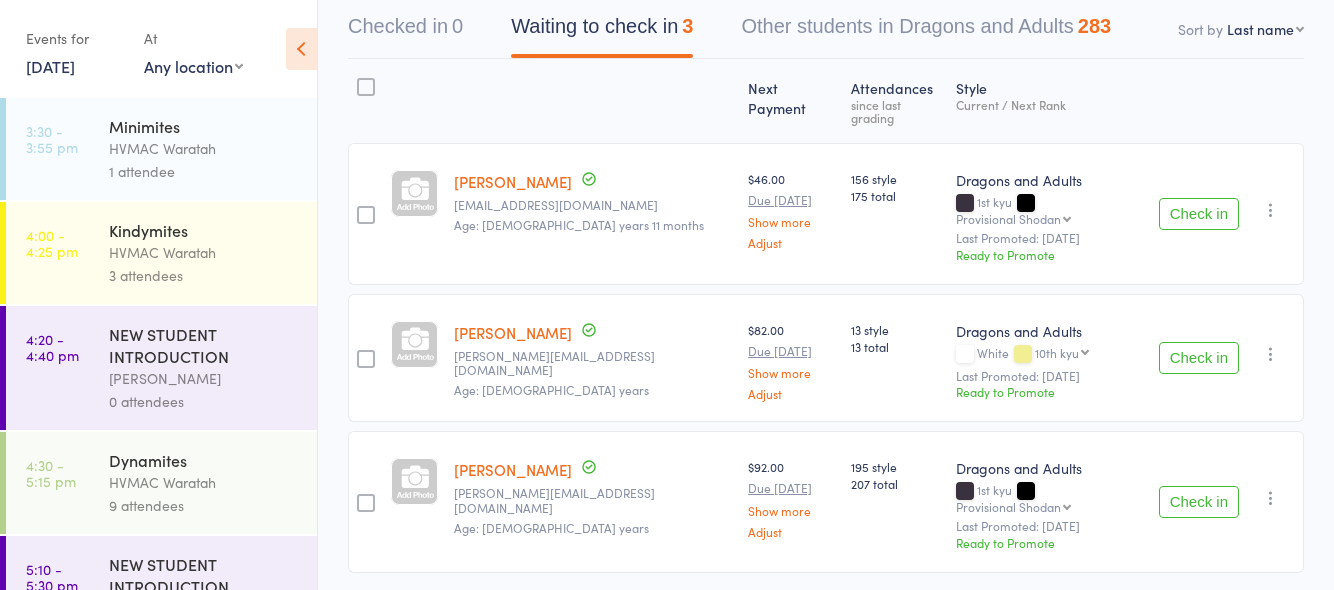 click on "HVMAC Waratah" at bounding box center (204, 148) 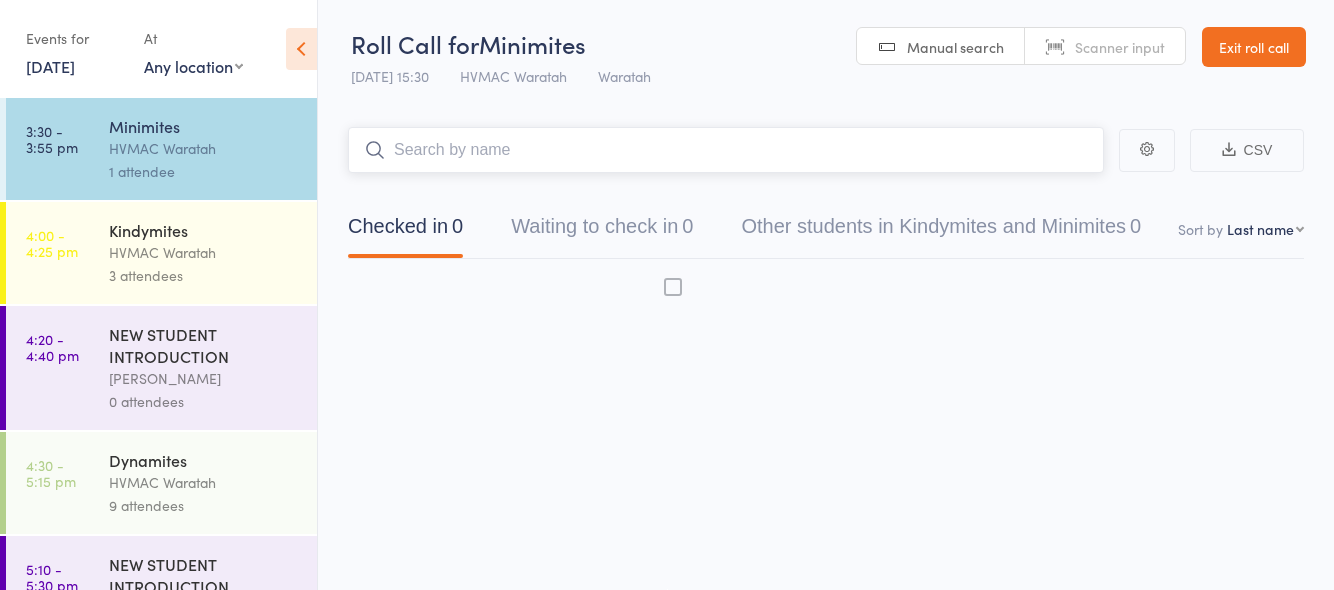 scroll, scrollTop: 1, scrollLeft: 0, axis: vertical 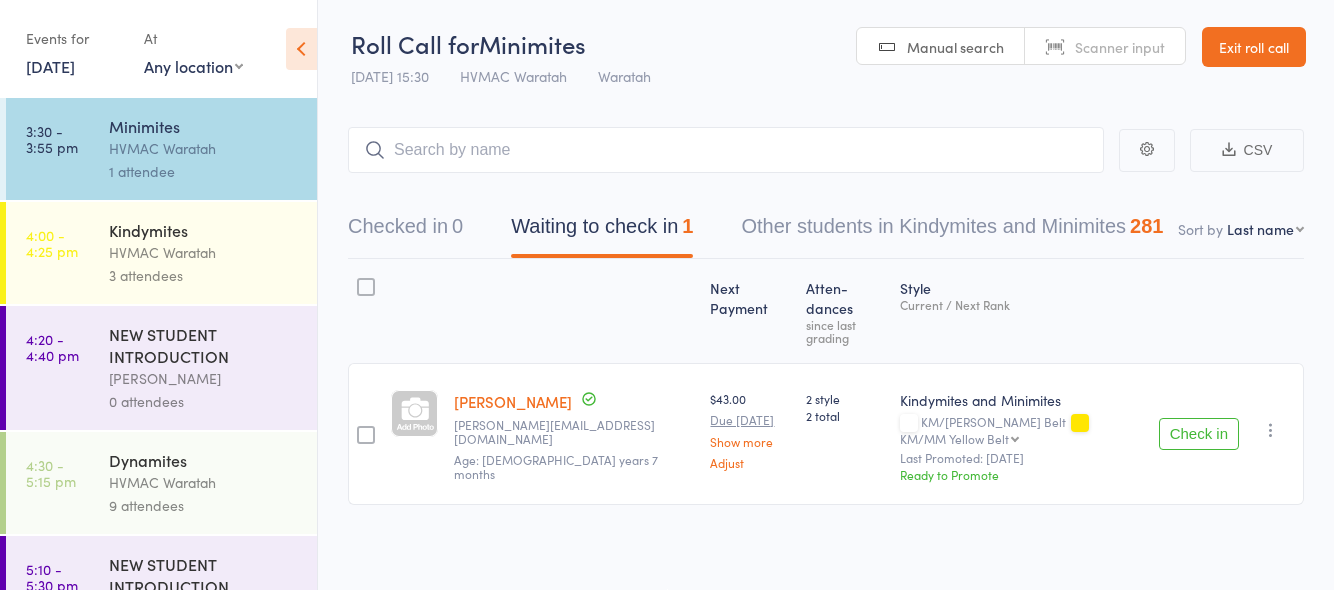 click on "Check in" at bounding box center [1199, 434] 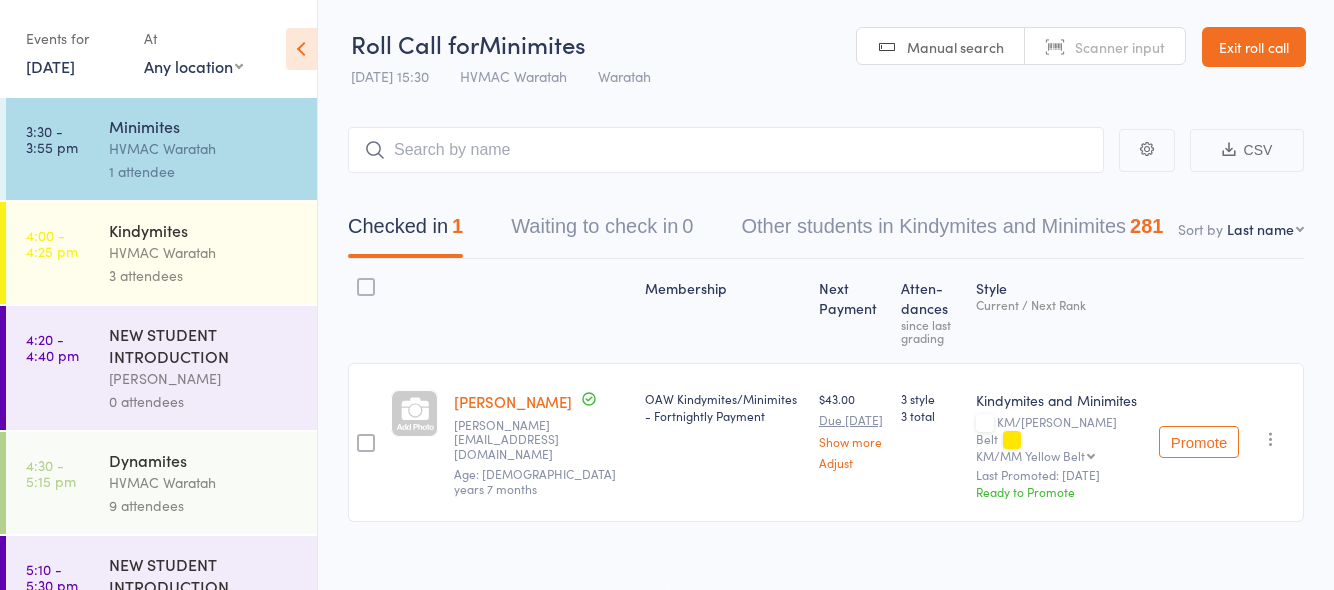click on "HVMAC Waratah" at bounding box center (204, 252) 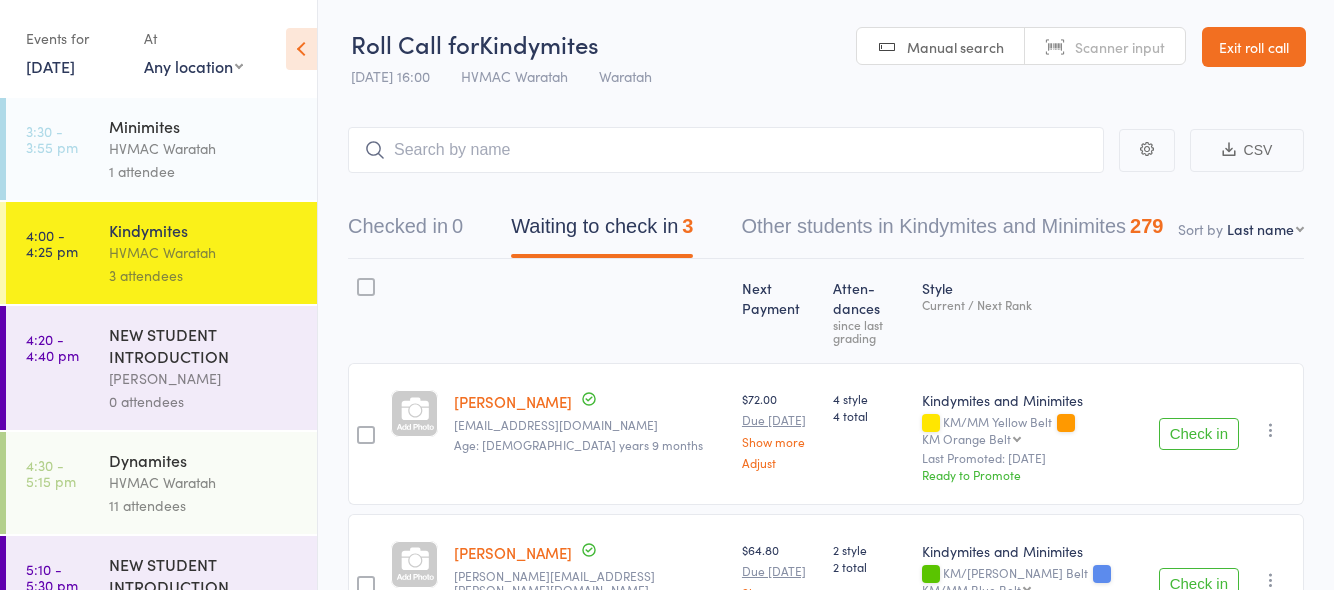 click on "HVMAC Waratah" at bounding box center (204, 252) 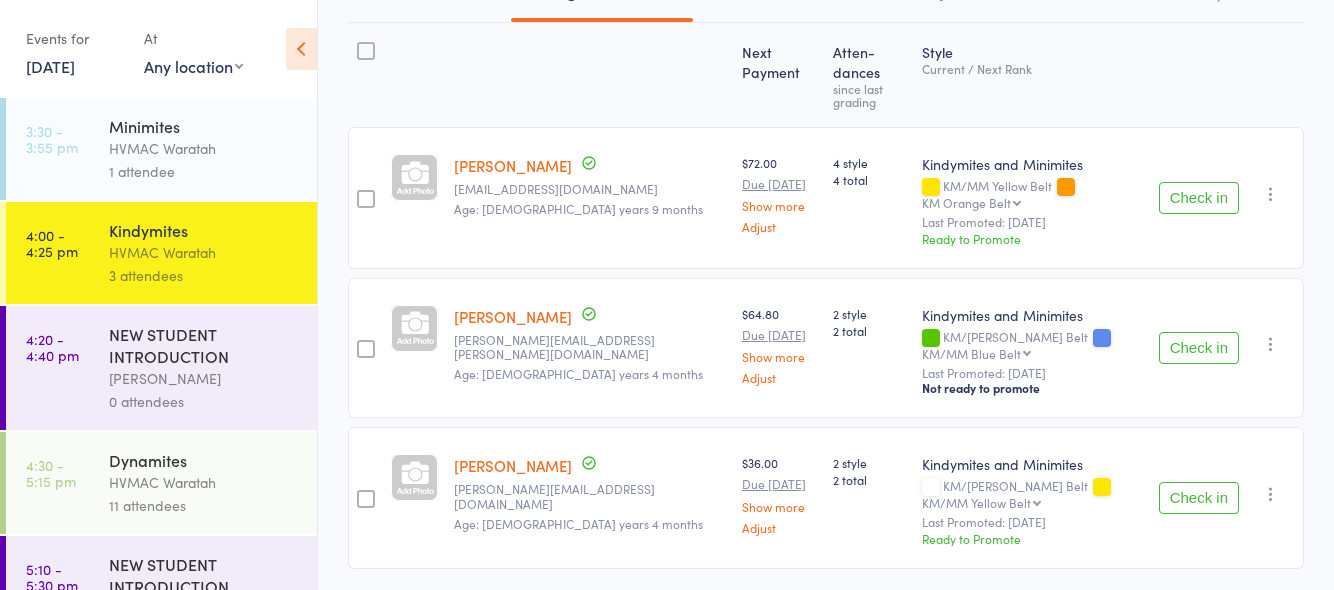 scroll, scrollTop: 260, scrollLeft: 0, axis: vertical 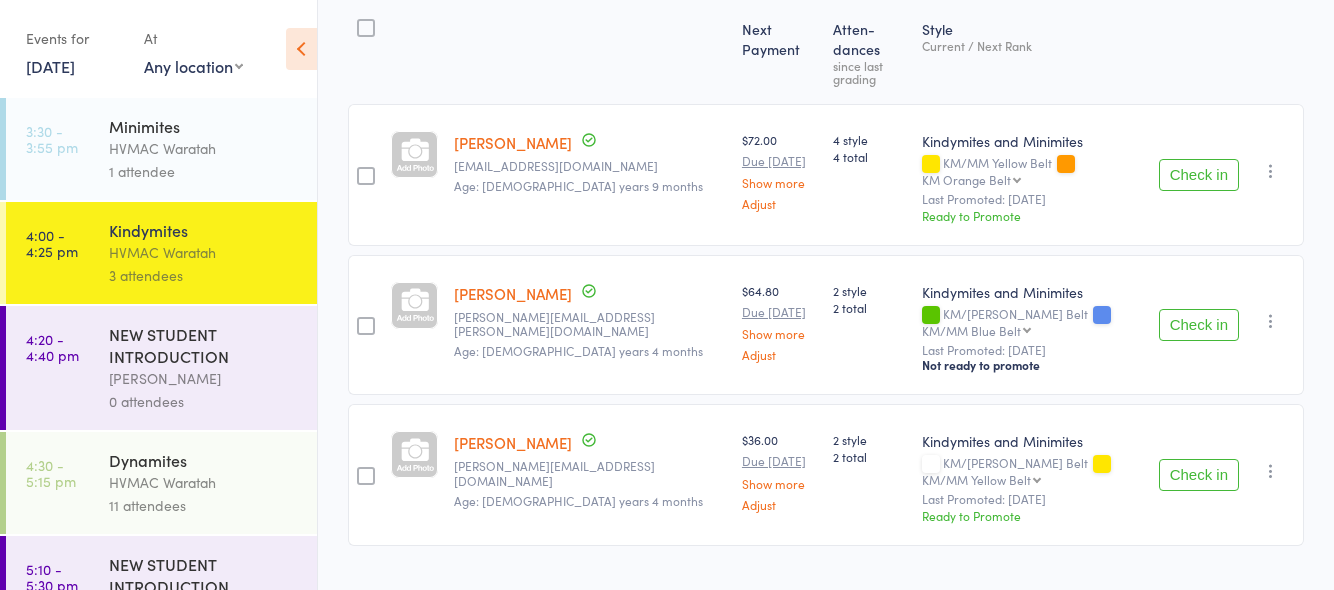 click at bounding box center (1271, 171) 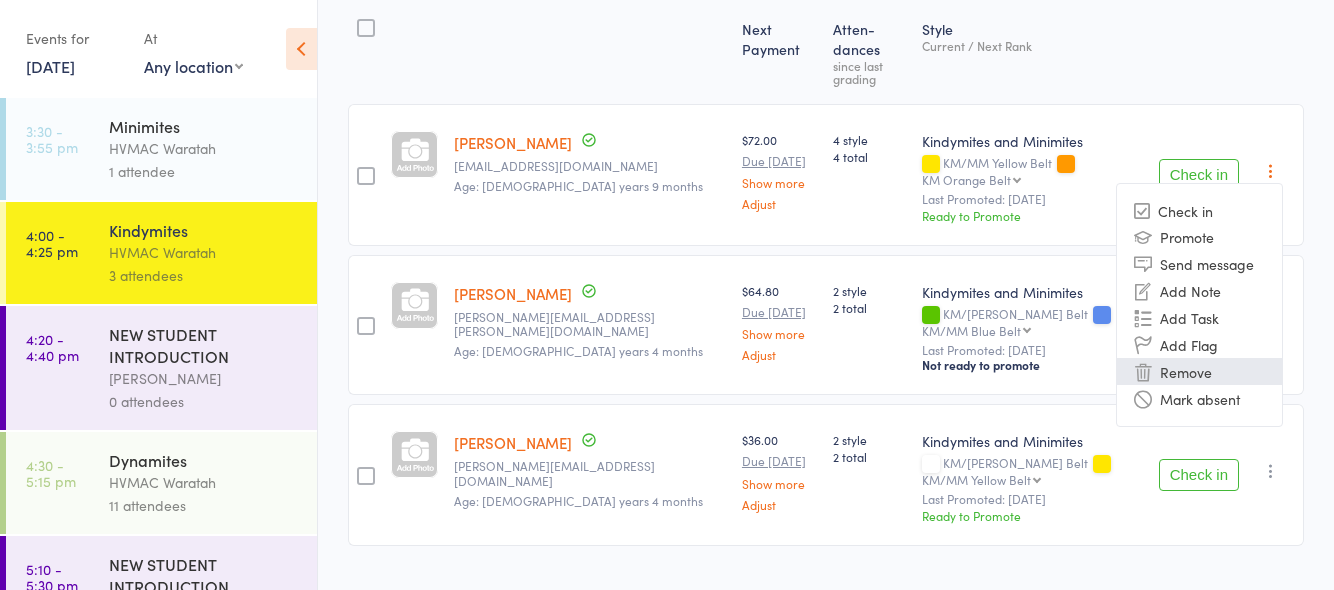 click on "Remove" at bounding box center [1199, 371] 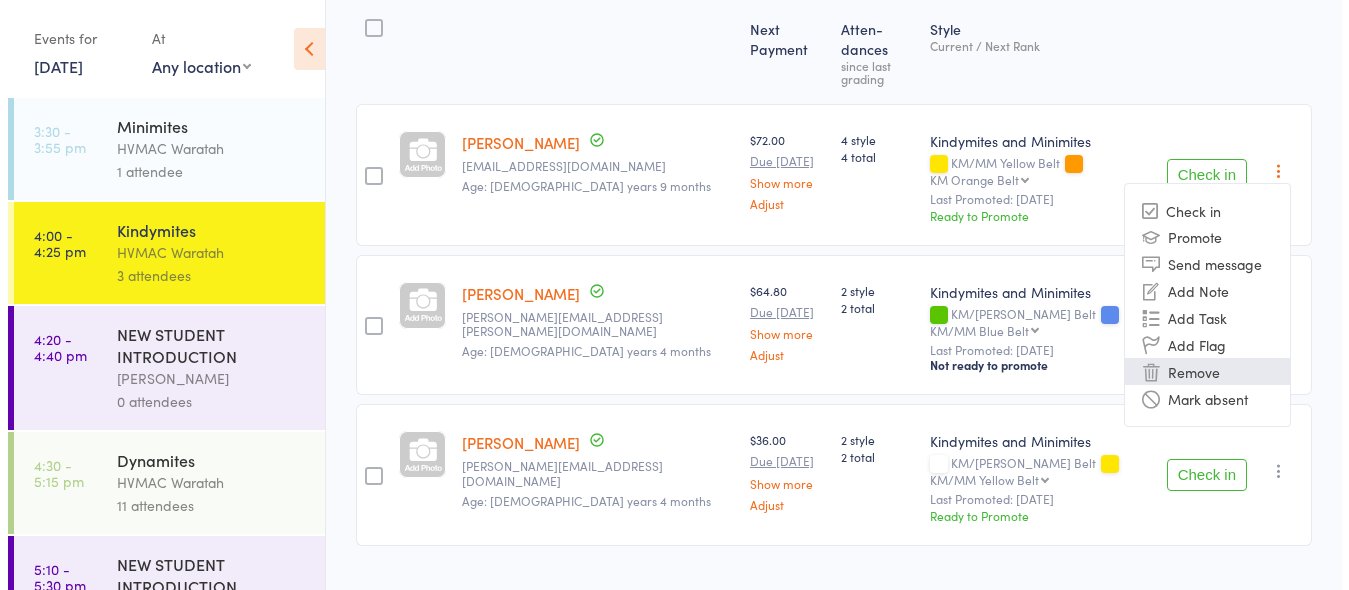 scroll, scrollTop: 234, scrollLeft: 0, axis: vertical 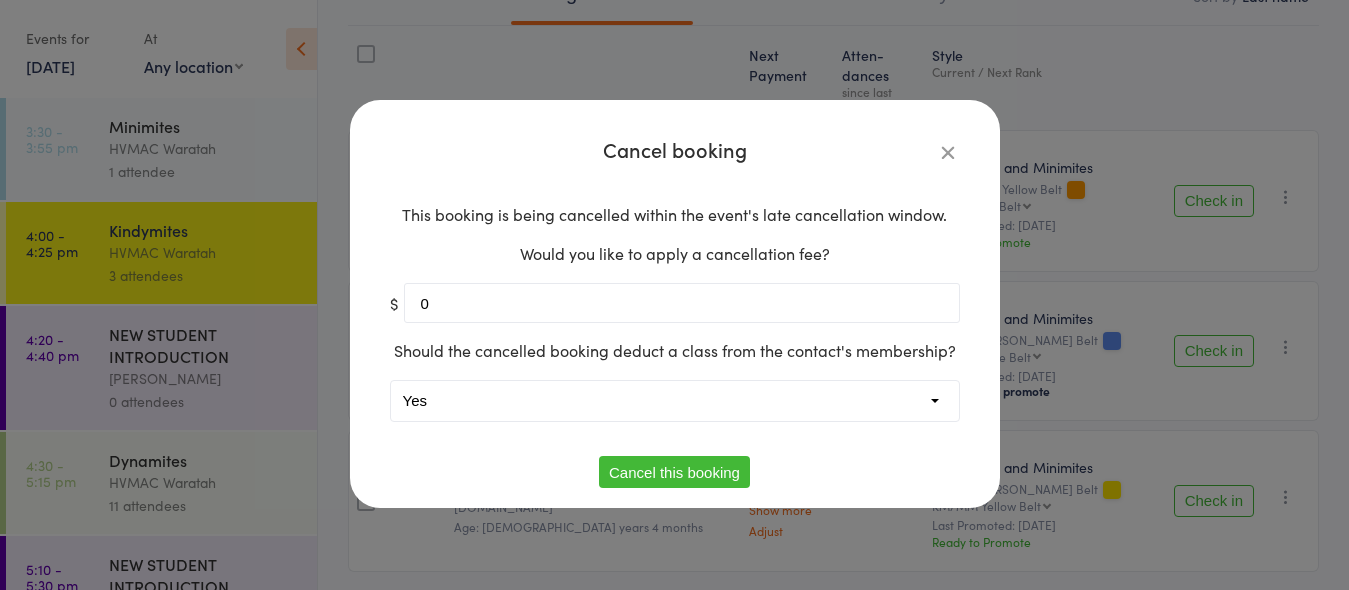 click on "Yes No" at bounding box center (675, 401) 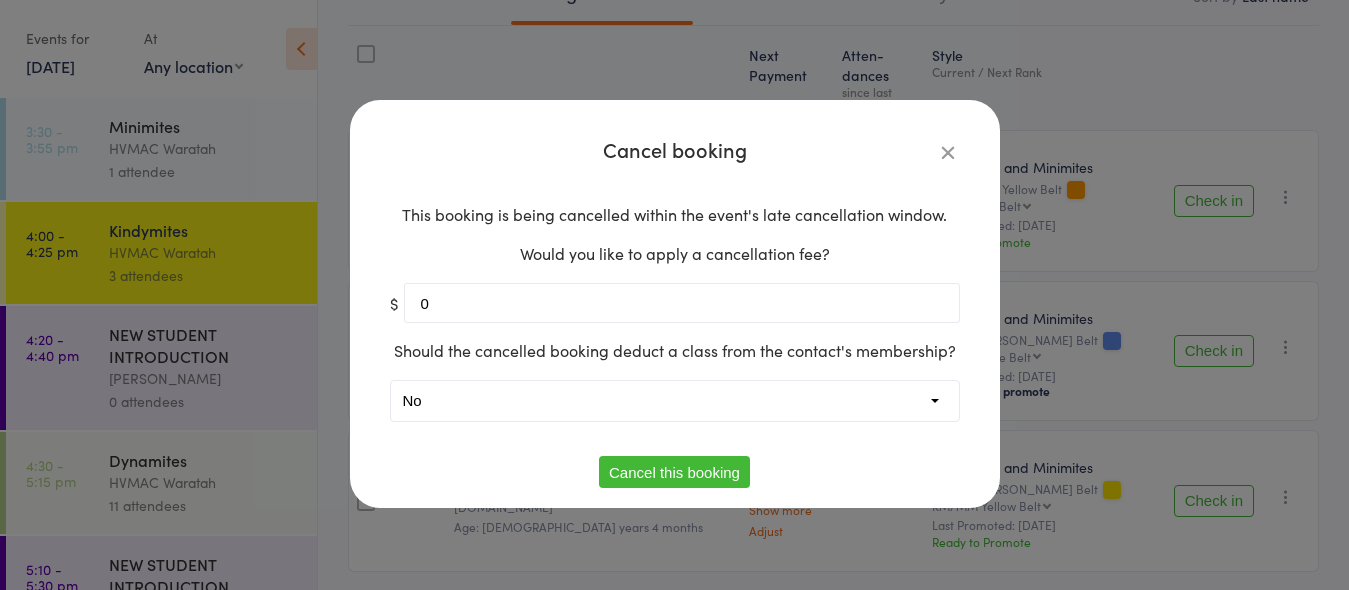 click on "Yes No" at bounding box center (675, 401) 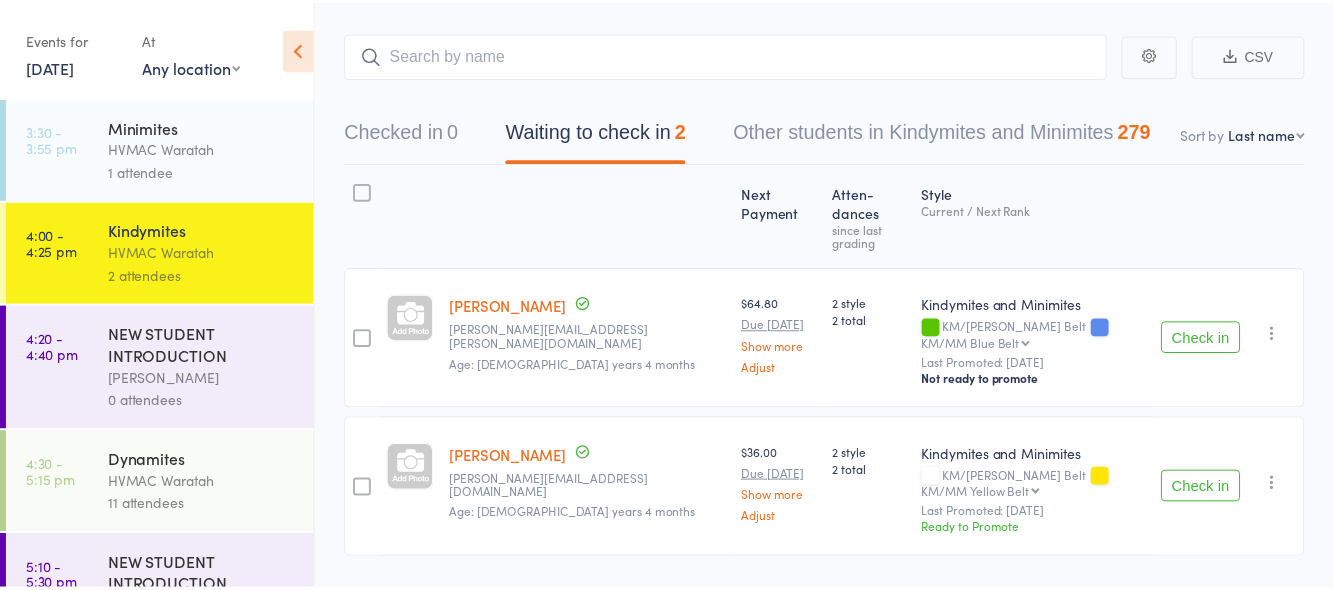 scroll, scrollTop: 122, scrollLeft: 0, axis: vertical 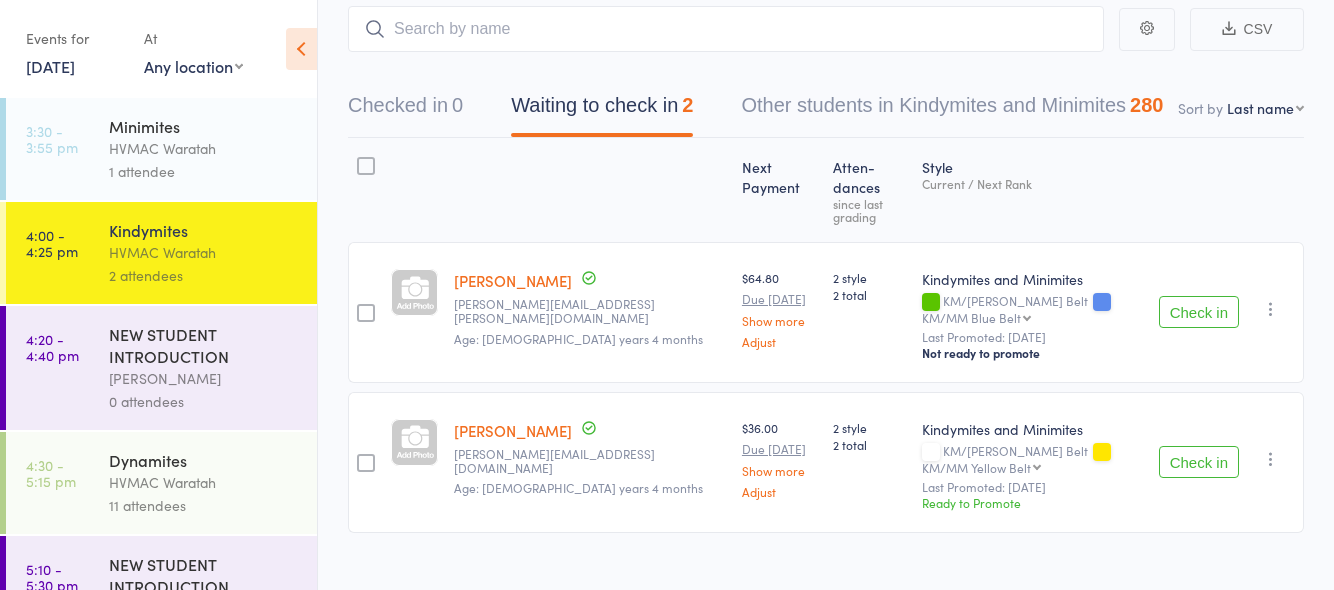 click on "Check in" at bounding box center (1199, 312) 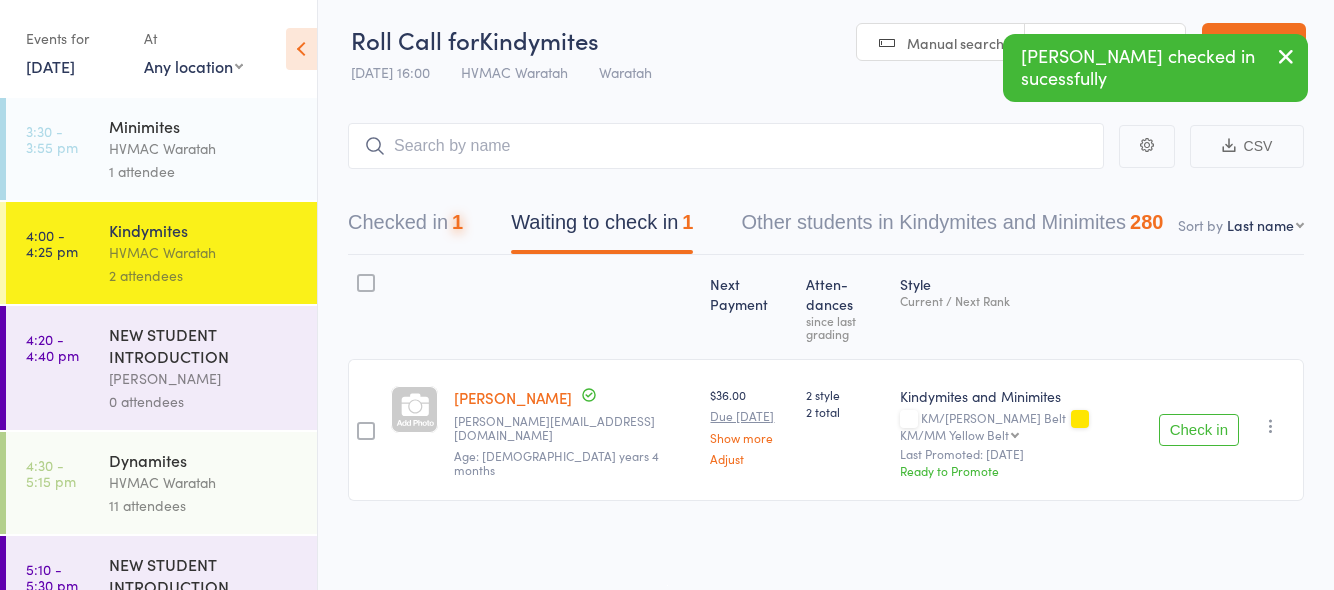 scroll, scrollTop: 1, scrollLeft: 0, axis: vertical 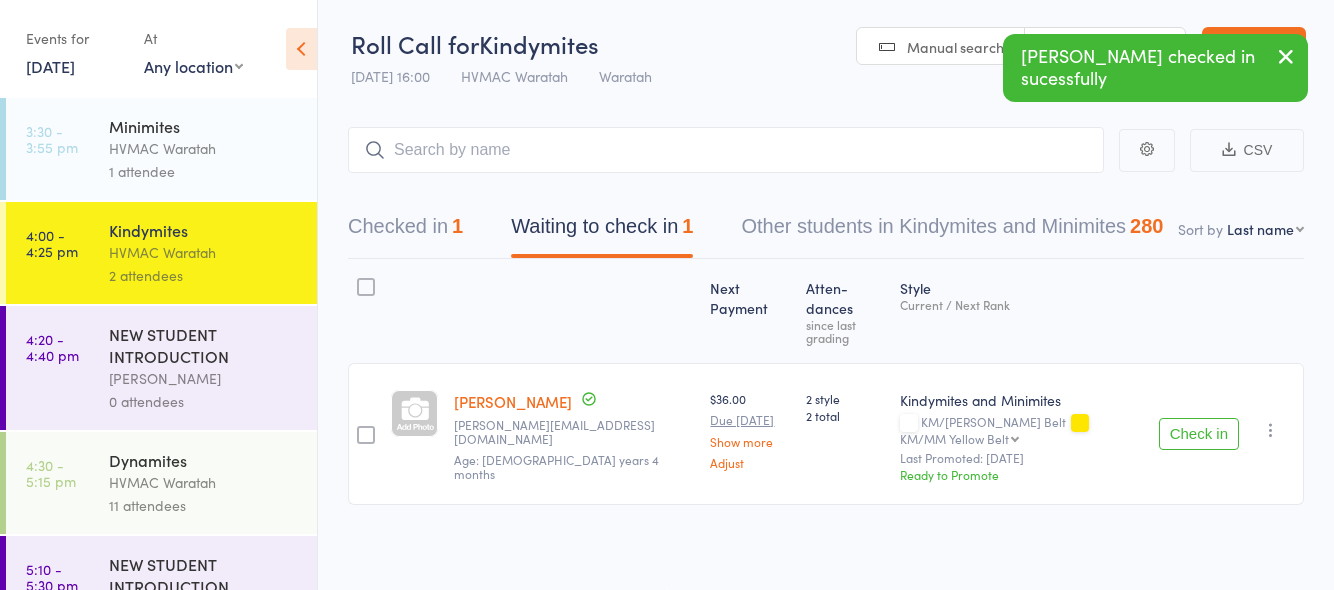 click on "Check in" at bounding box center (1199, 434) 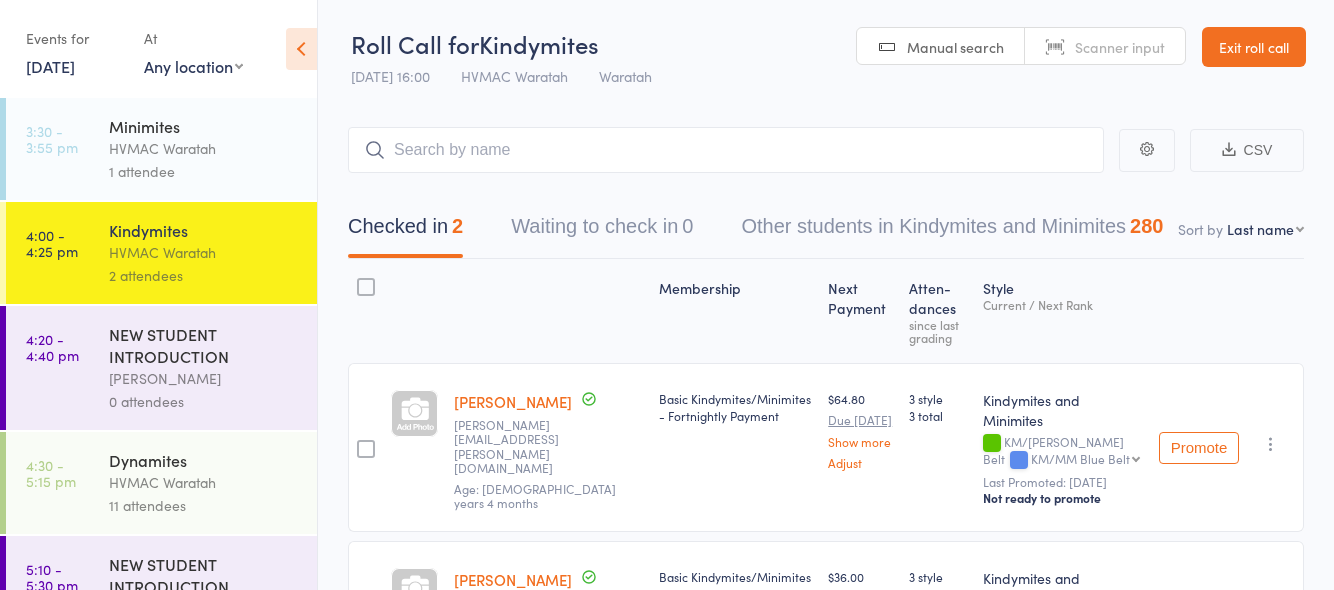 click on "Dynamites" at bounding box center [204, 460] 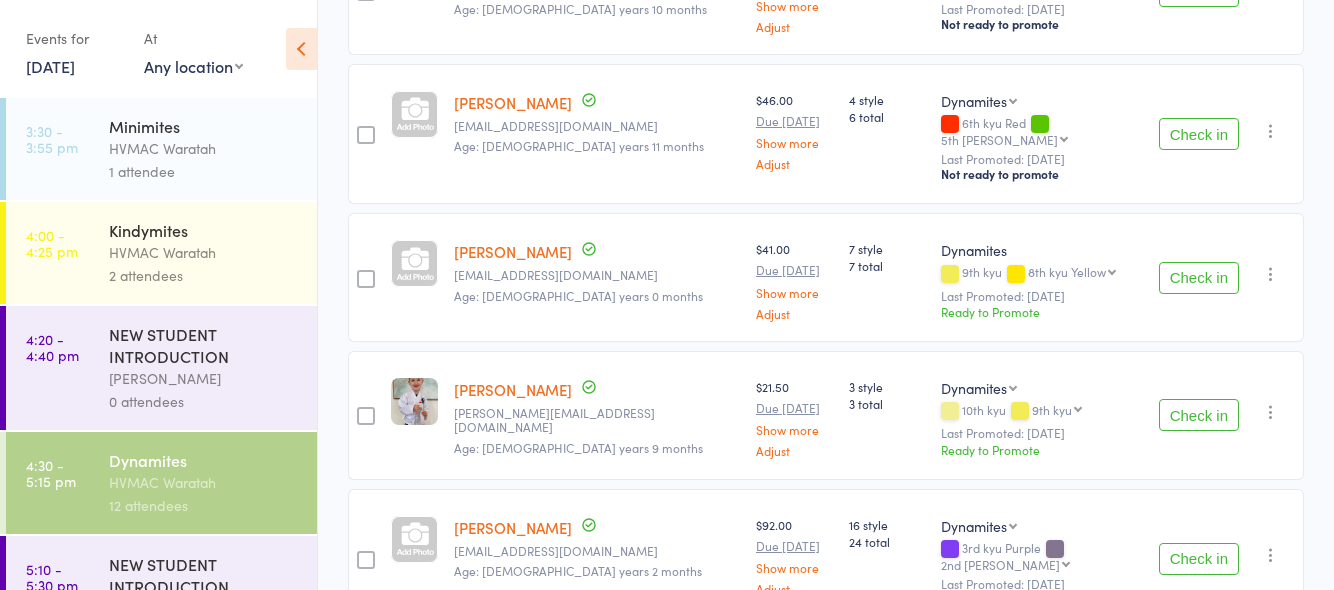 scroll, scrollTop: 701, scrollLeft: 0, axis: vertical 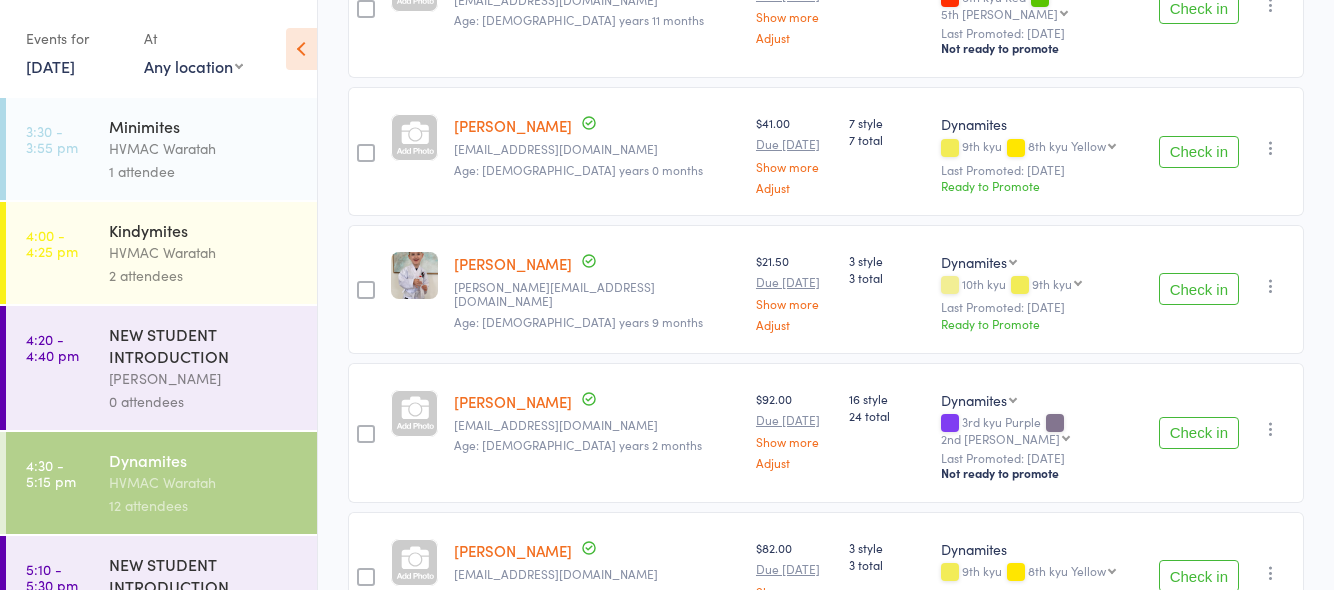 drag, startPoint x: 1202, startPoint y: 254, endPoint x: 1182, endPoint y: 249, distance: 20.615528 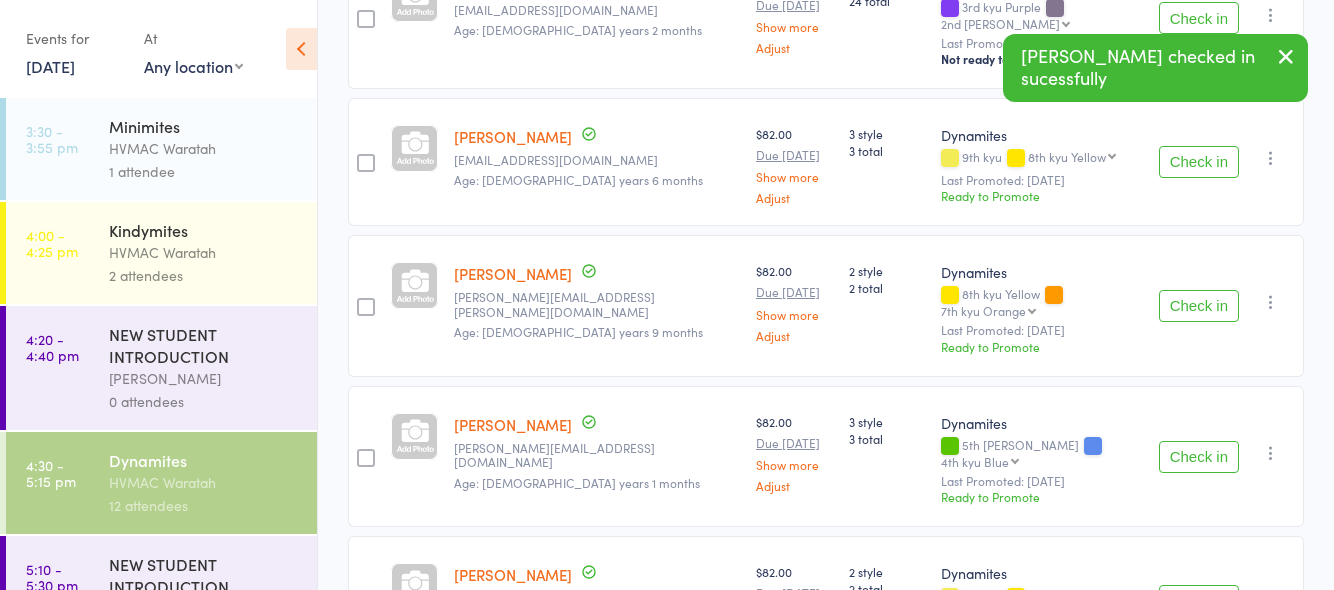 scroll, scrollTop: 1001, scrollLeft: 0, axis: vertical 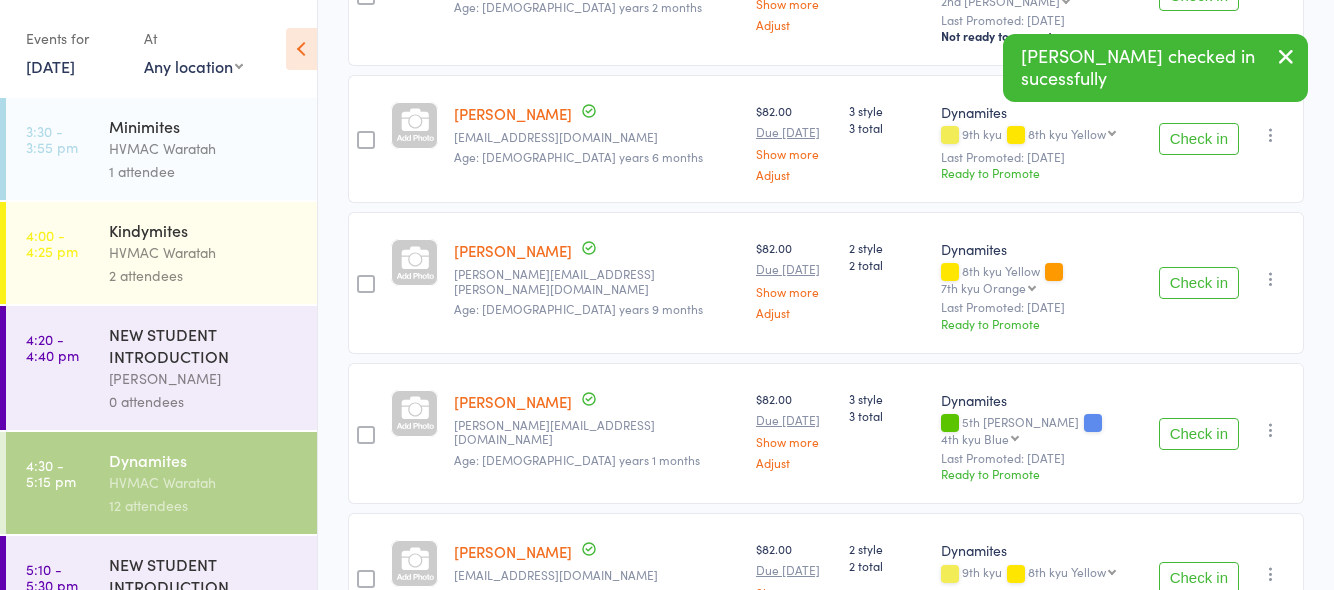 click on "Check in" at bounding box center [1199, 434] 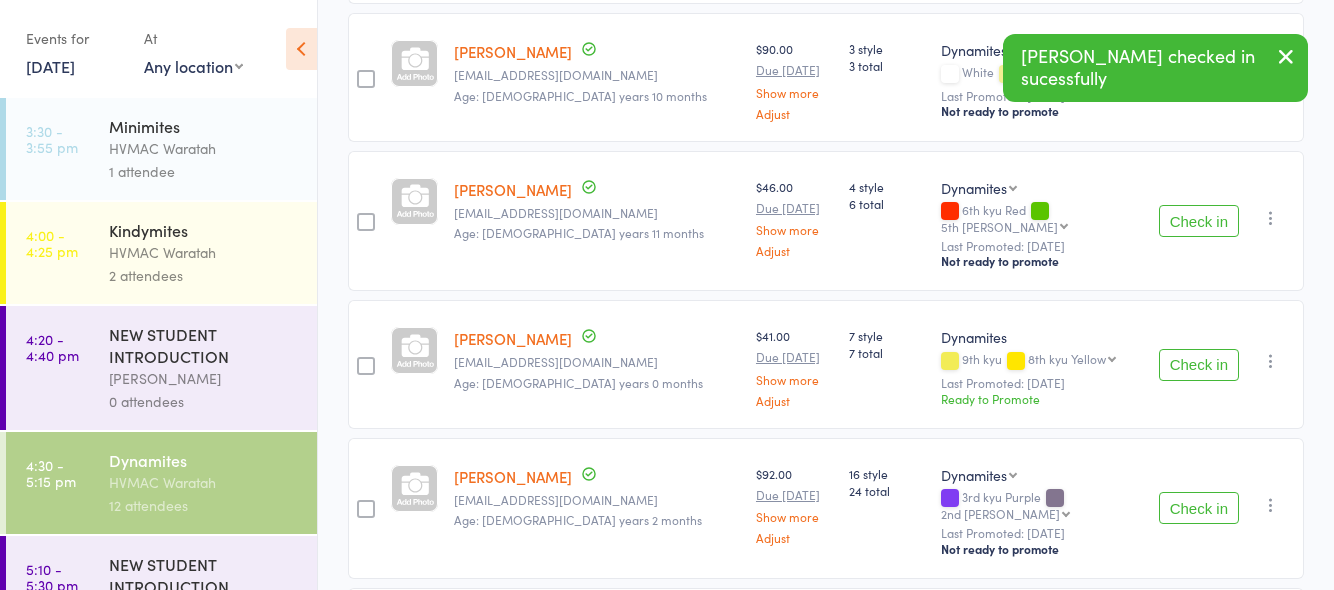 scroll, scrollTop: 301, scrollLeft: 0, axis: vertical 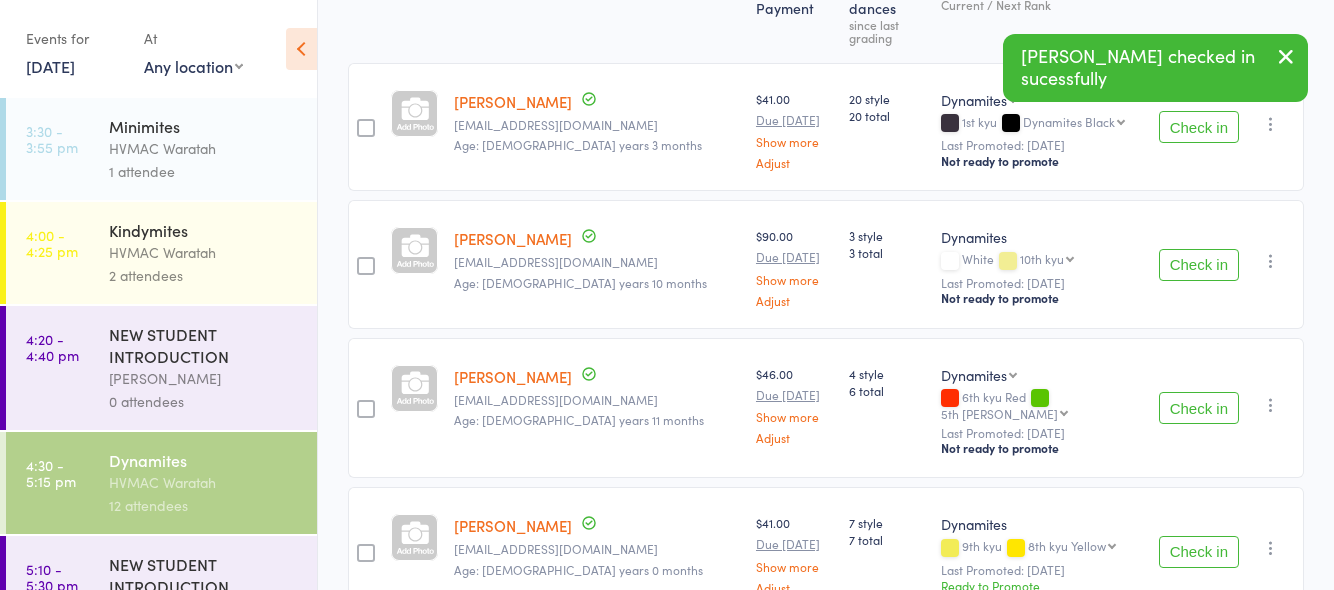 click on "Check in" at bounding box center (1199, 265) 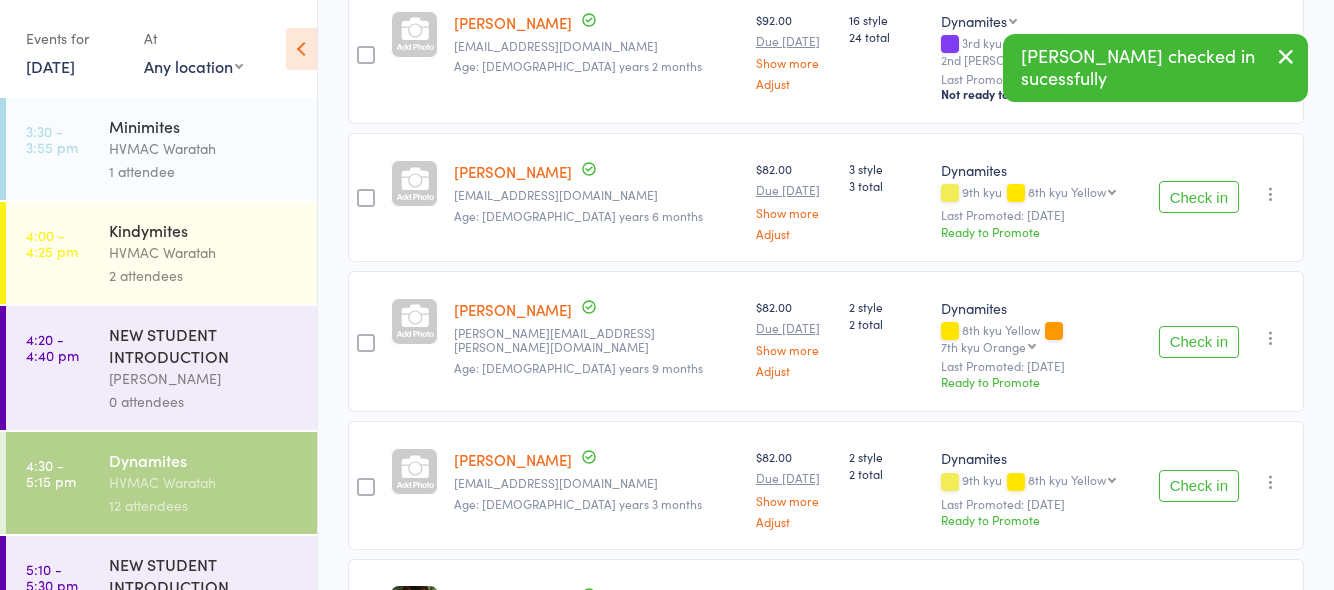 scroll, scrollTop: 901, scrollLeft: 0, axis: vertical 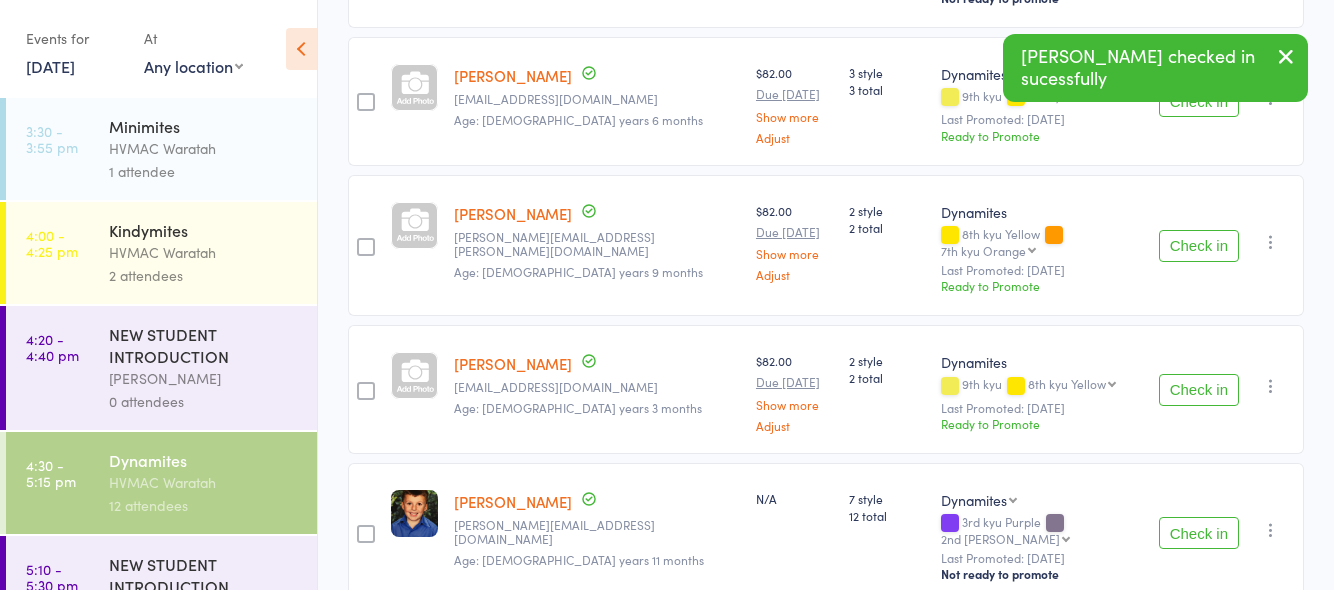 click on "Check in" at bounding box center (1199, 390) 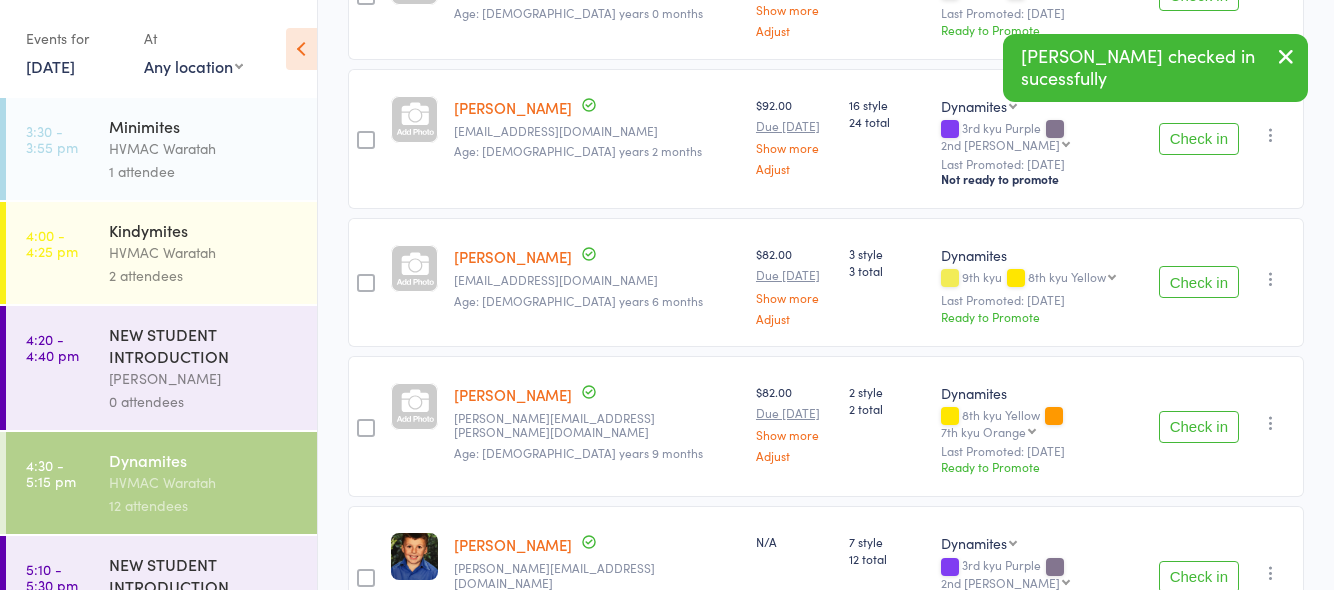scroll, scrollTop: 601, scrollLeft: 0, axis: vertical 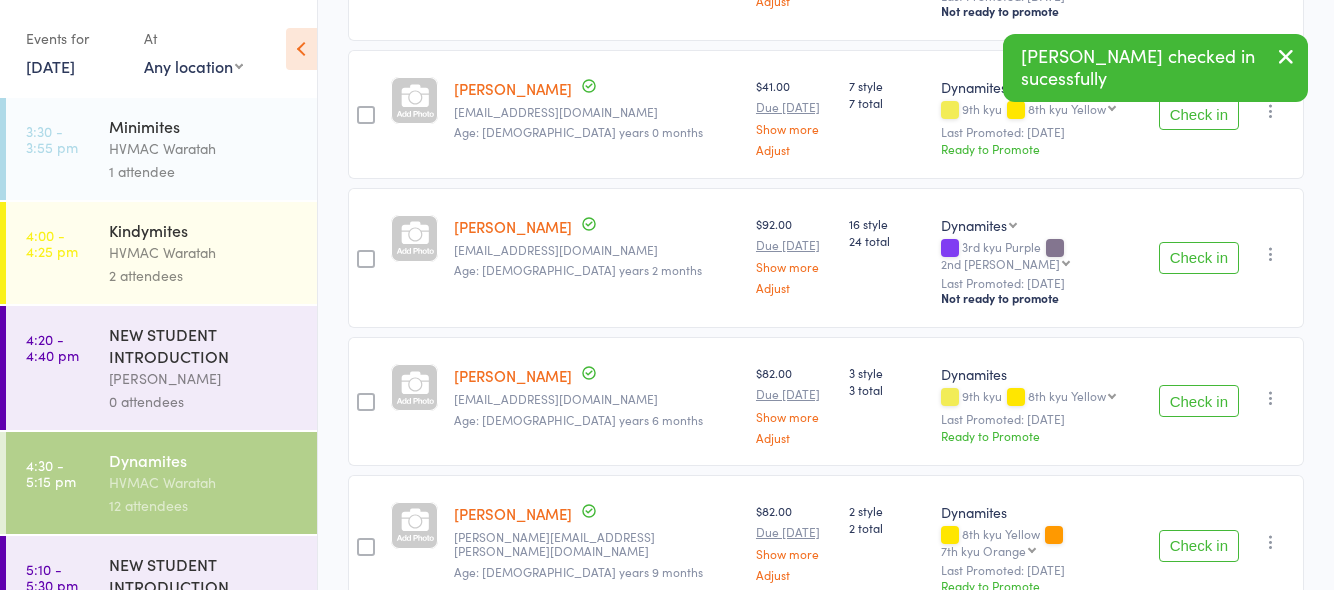 click on "Check in" at bounding box center (1199, 401) 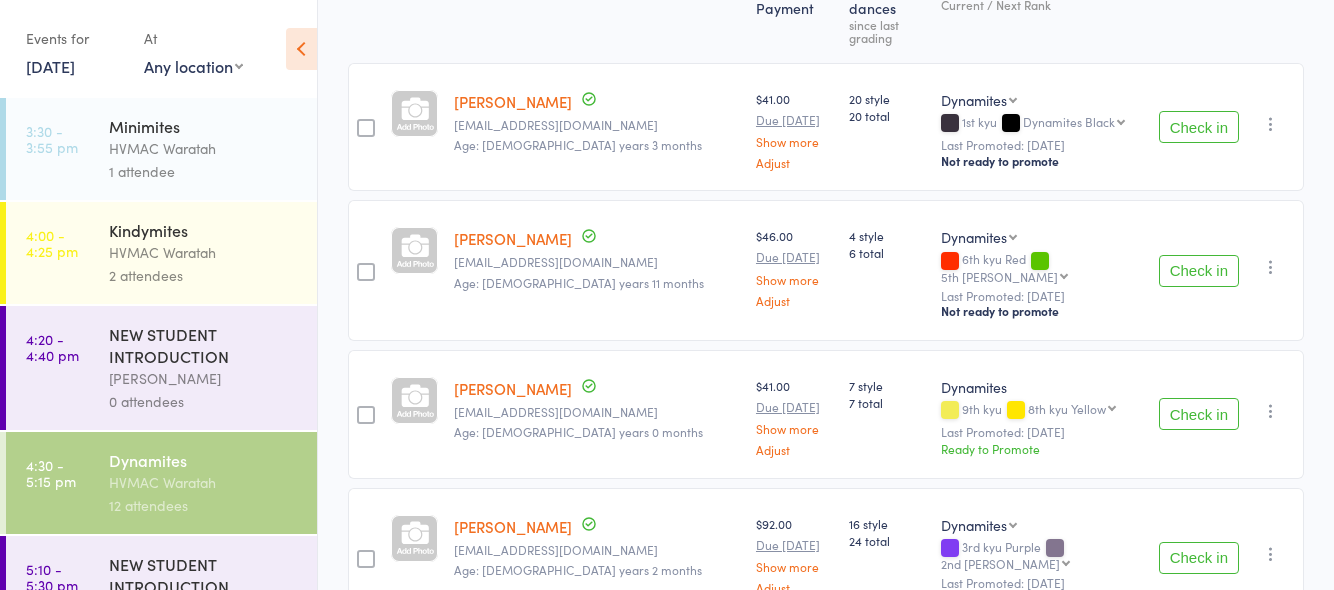 scroll, scrollTop: 0, scrollLeft: 0, axis: both 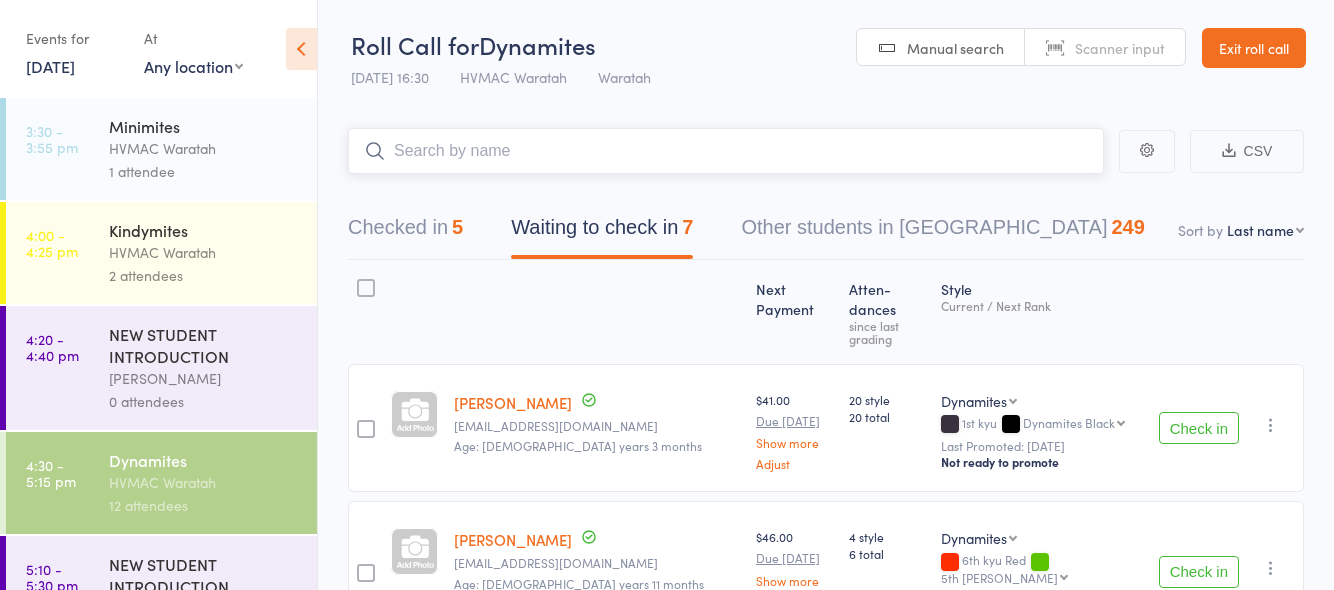 click at bounding box center [726, 151] 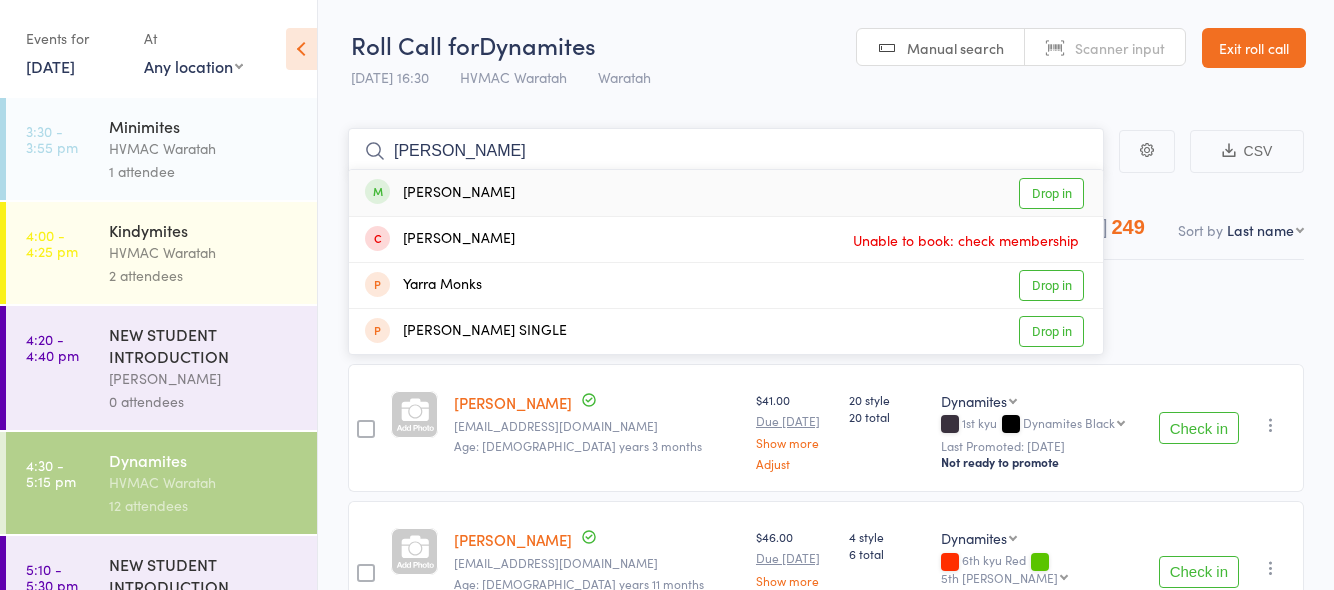 type on "monasha" 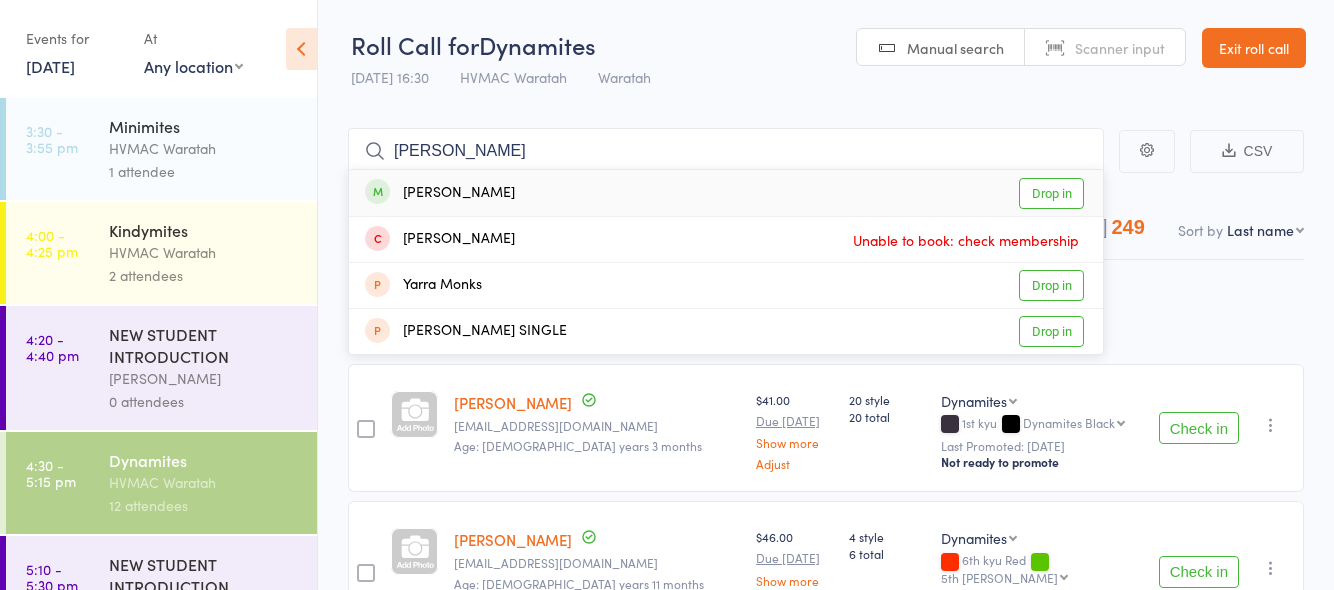 click on "Drop in" at bounding box center [1051, 193] 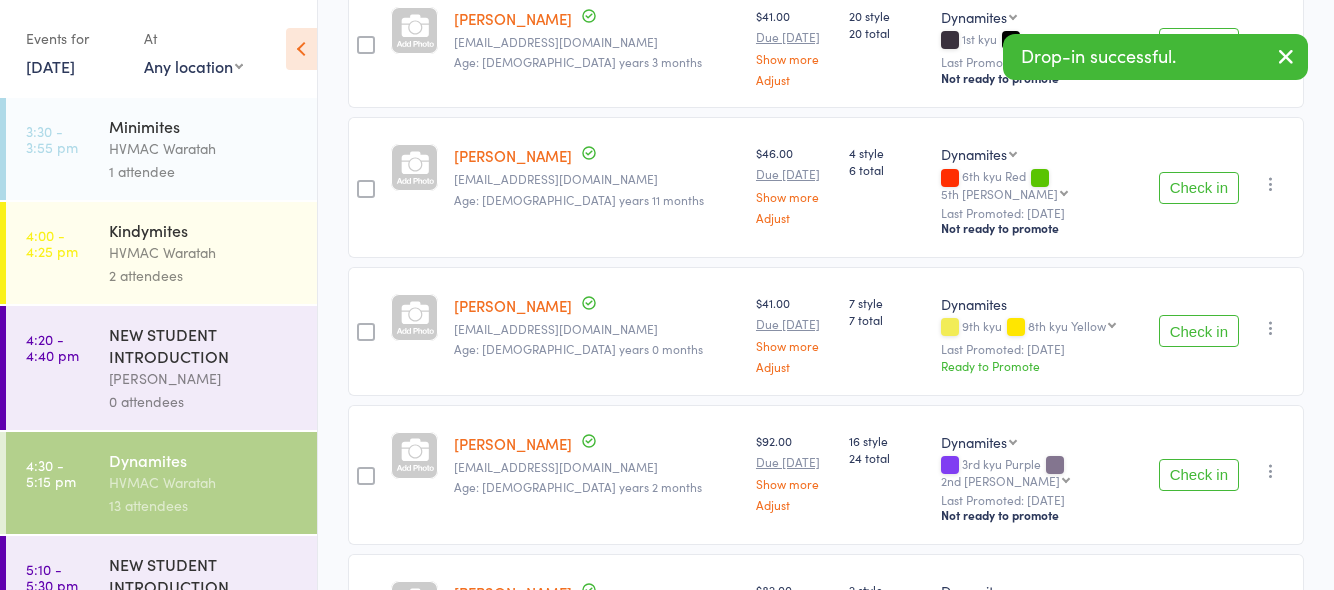 scroll, scrollTop: 400, scrollLeft: 0, axis: vertical 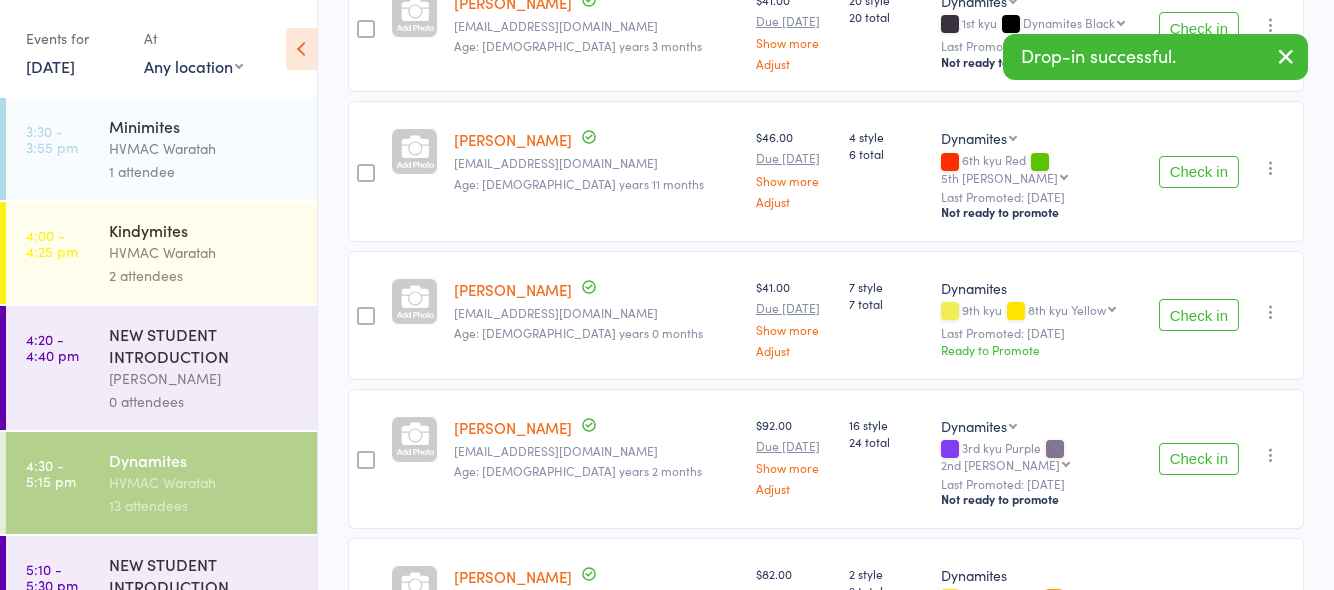 click on "Check in" at bounding box center (1199, 315) 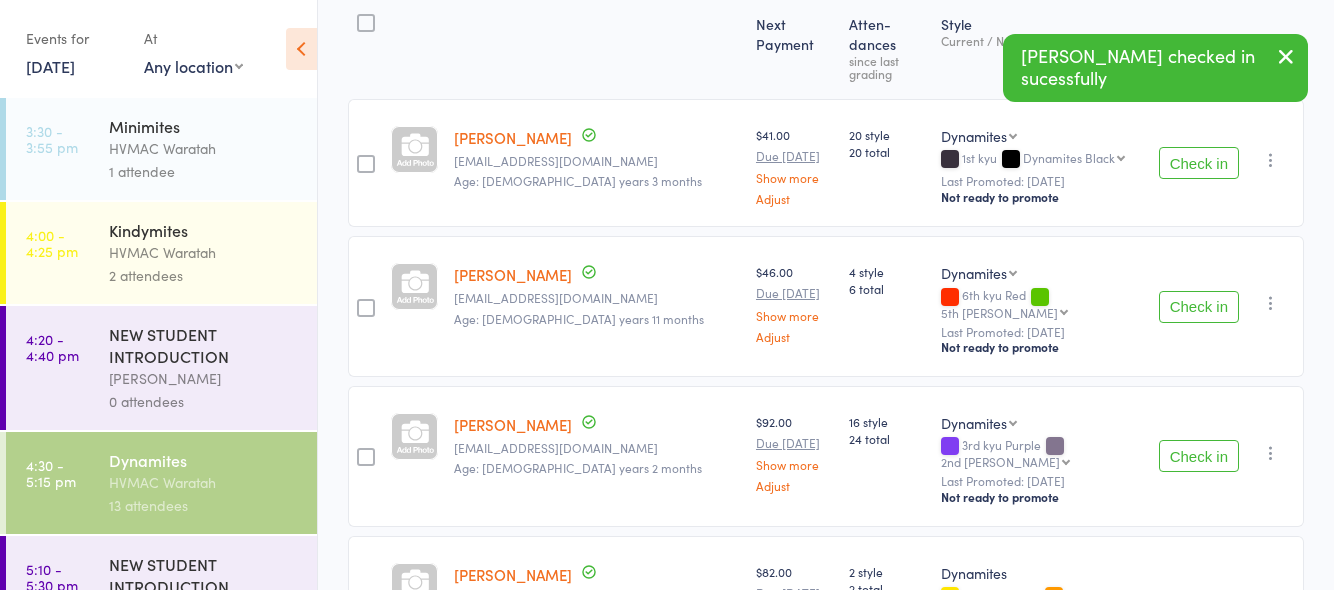 scroll, scrollTop: 0, scrollLeft: 0, axis: both 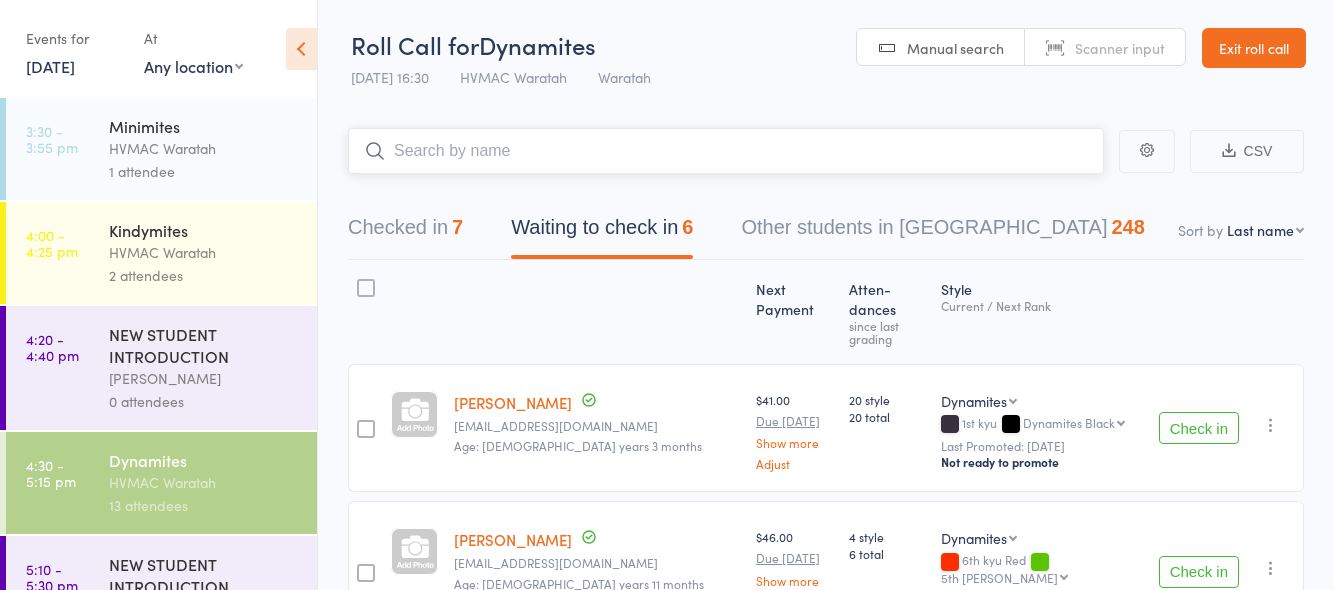 click at bounding box center (726, 151) 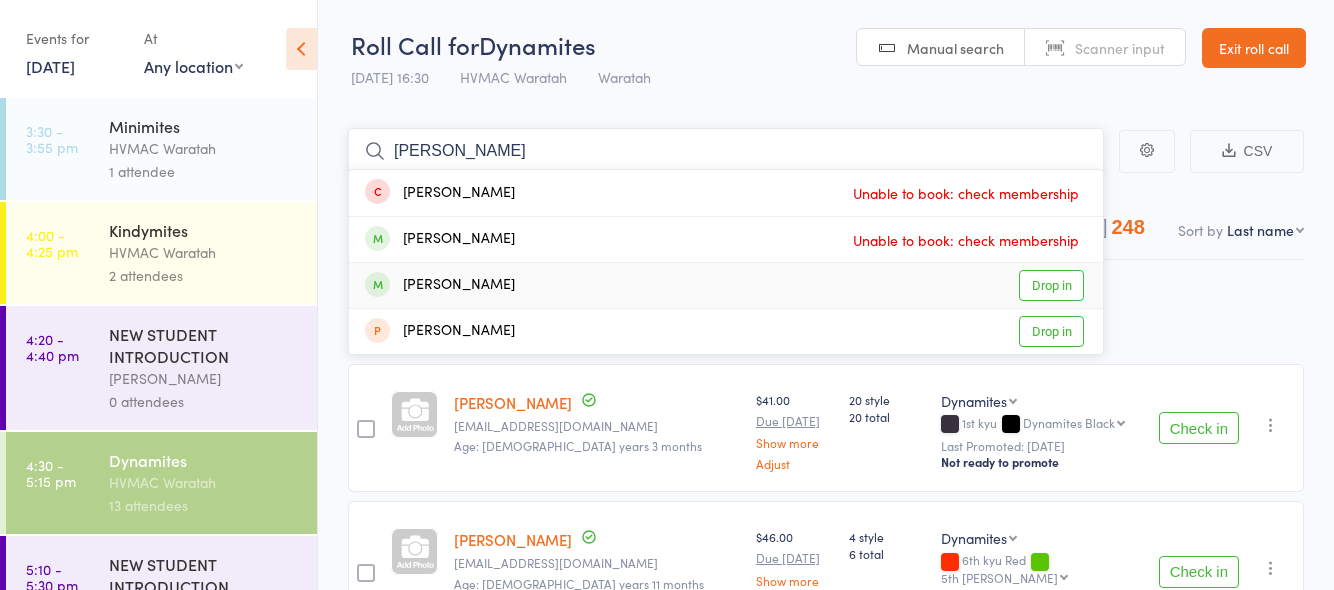 type on "eric" 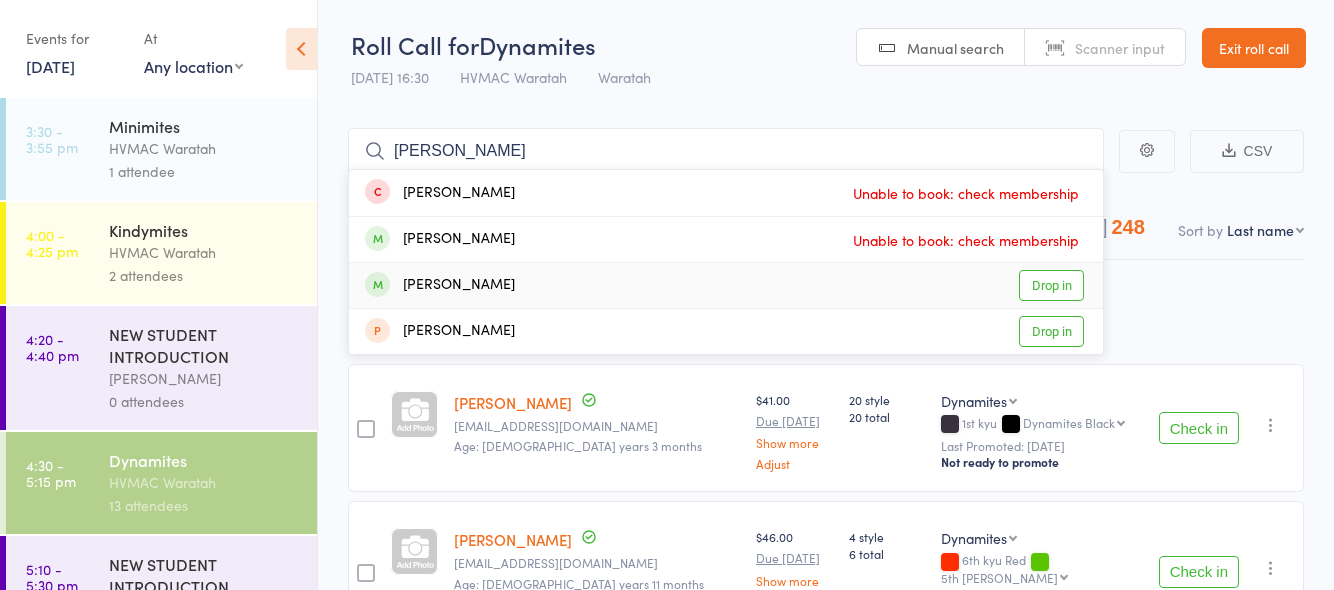 click on "Drop in" at bounding box center [1051, 285] 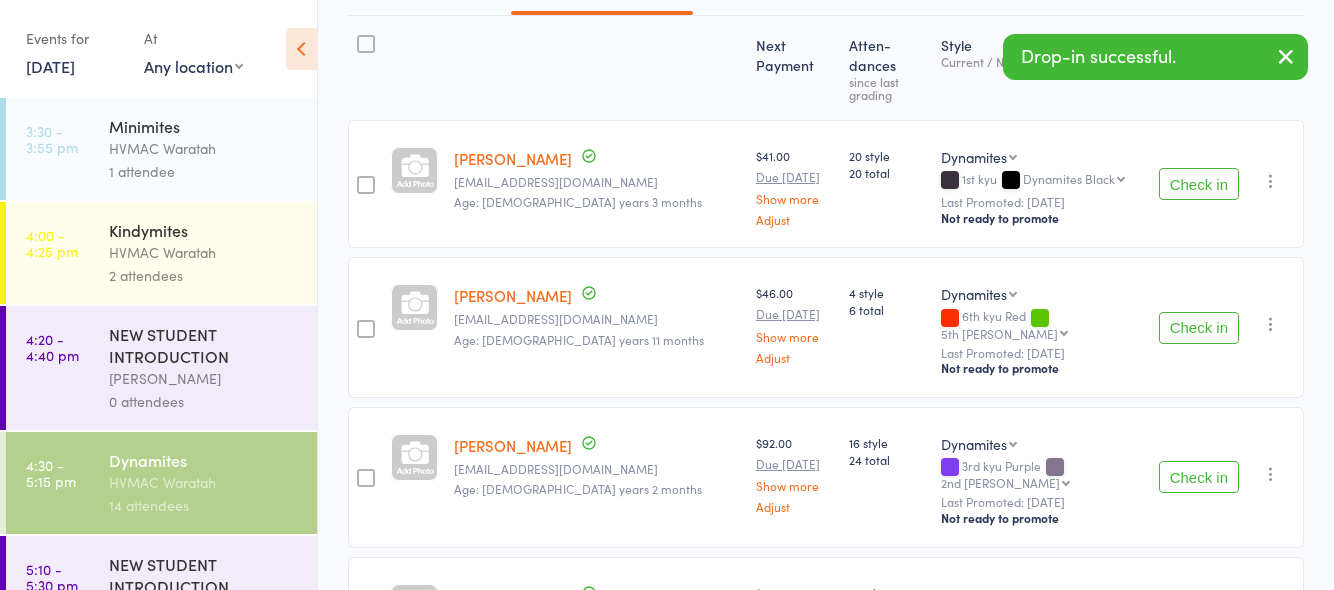 scroll, scrollTop: 300, scrollLeft: 0, axis: vertical 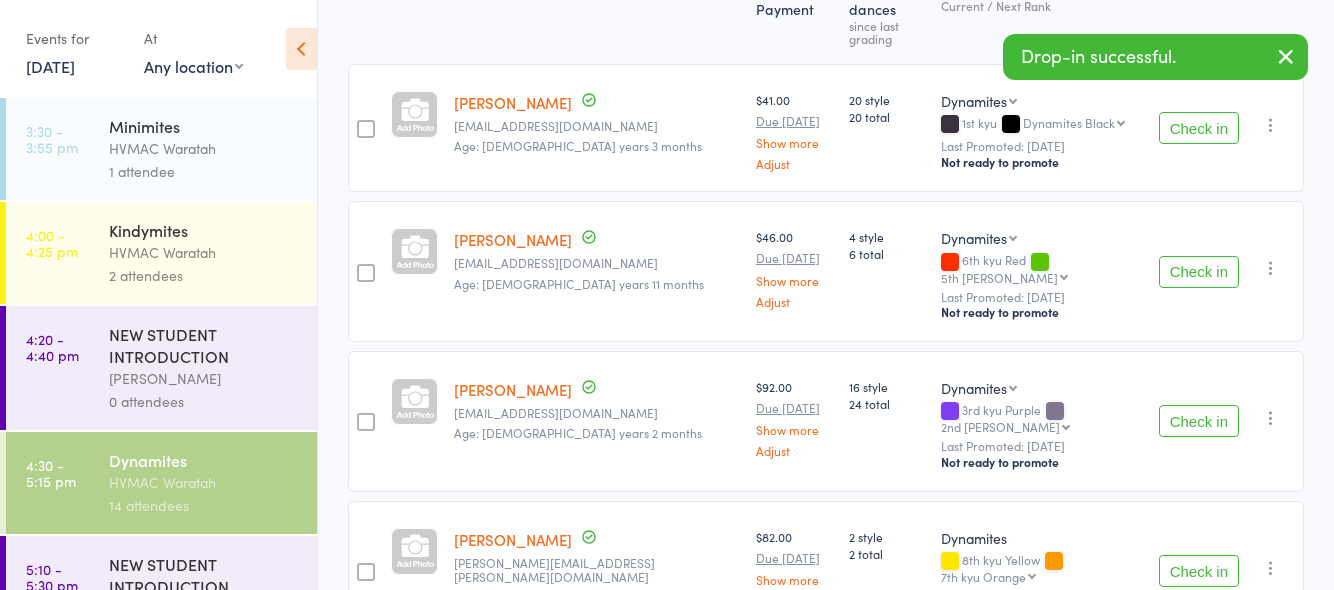 click on "Check in" at bounding box center [1199, 571] 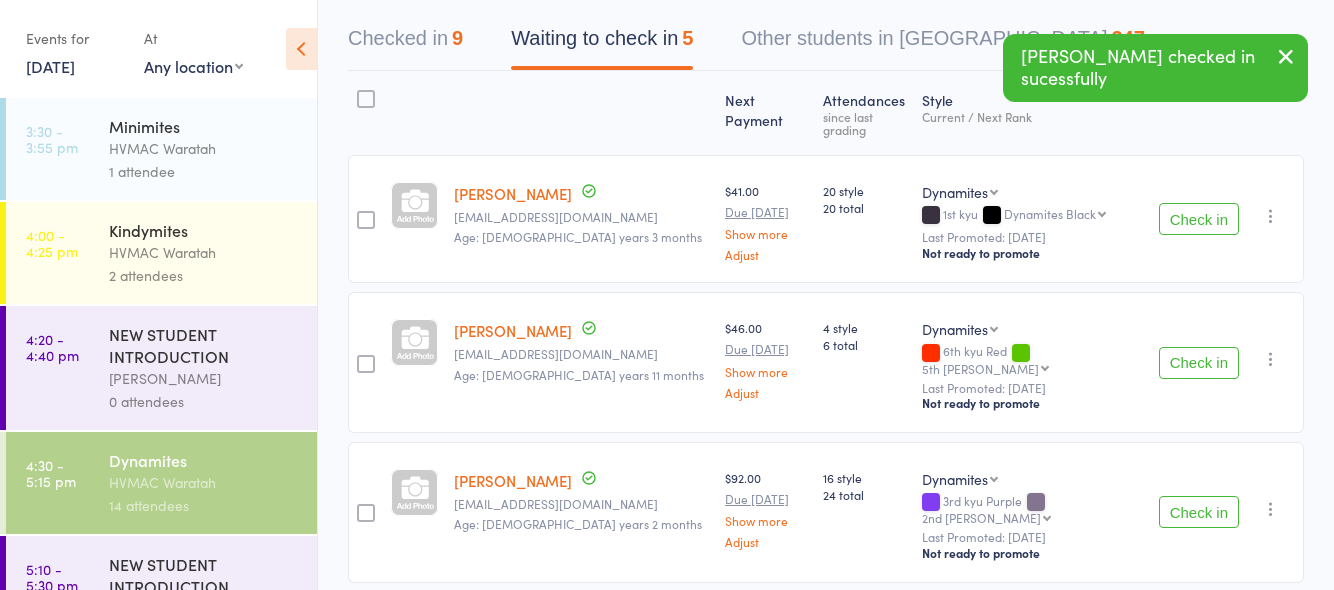 scroll, scrollTop: 0, scrollLeft: 0, axis: both 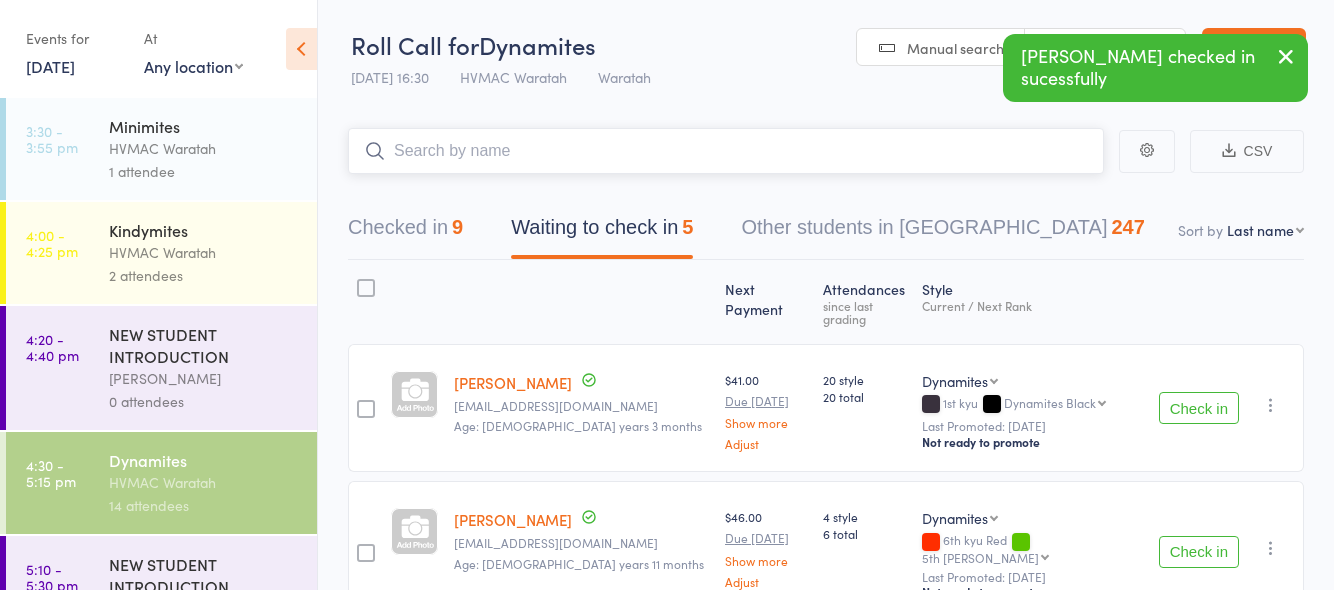click at bounding box center [726, 151] 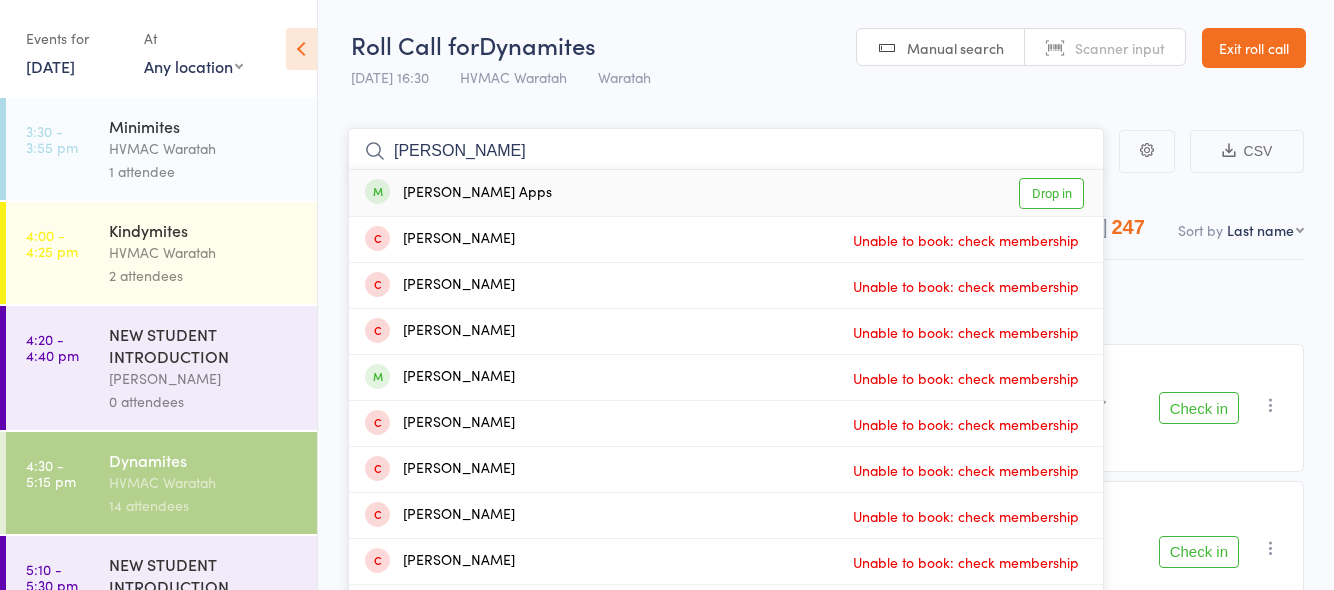 type on "eli" 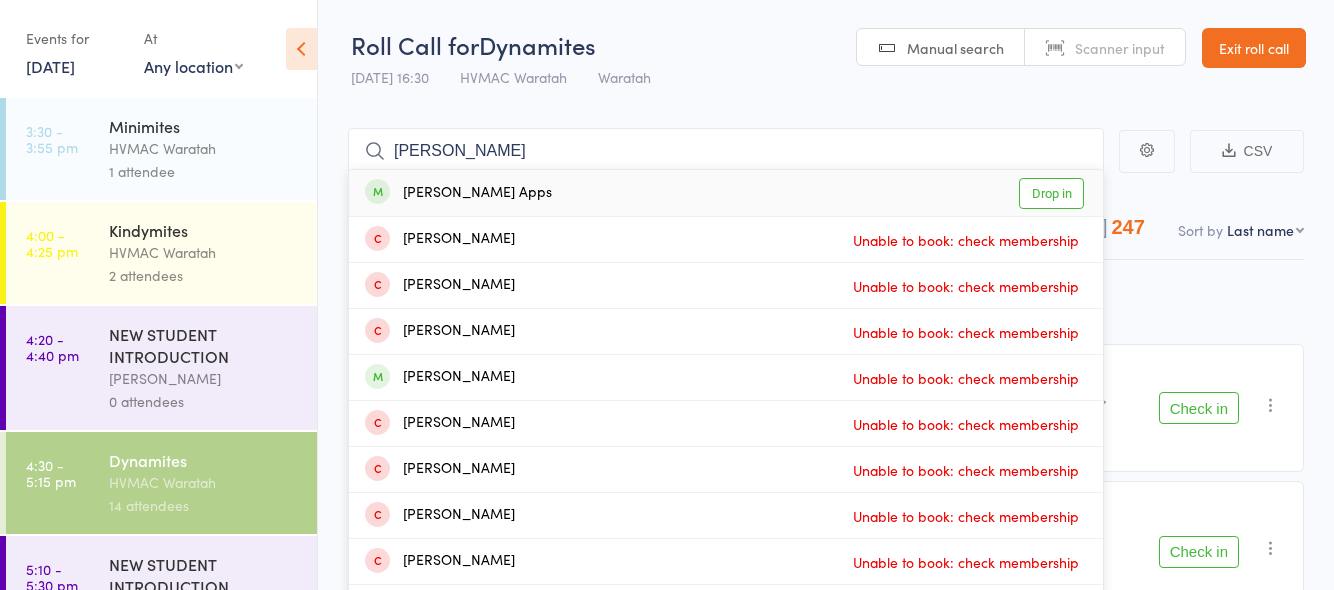 click on "Drop in" at bounding box center (1051, 193) 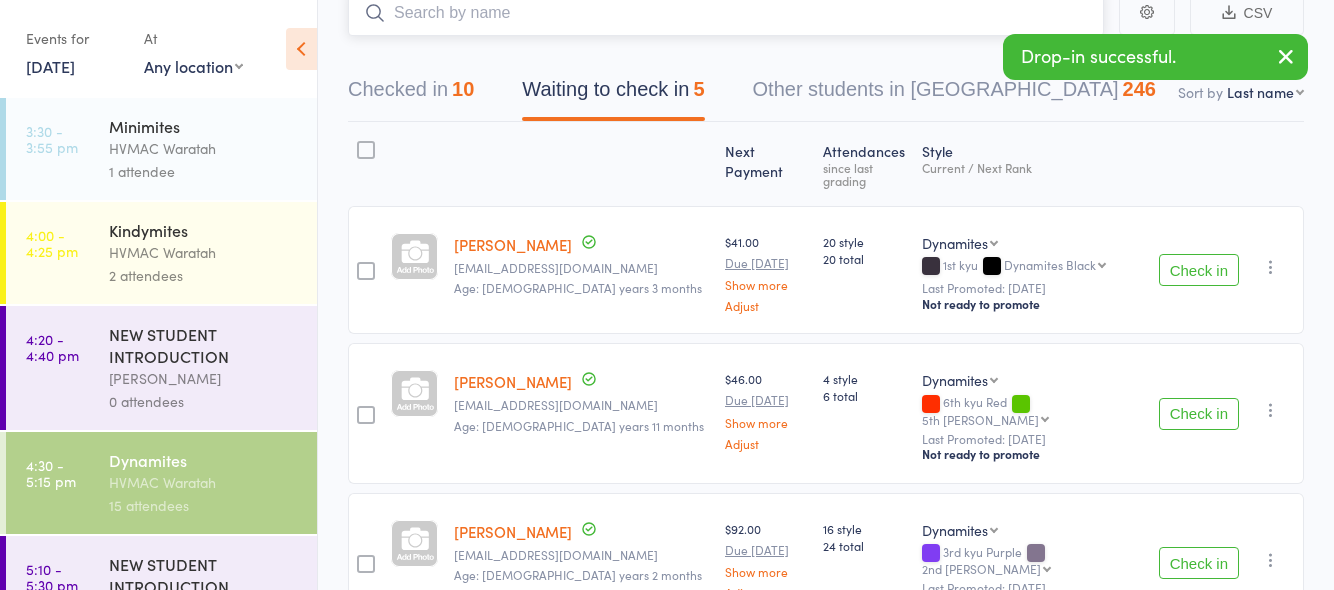 scroll, scrollTop: 0, scrollLeft: 0, axis: both 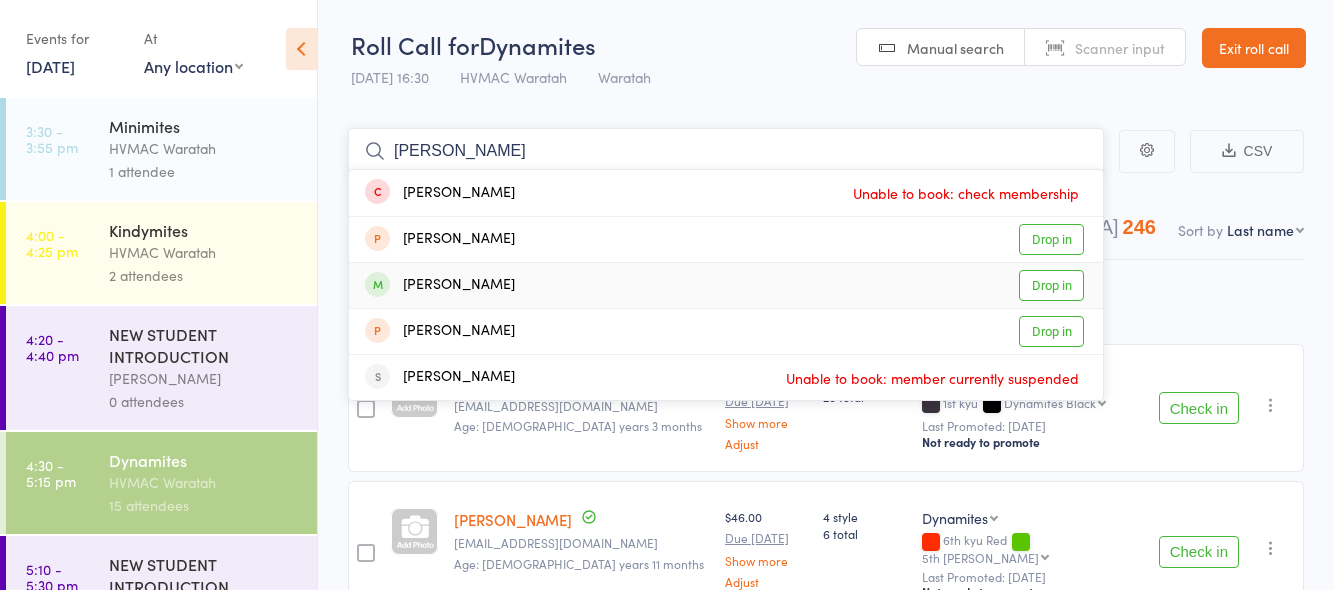 type on "alice" 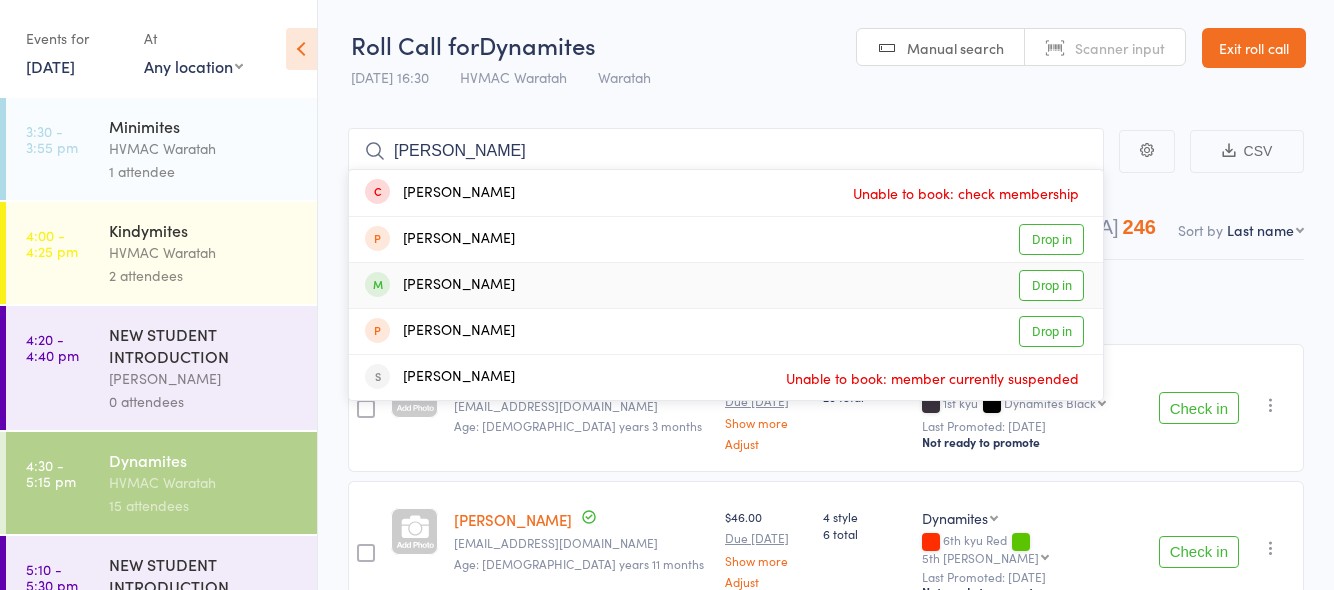 click on "Drop in" at bounding box center (1051, 285) 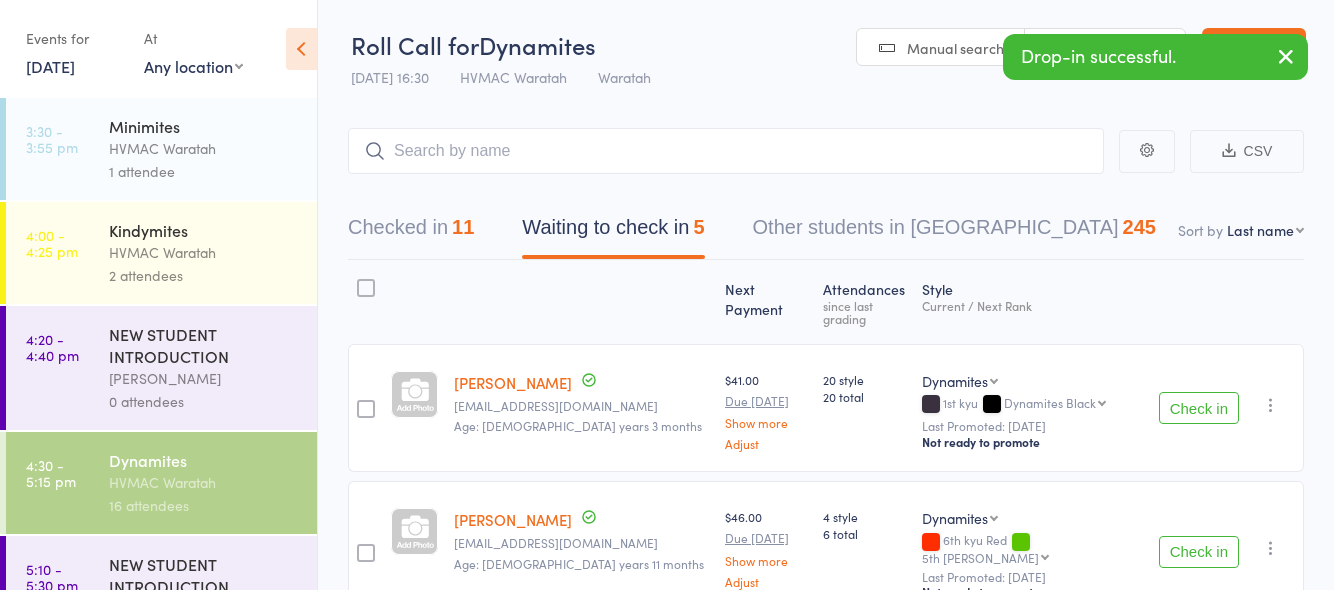 click on "Check in" at bounding box center [1199, 552] 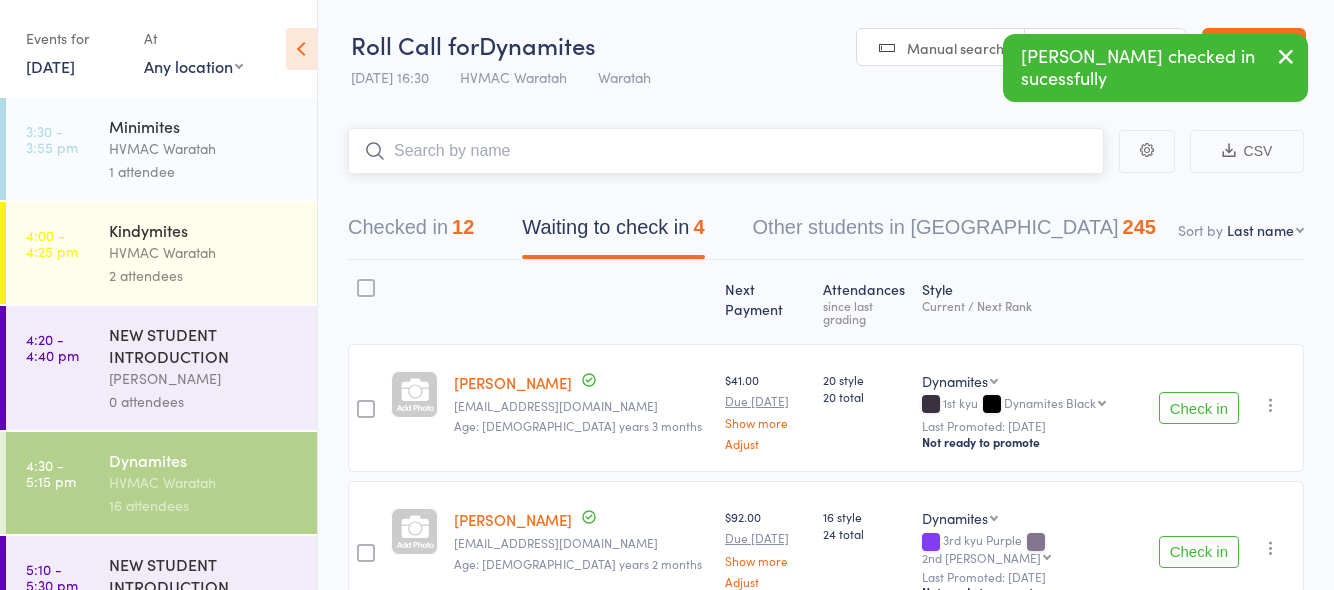 click at bounding box center (726, 151) 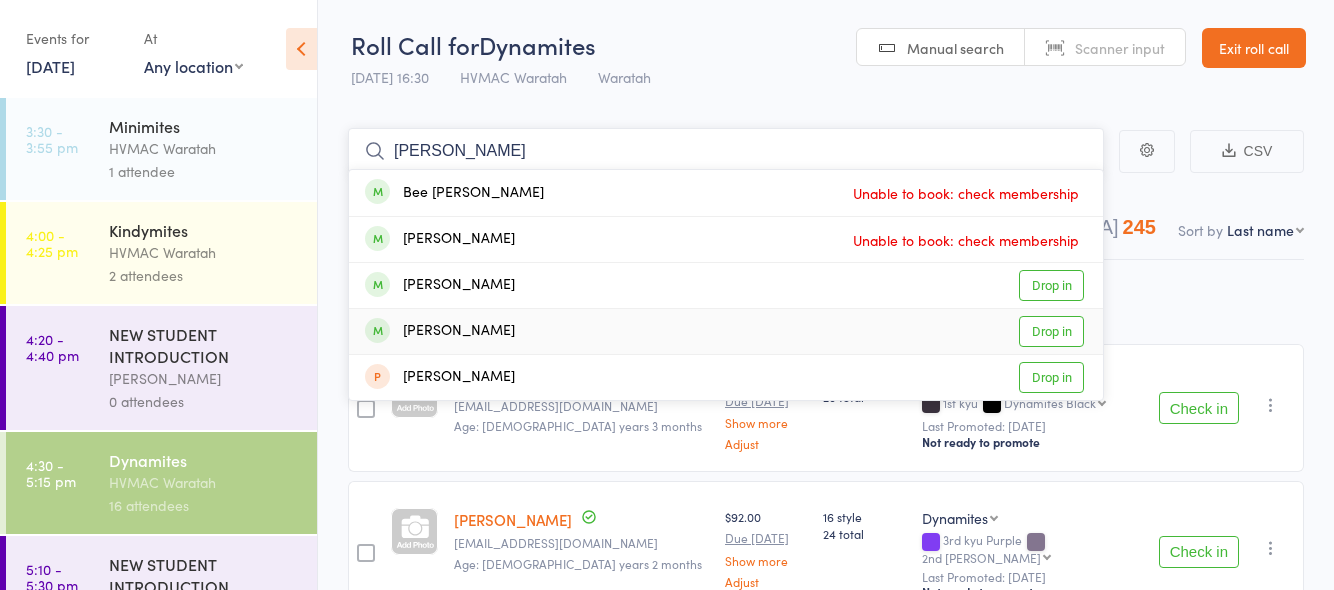 type on "curtis" 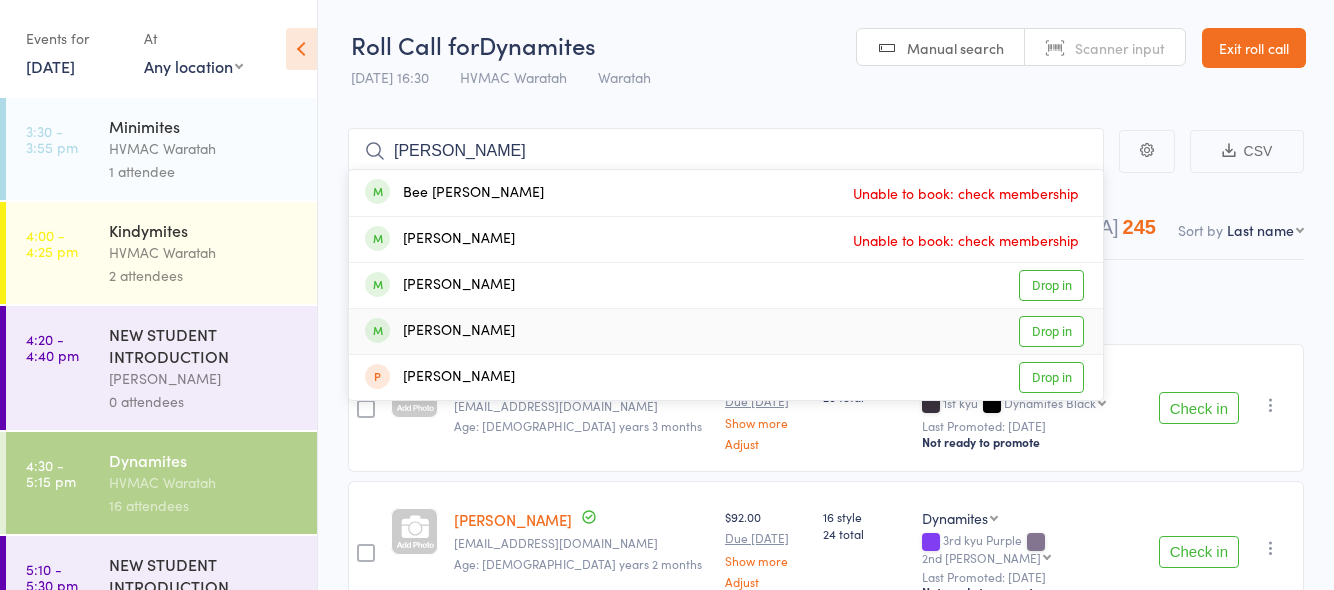 click on "Drop in" at bounding box center (1051, 331) 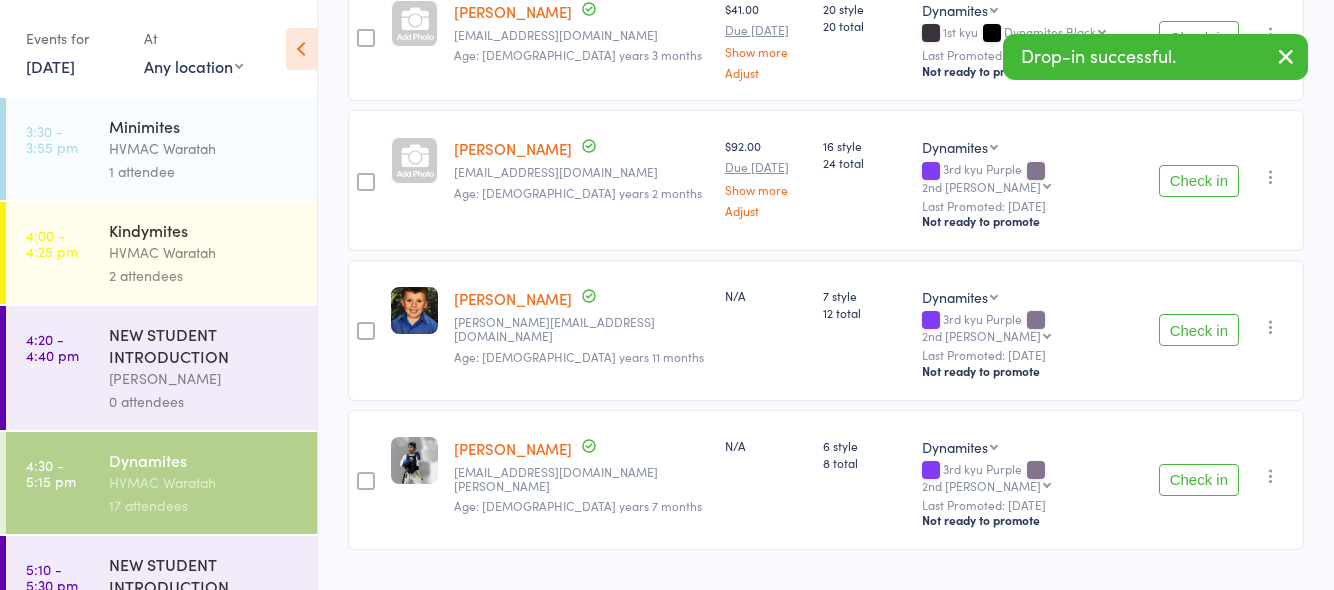 scroll, scrollTop: 0, scrollLeft: 0, axis: both 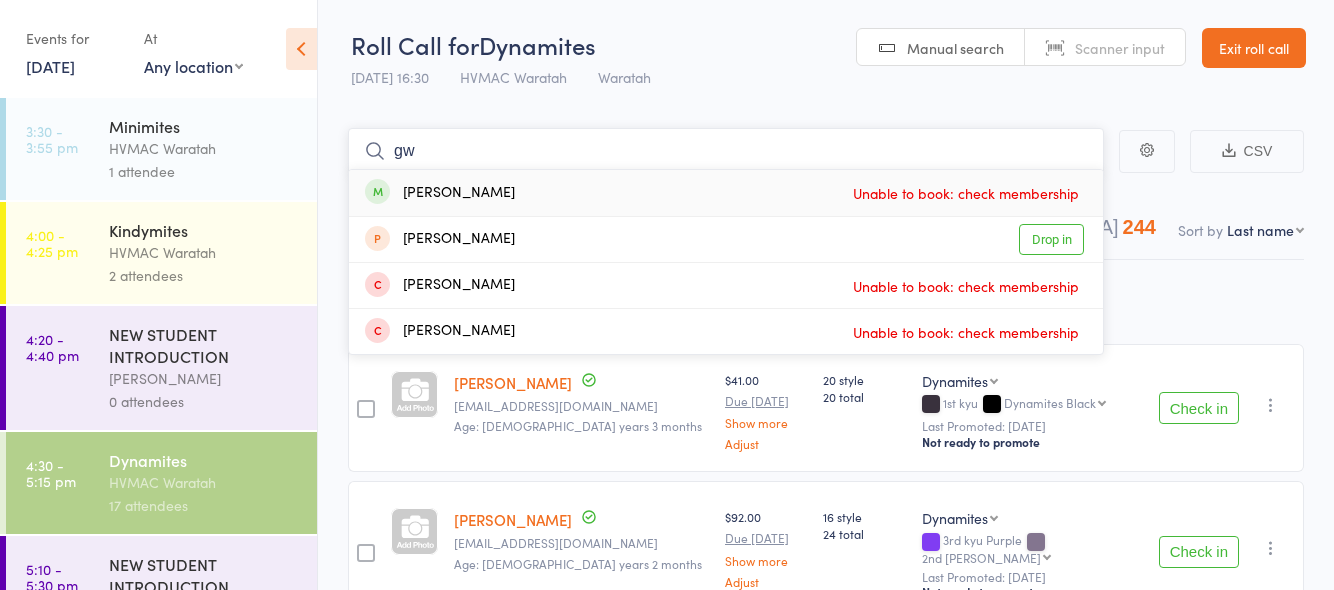 type on "g" 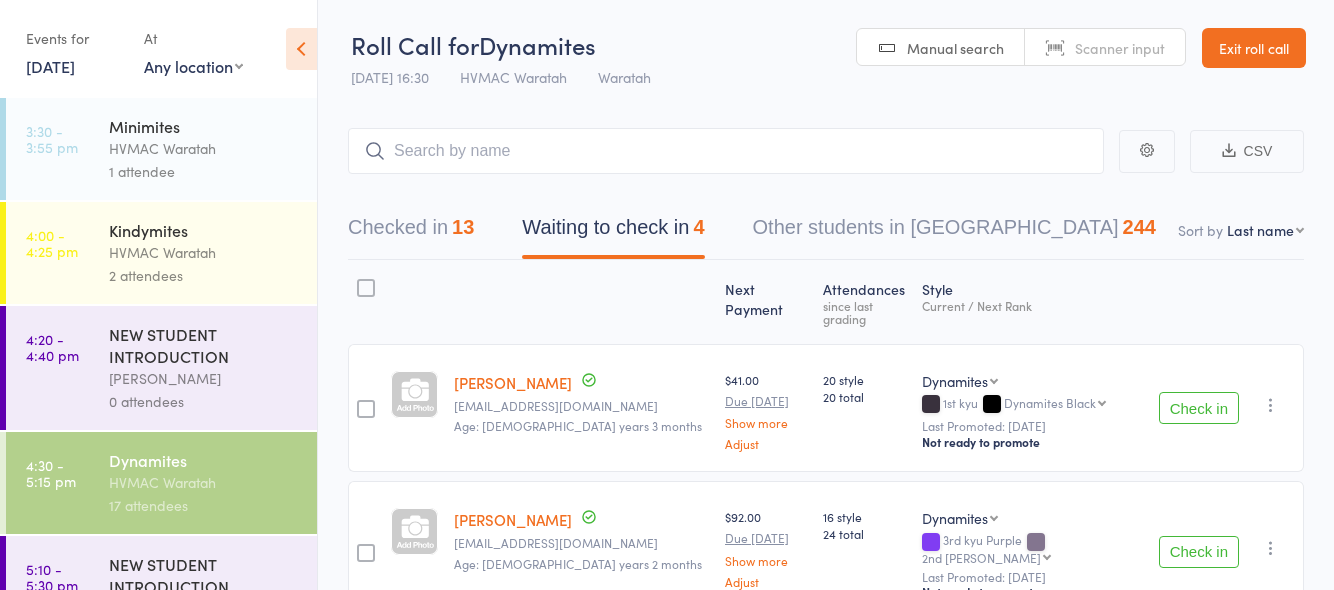 click on "Check in" at bounding box center (1199, 552) 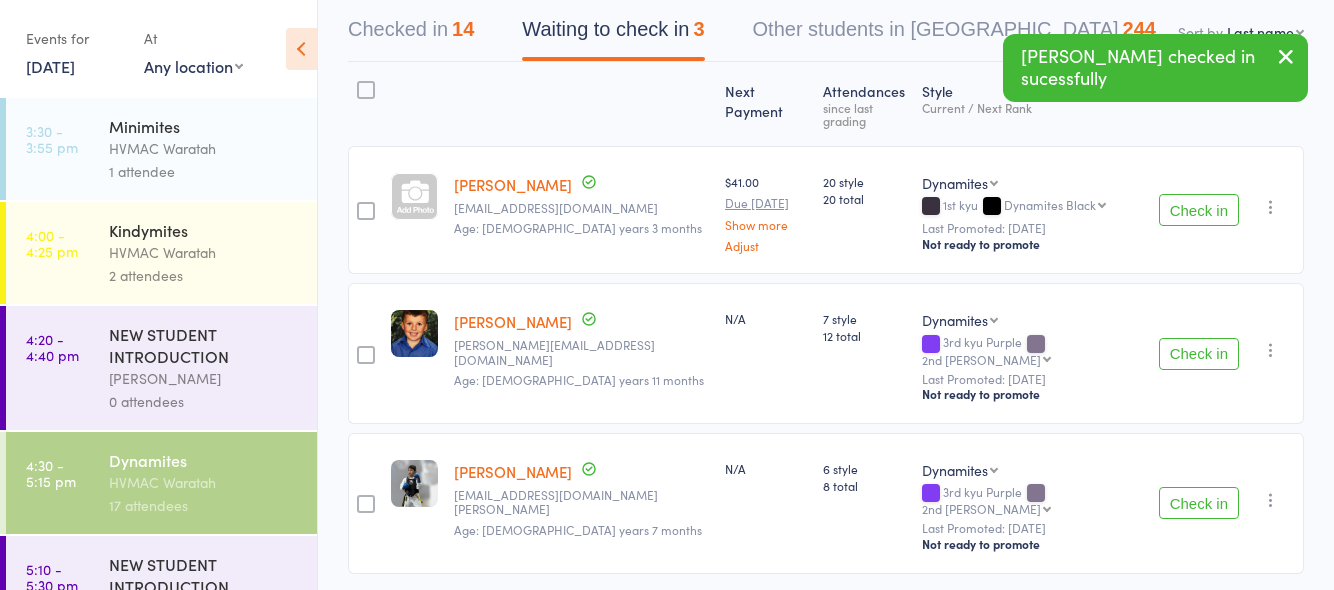 scroll, scrollTop: 234, scrollLeft: 0, axis: vertical 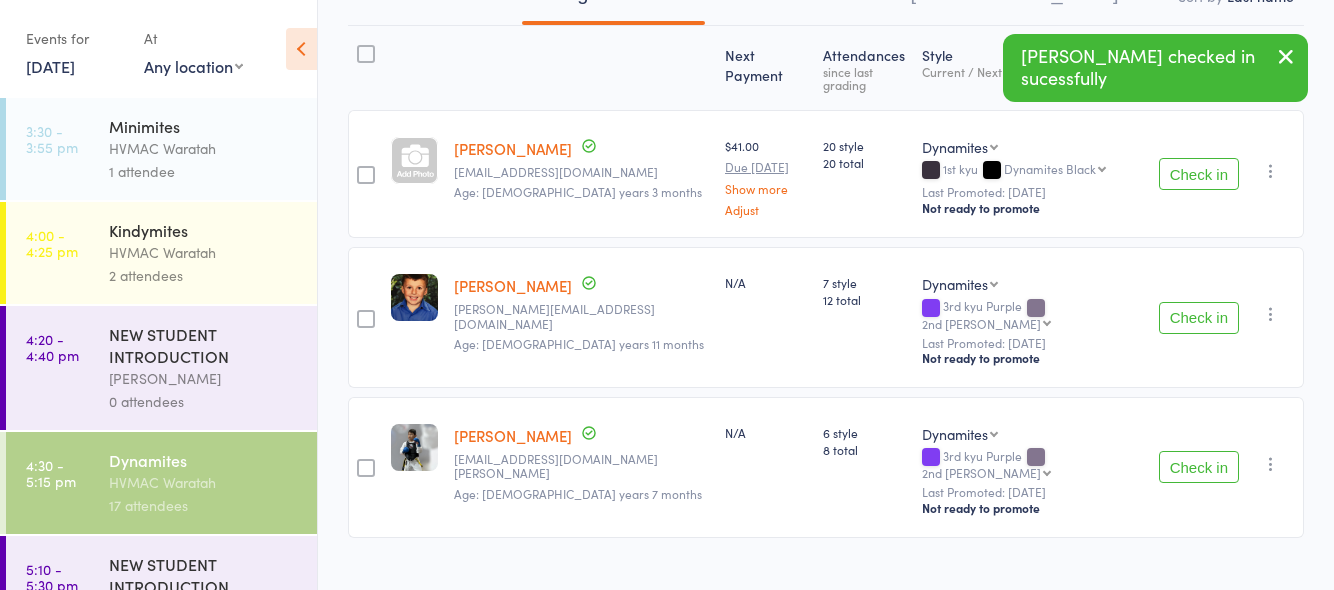 click on "Check in" at bounding box center (1199, 467) 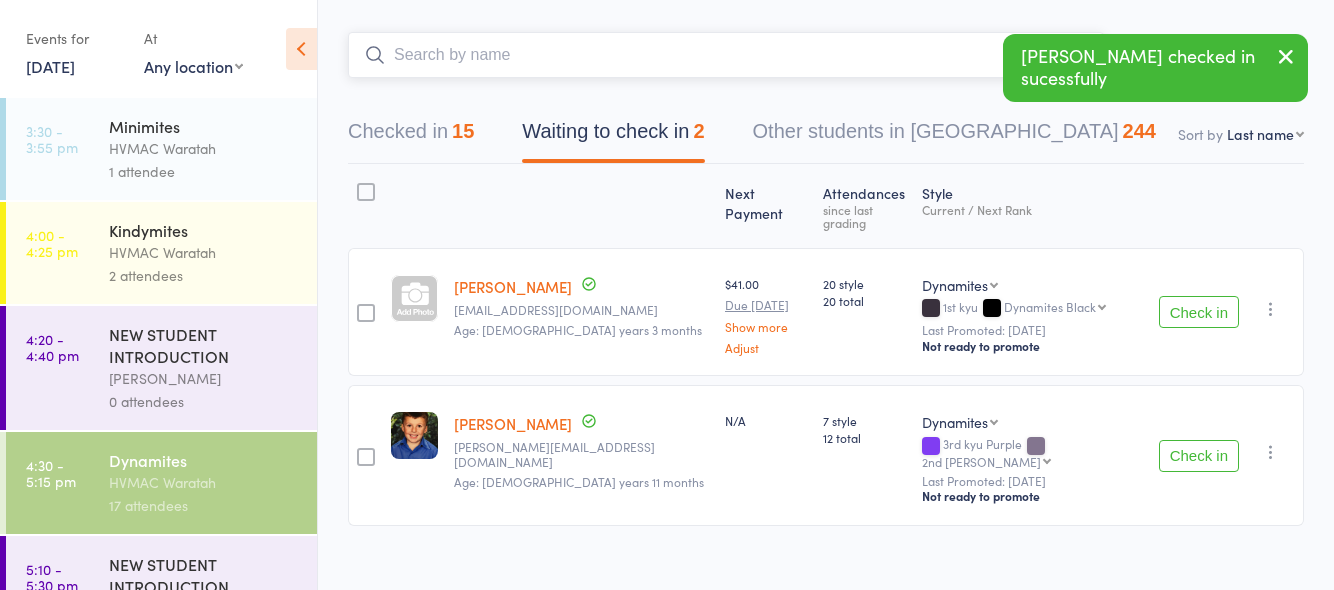 click at bounding box center [726, 55] 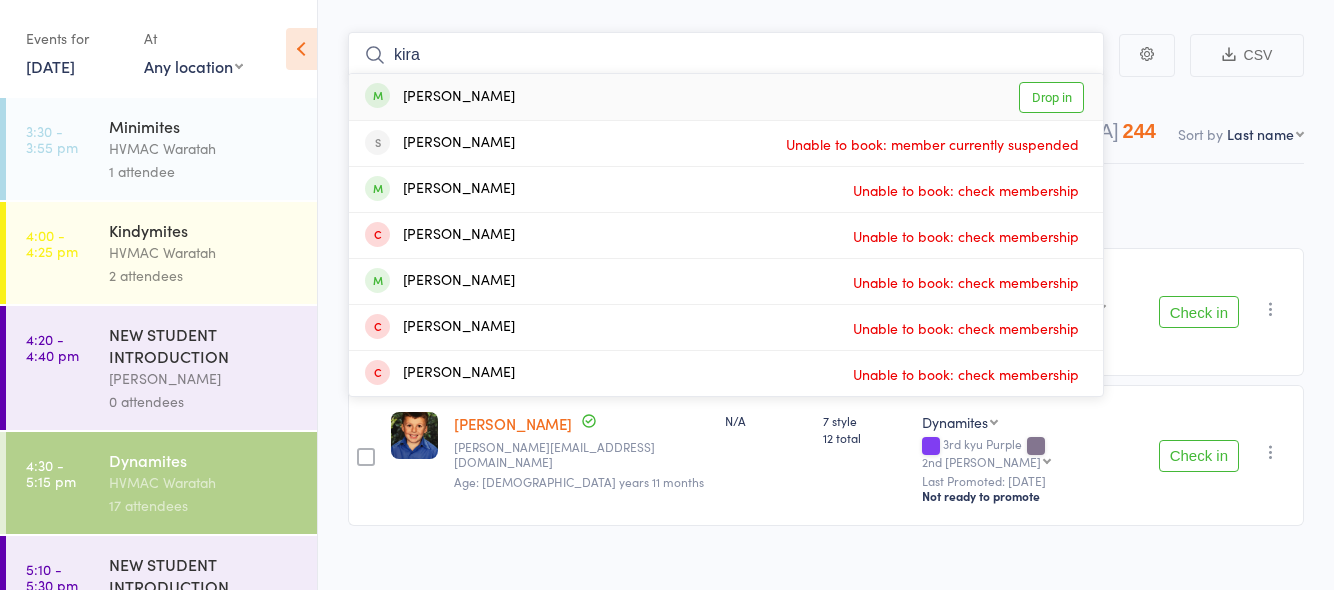 type on "kira" 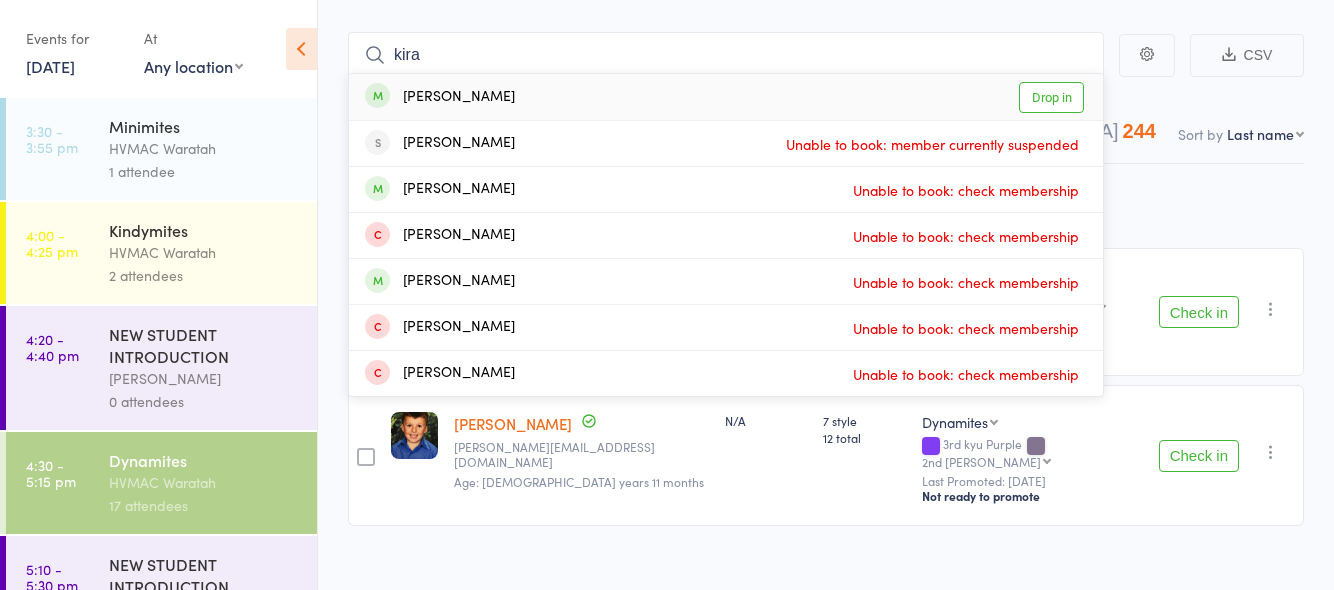 click on "Drop in" at bounding box center [1051, 97] 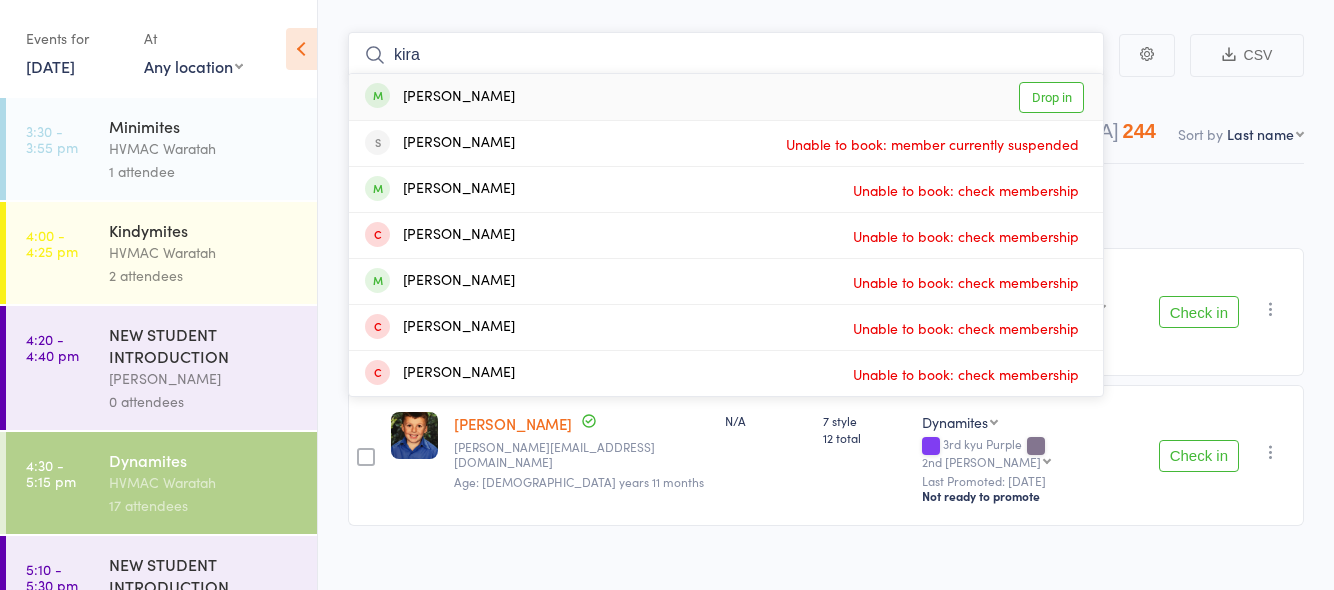 type 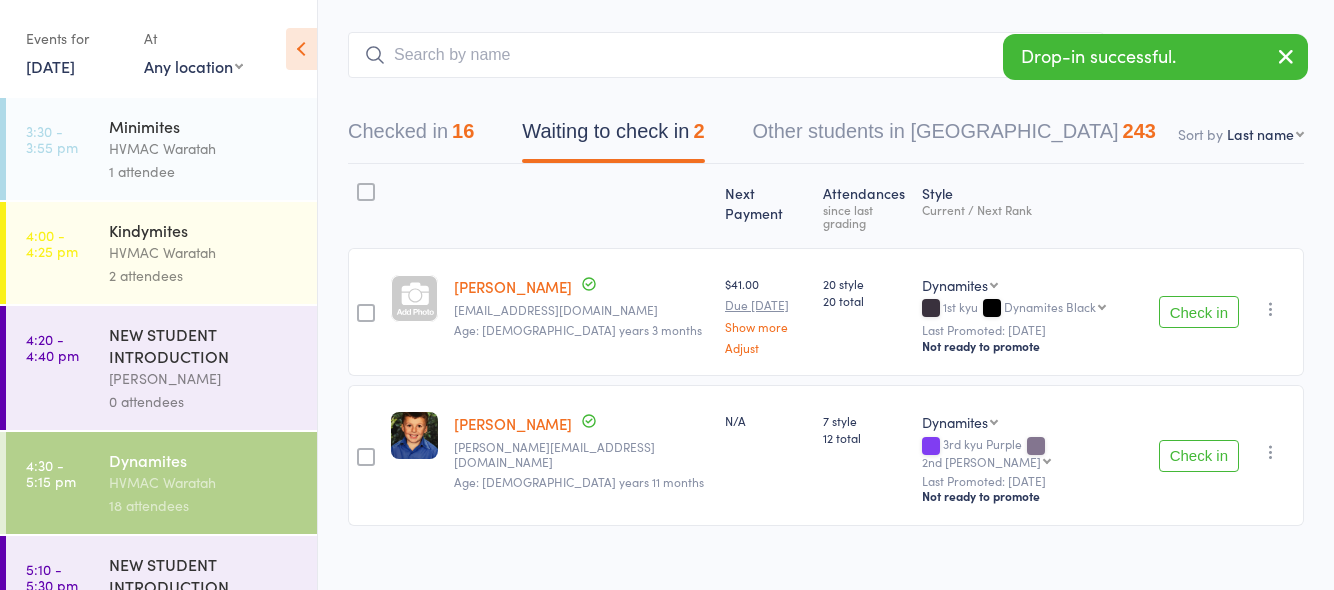 click on "Check in" at bounding box center (1199, 456) 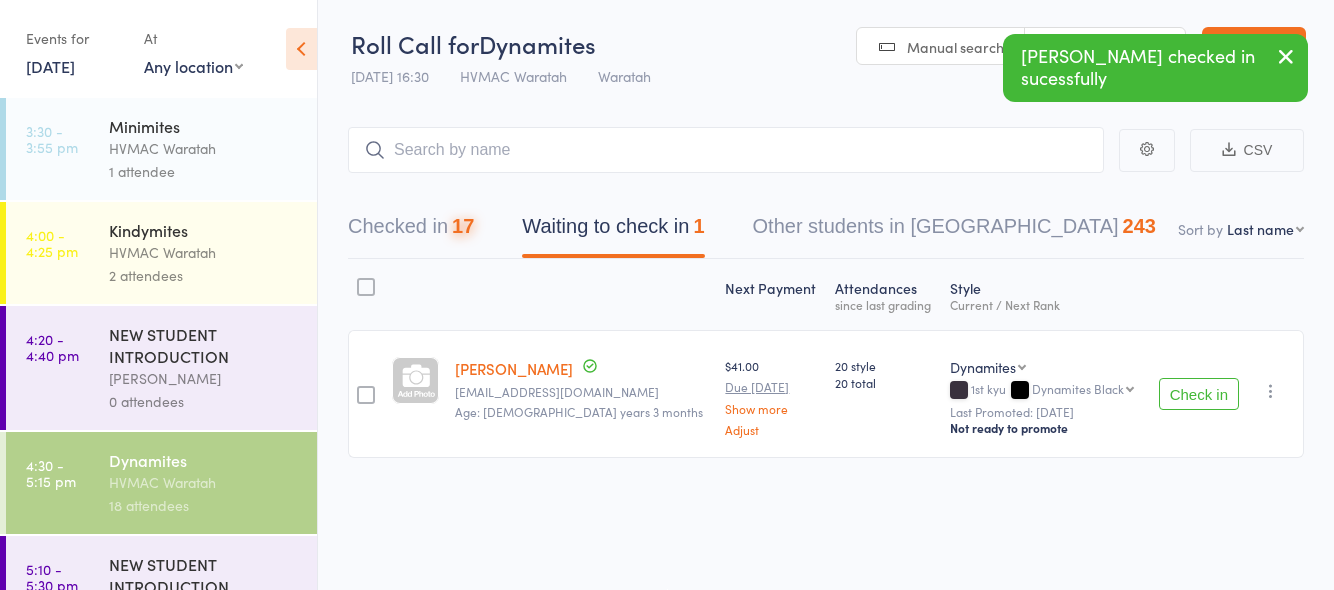 scroll, scrollTop: 1, scrollLeft: 0, axis: vertical 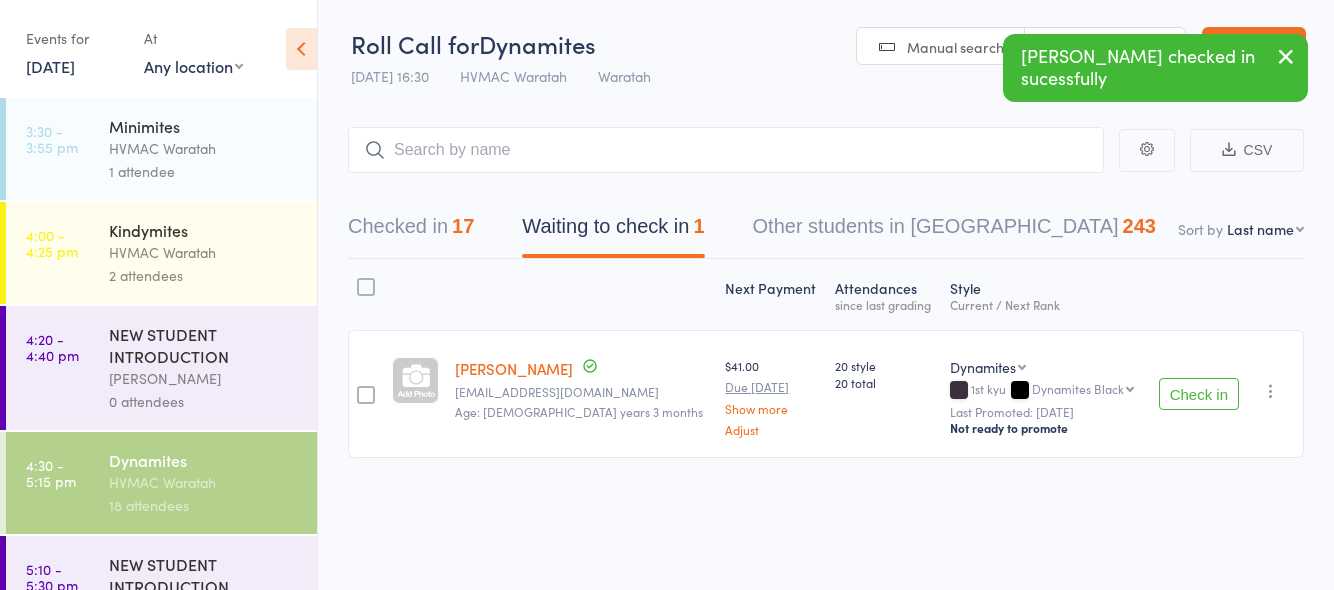 click on "Check in" at bounding box center [1199, 394] 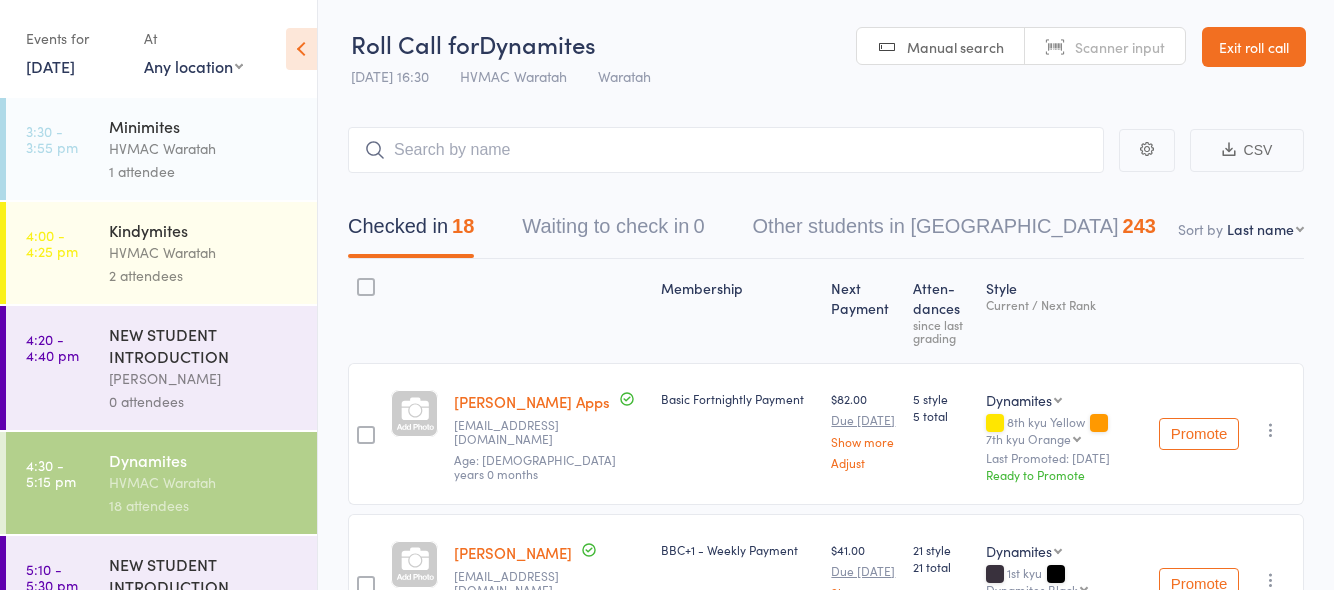 scroll, scrollTop: 0, scrollLeft: 0, axis: both 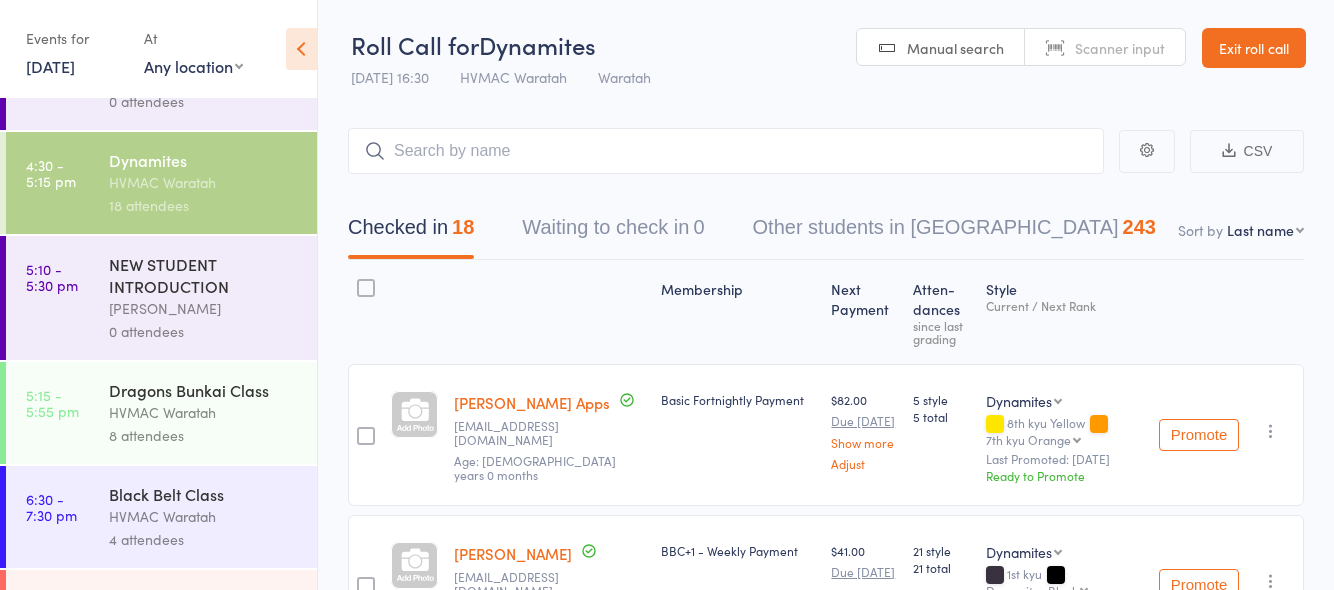 click on "8 attendees" at bounding box center (204, 435) 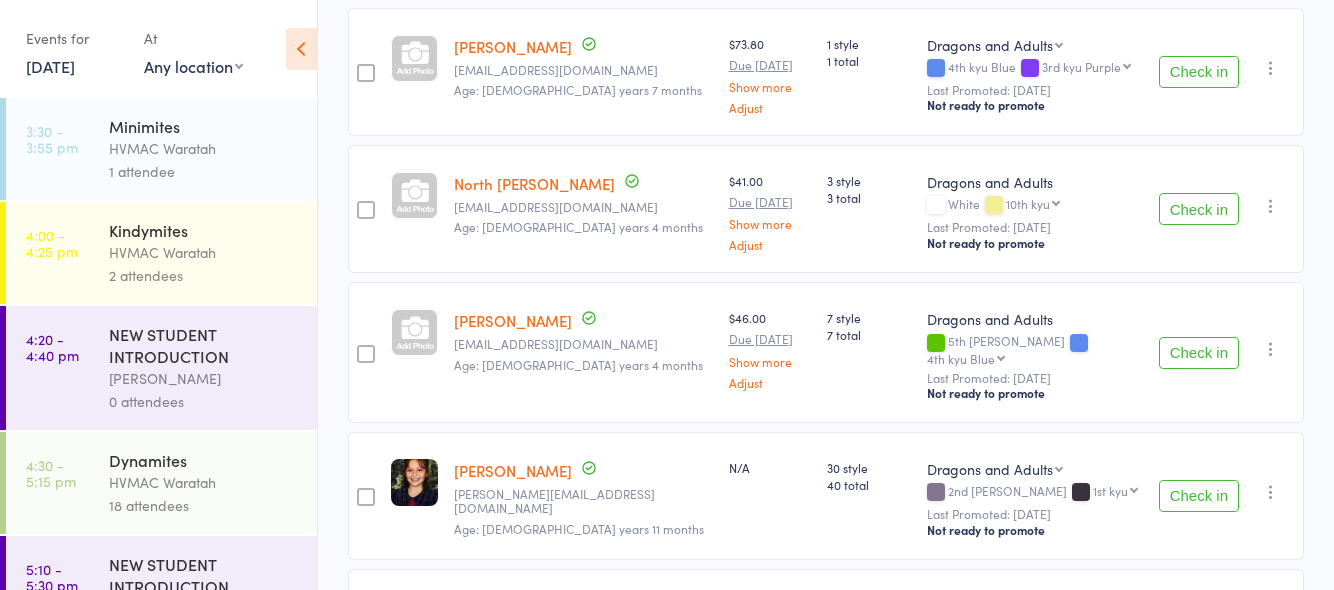 scroll, scrollTop: 722, scrollLeft: 0, axis: vertical 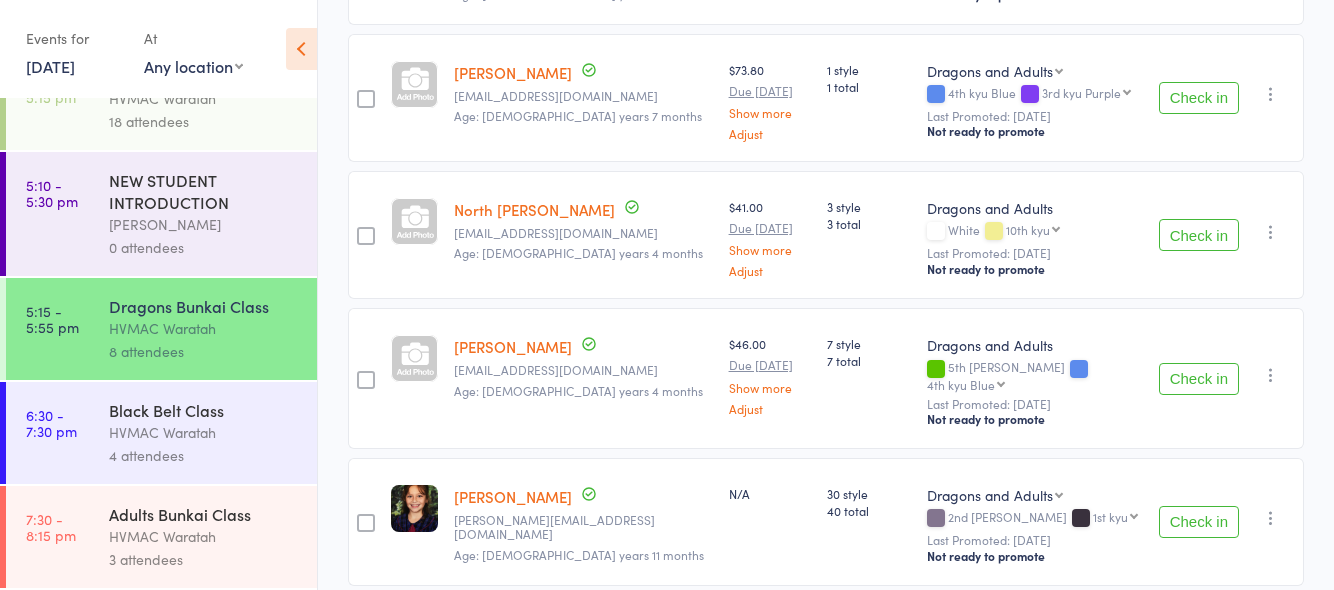 click on "6:30 - 7:30 pm" at bounding box center (51, 423) 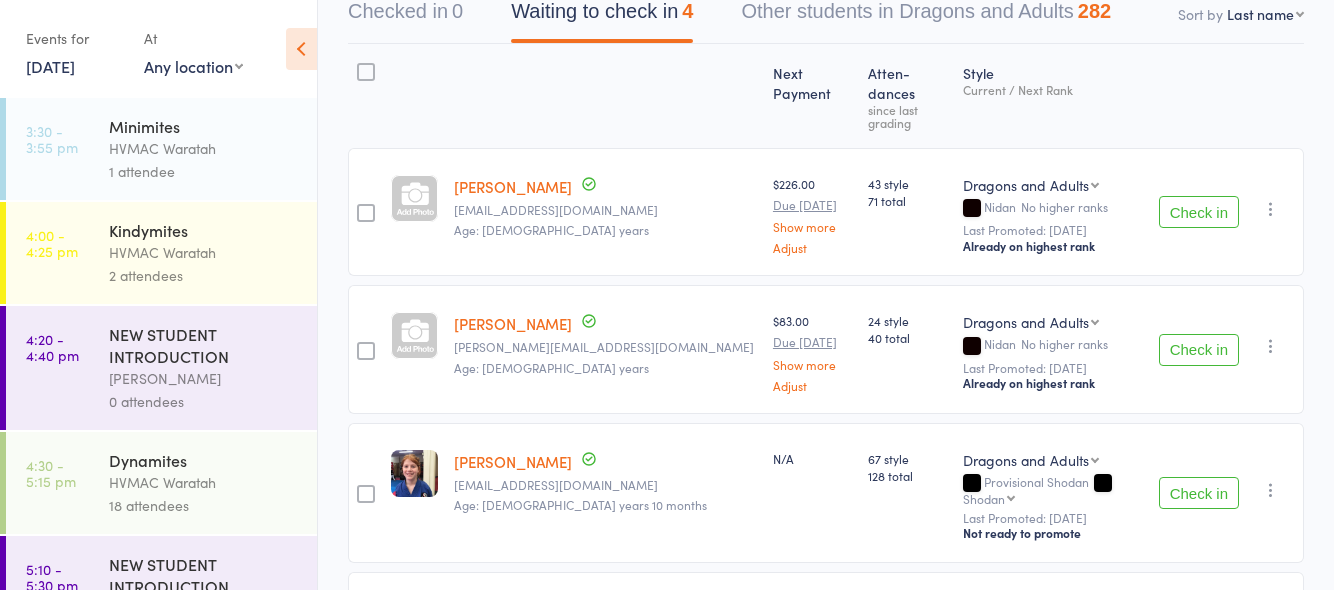scroll, scrollTop: 171, scrollLeft: 0, axis: vertical 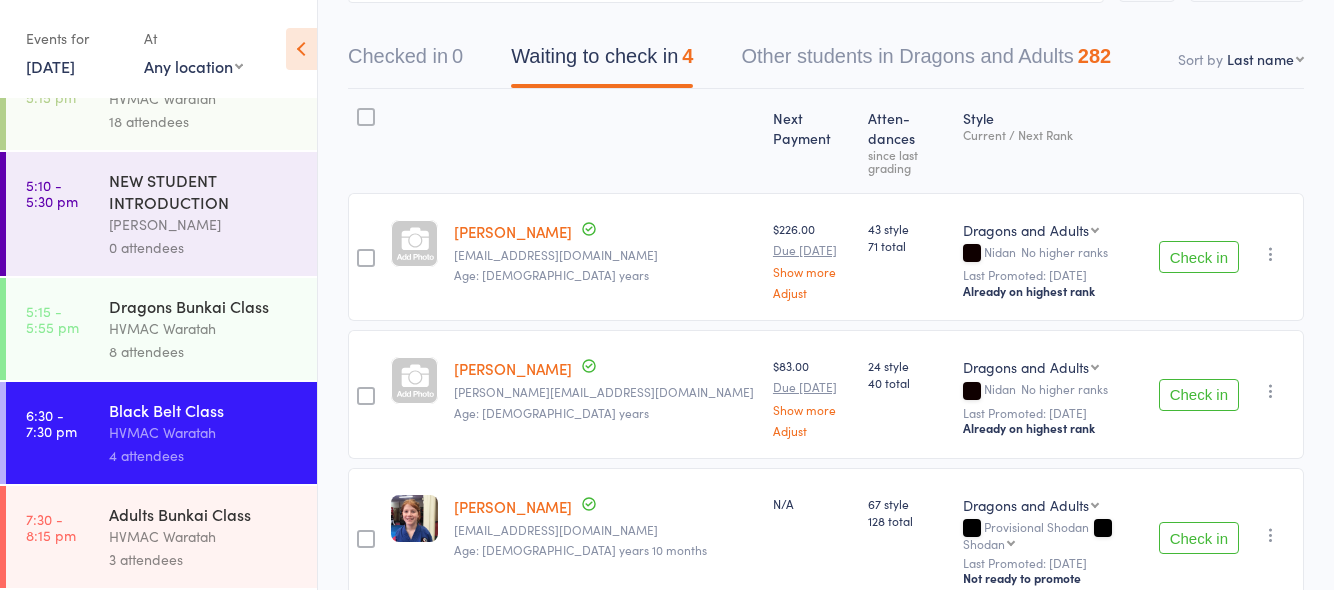 click on "Adults Bunkai Class" at bounding box center (204, 514) 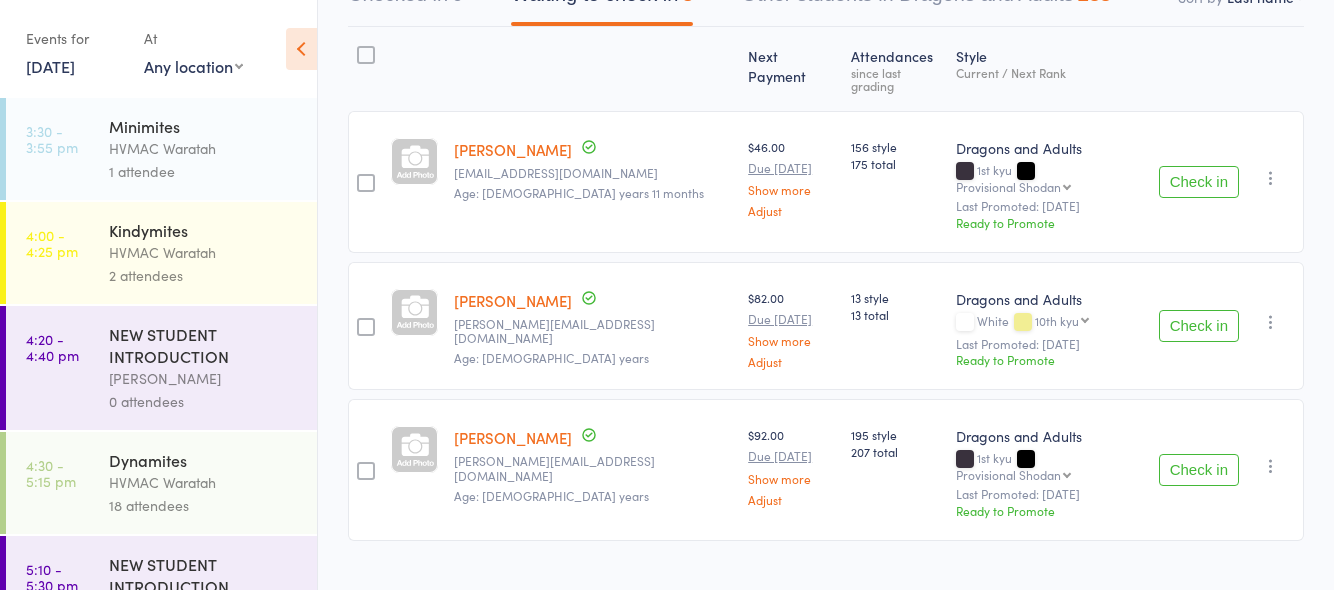 scroll, scrollTop: 234, scrollLeft: 0, axis: vertical 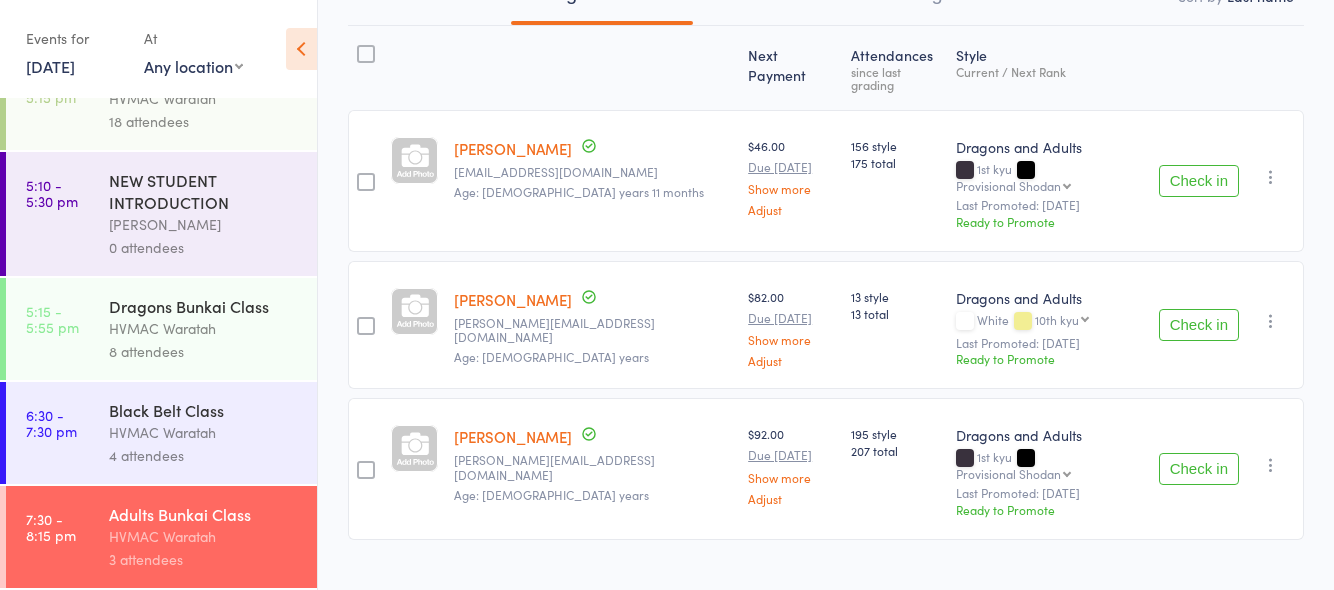 click on "HVMAC Waratah" at bounding box center (204, 328) 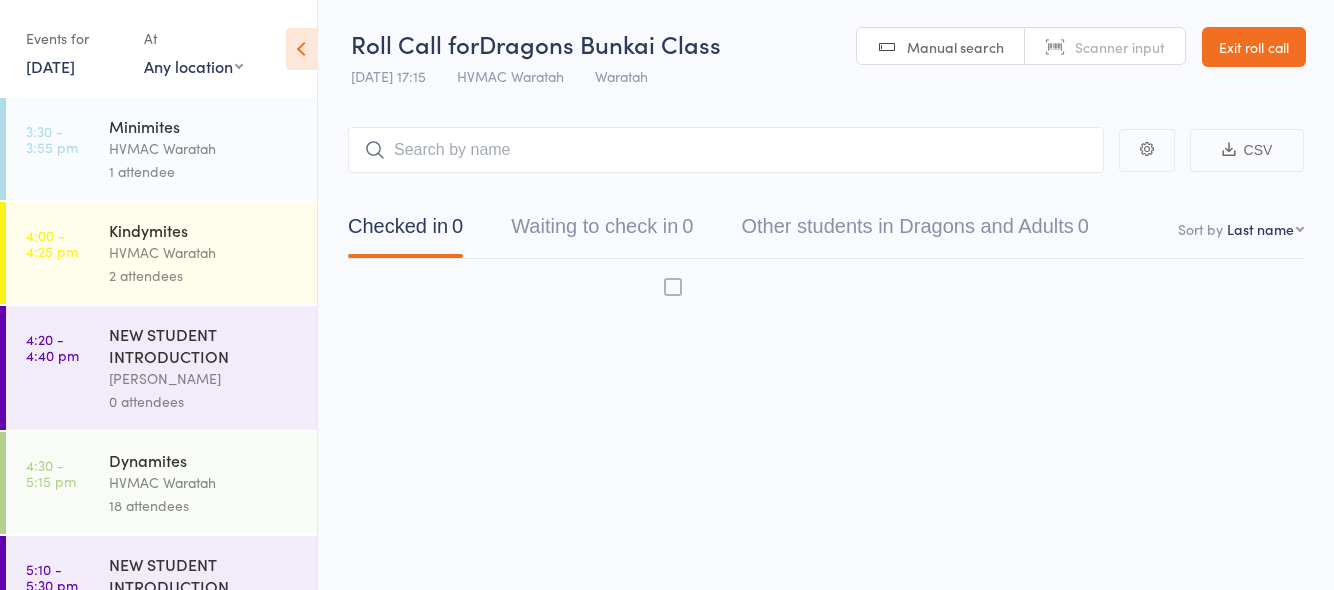 scroll, scrollTop: 1, scrollLeft: 0, axis: vertical 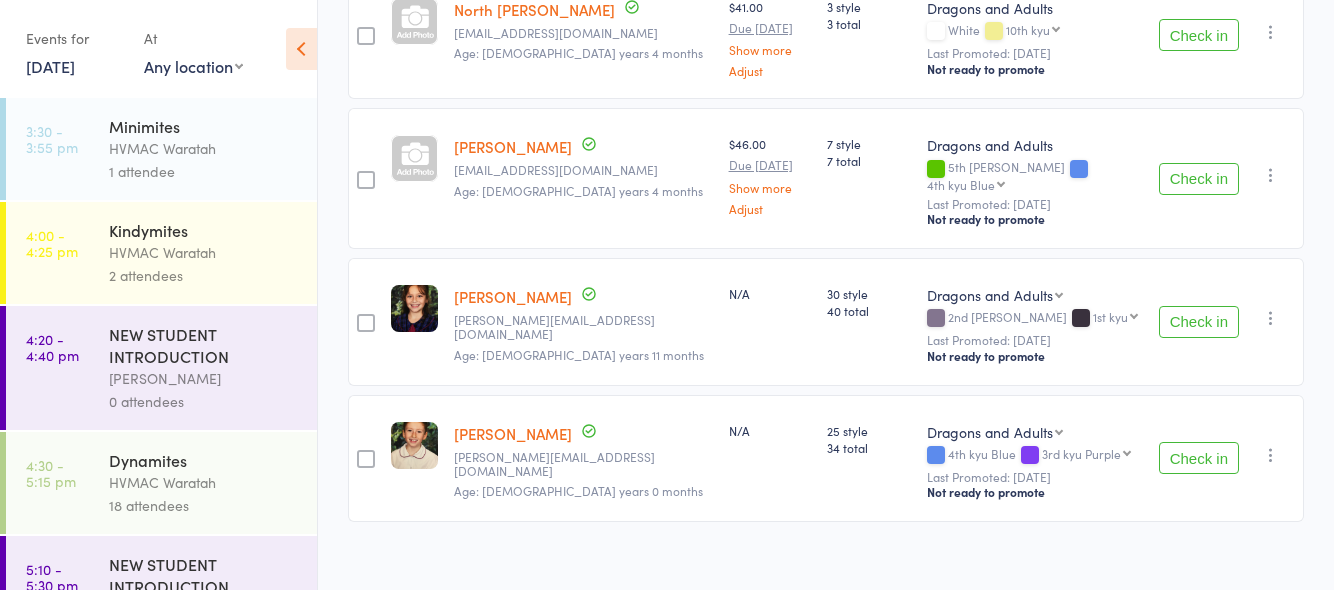 click on "Check in" at bounding box center [1199, 322] 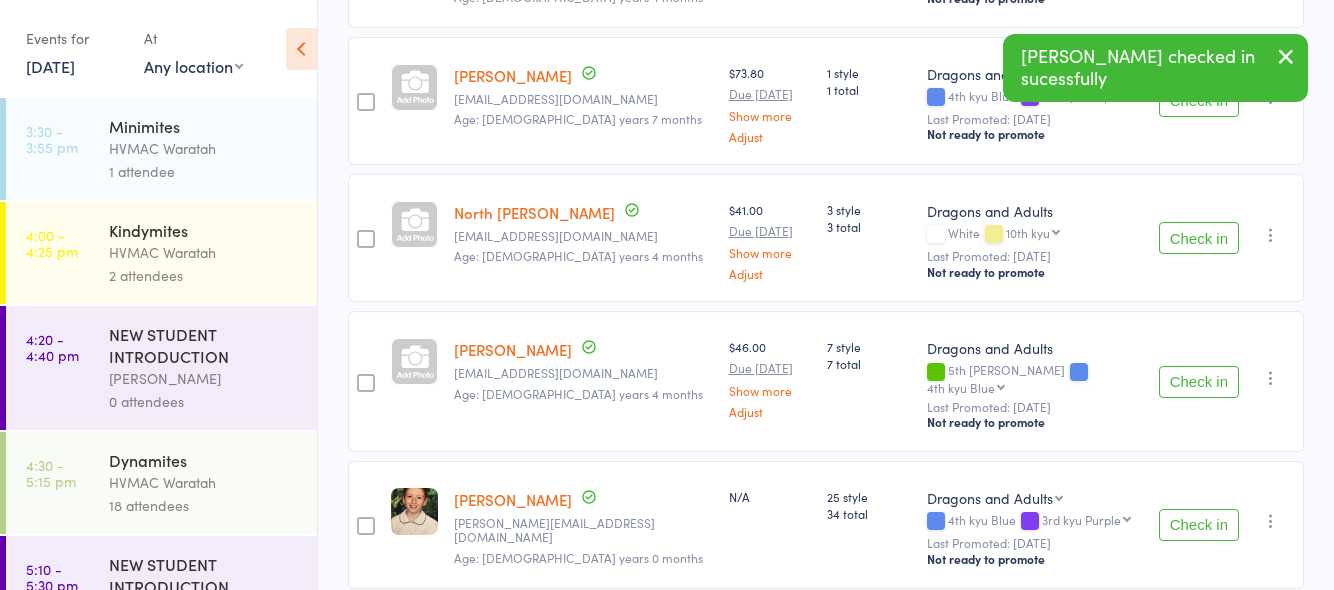 scroll, scrollTop: 684, scrollLeft: 0, axis: vertical 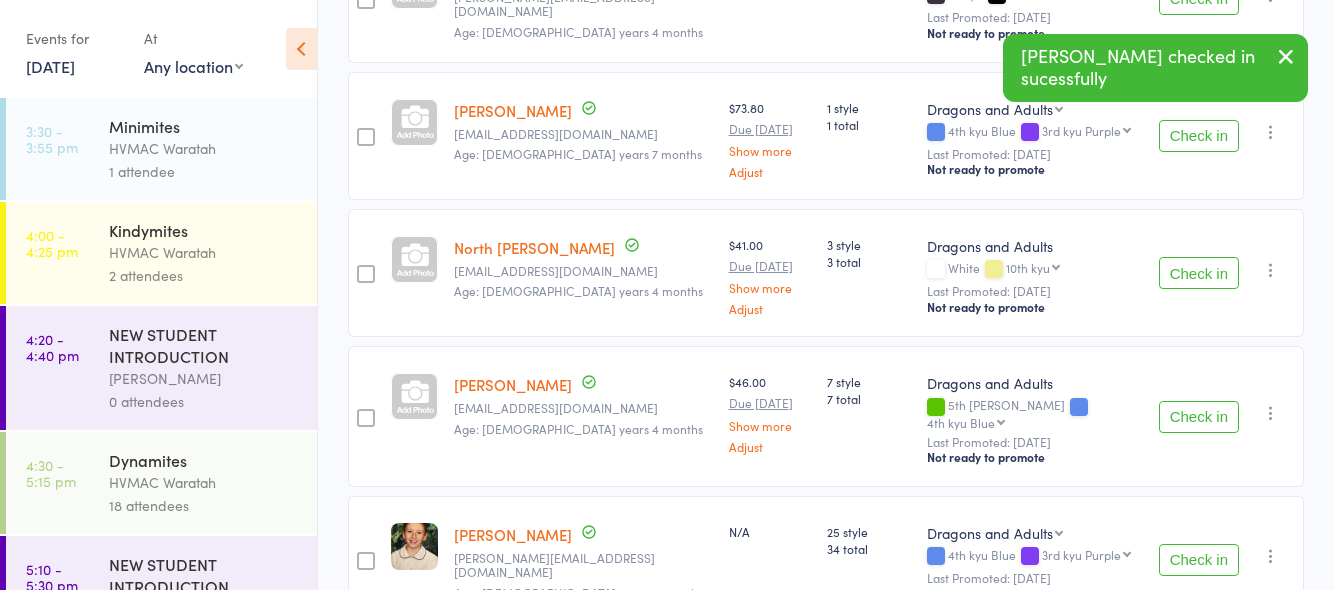 click on "Check in" at bounding box center [1199, 273] 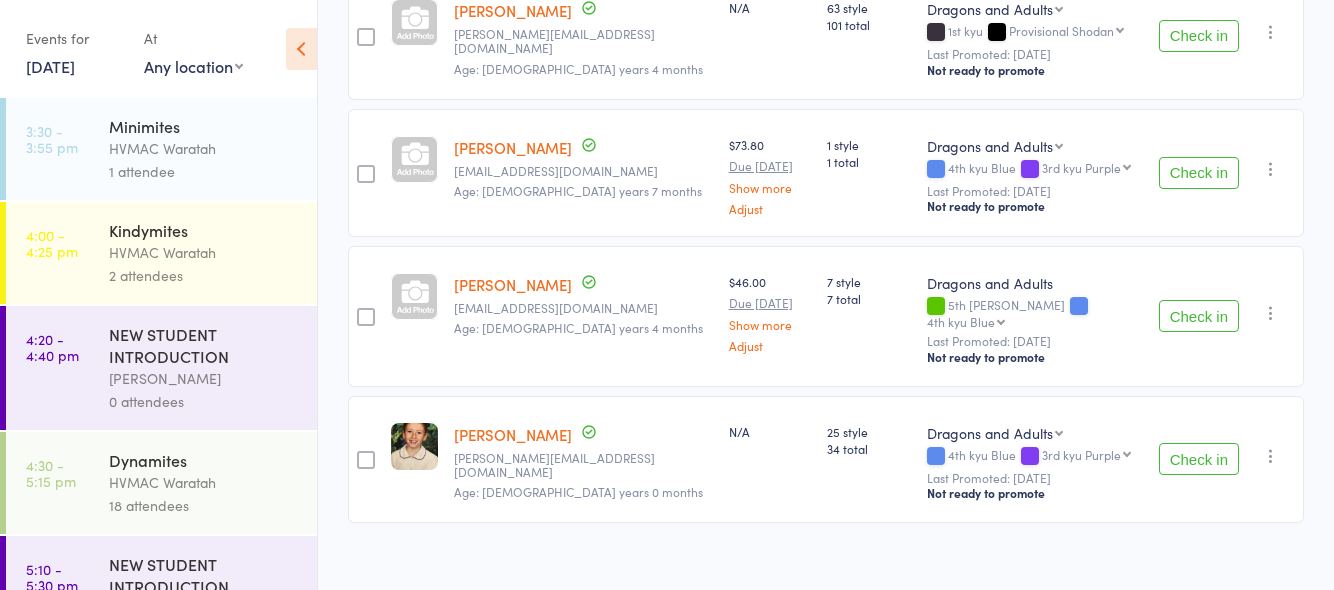 click on "Check in" at bounding box center [1199, 173] 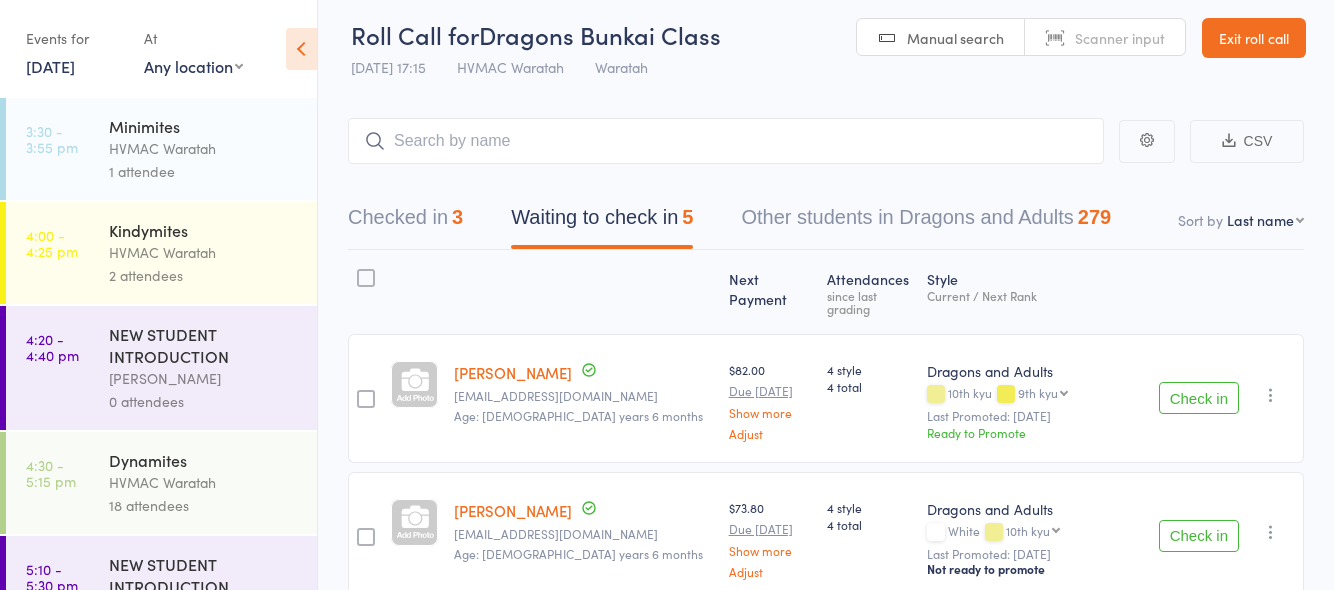 scroll, scrollTop: 9, scrollLeft: 0, axis: vertical 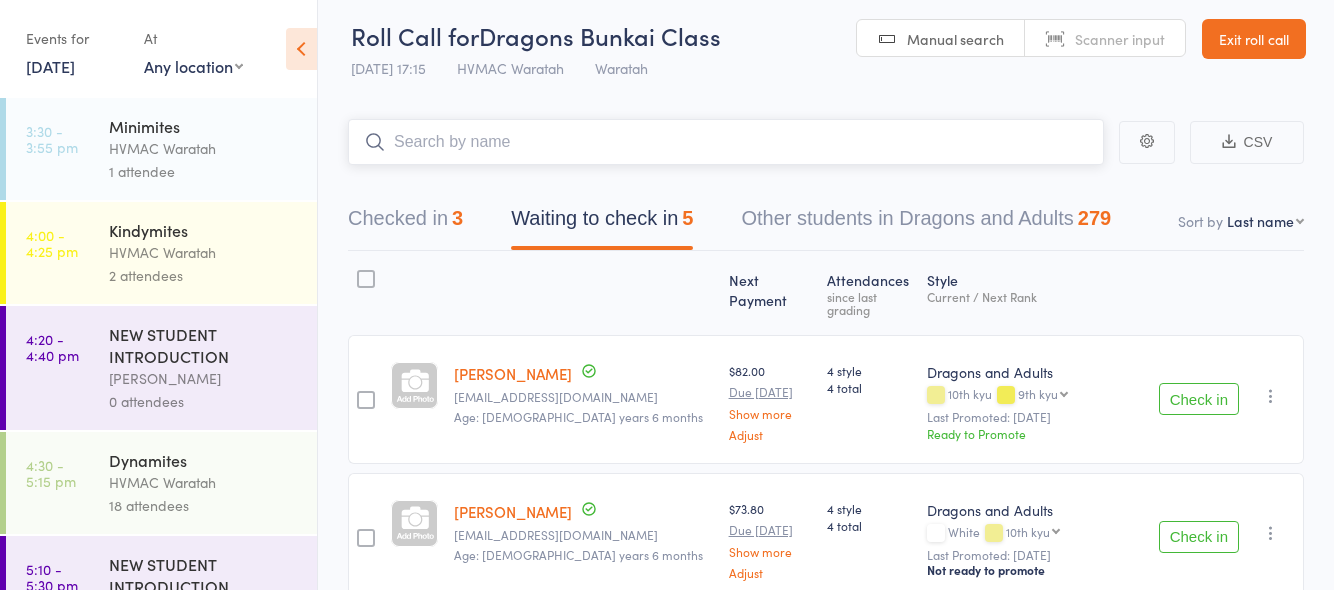 click at bounding box center [726, 142] 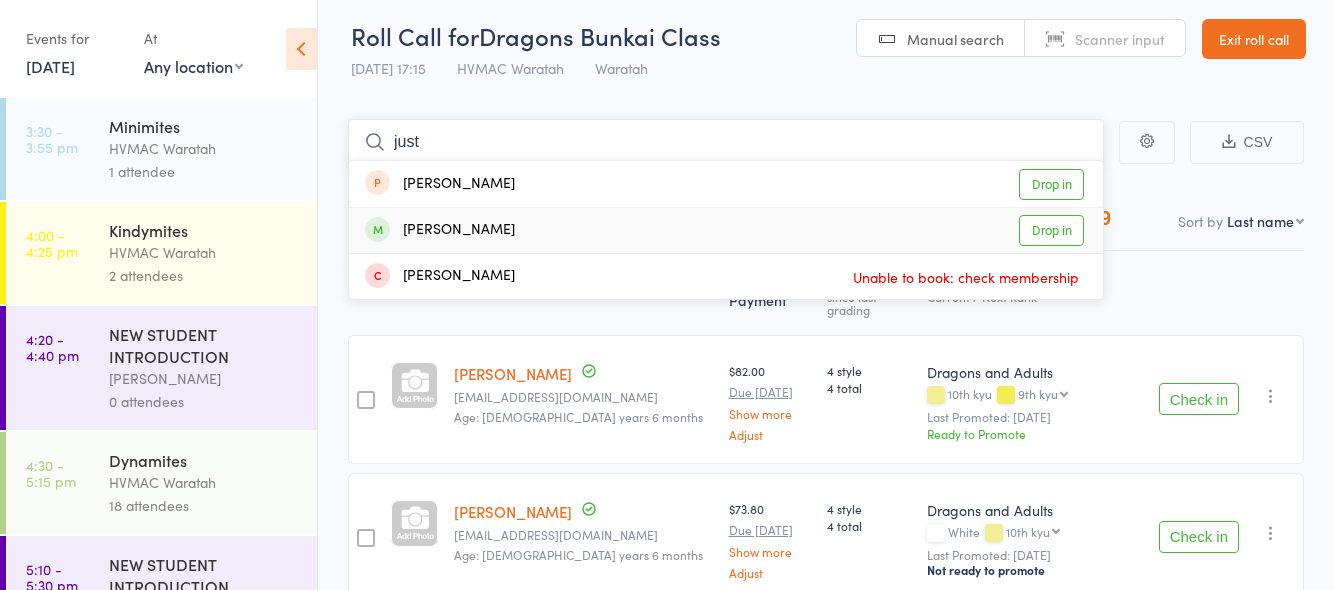 type on "just" 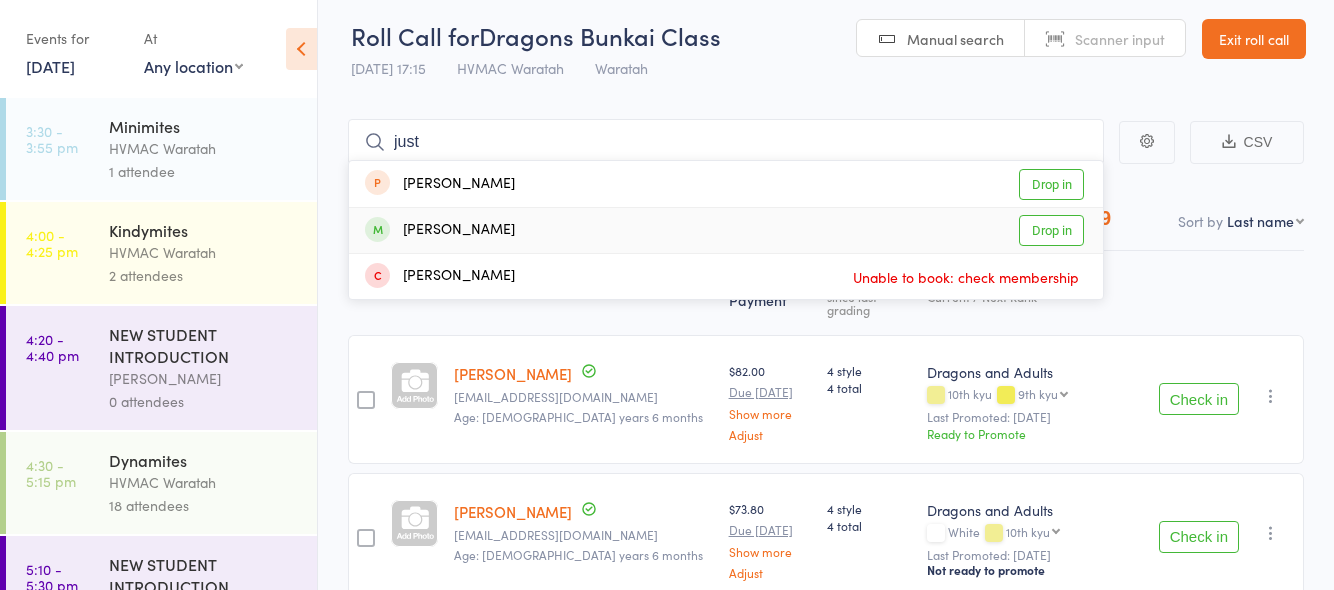 click on "Drop in" at bounding box center (1051, 230) 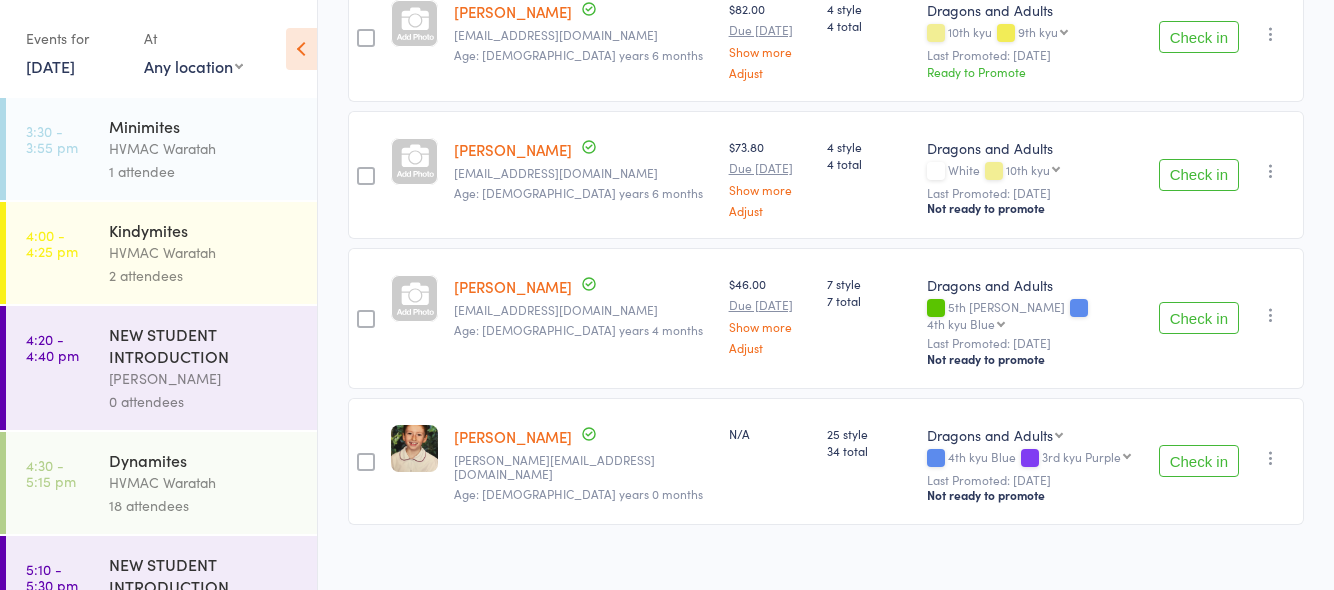 scroll, scrollTop: 0, scrollLeft: 0, axis: both 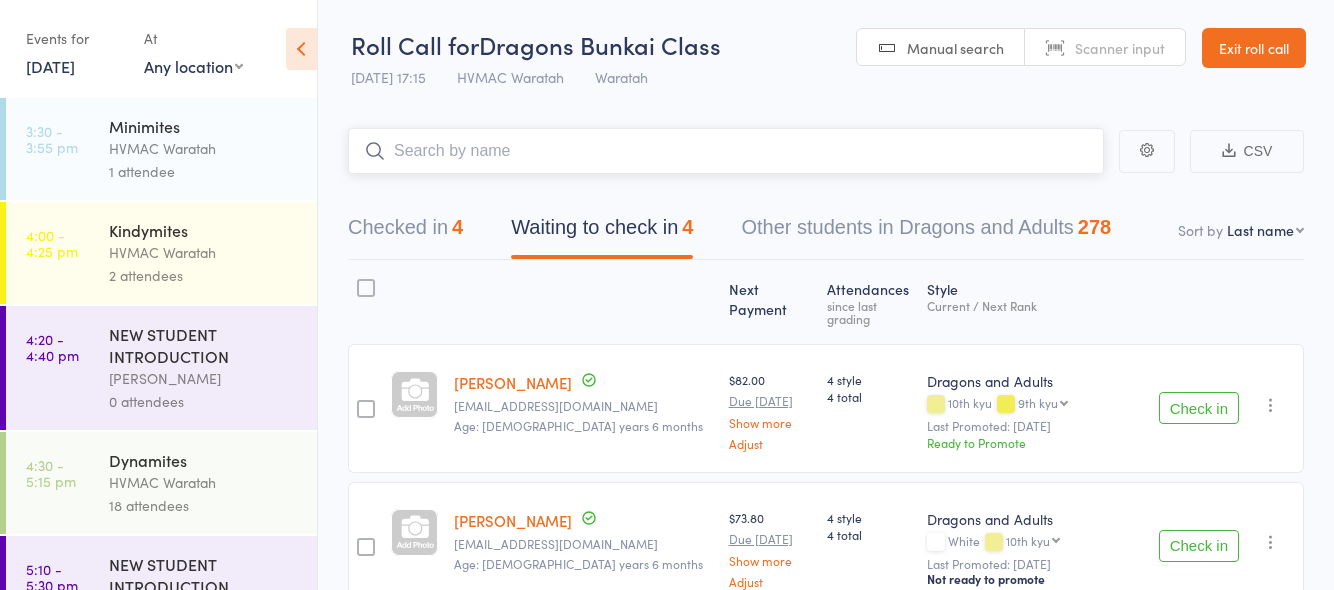 click at bounding box center [726, 151] 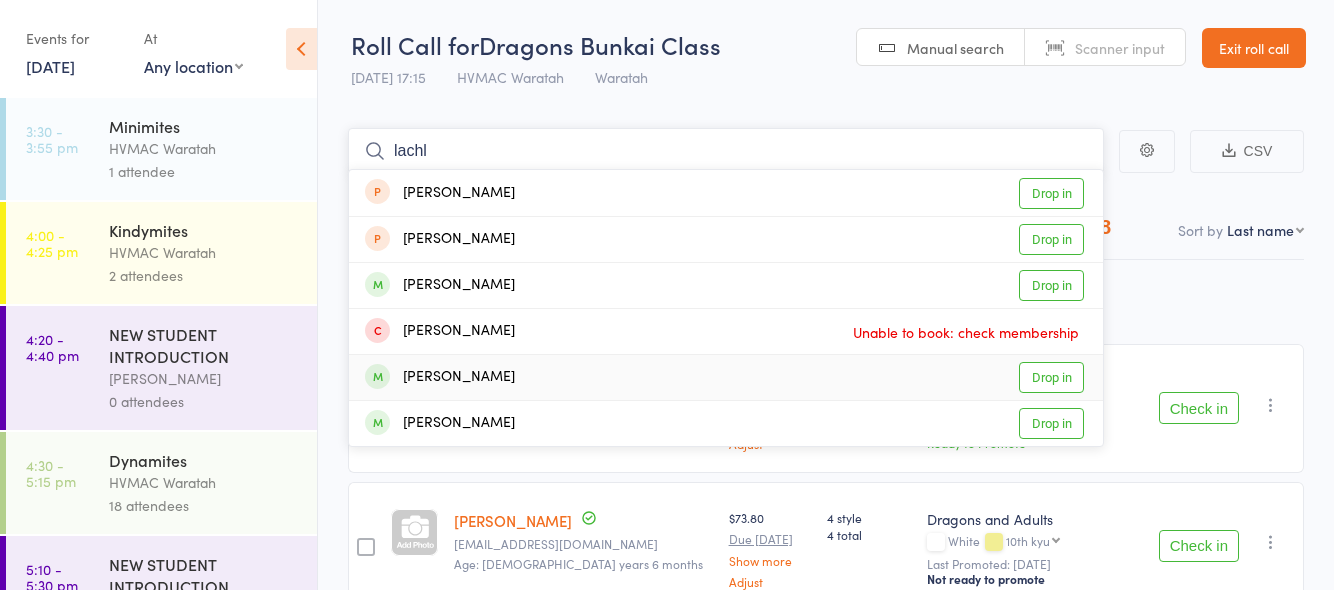 type on "lachl" 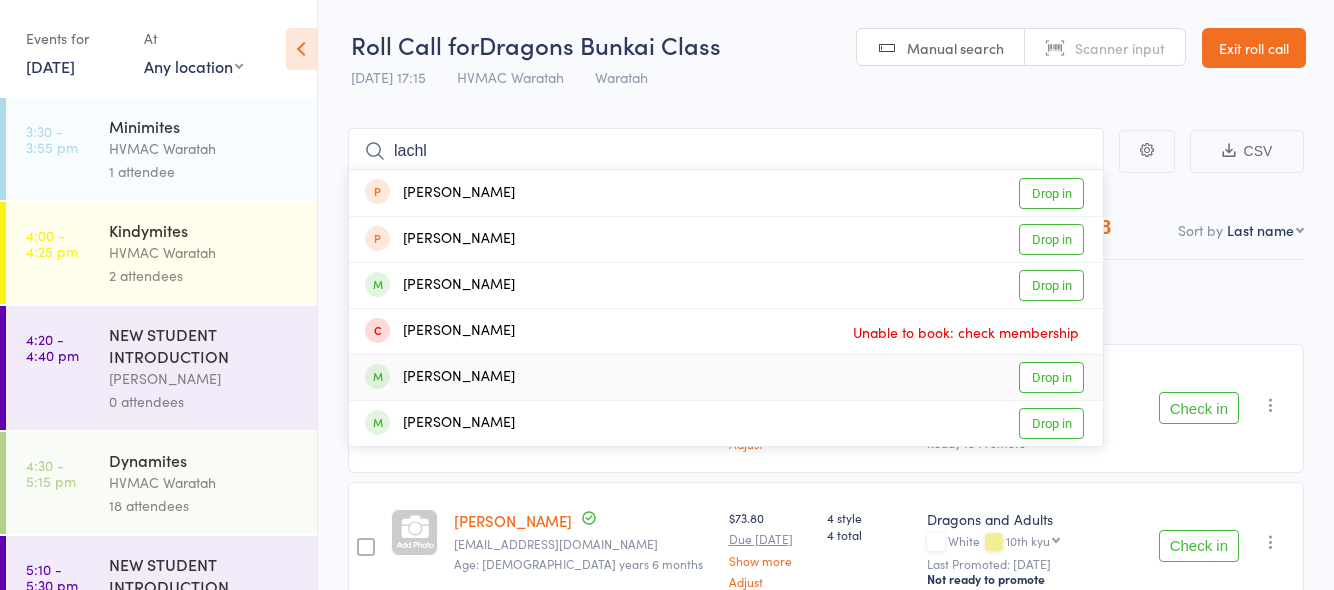 click on "Drop in" at bounding box center (1051, 377) 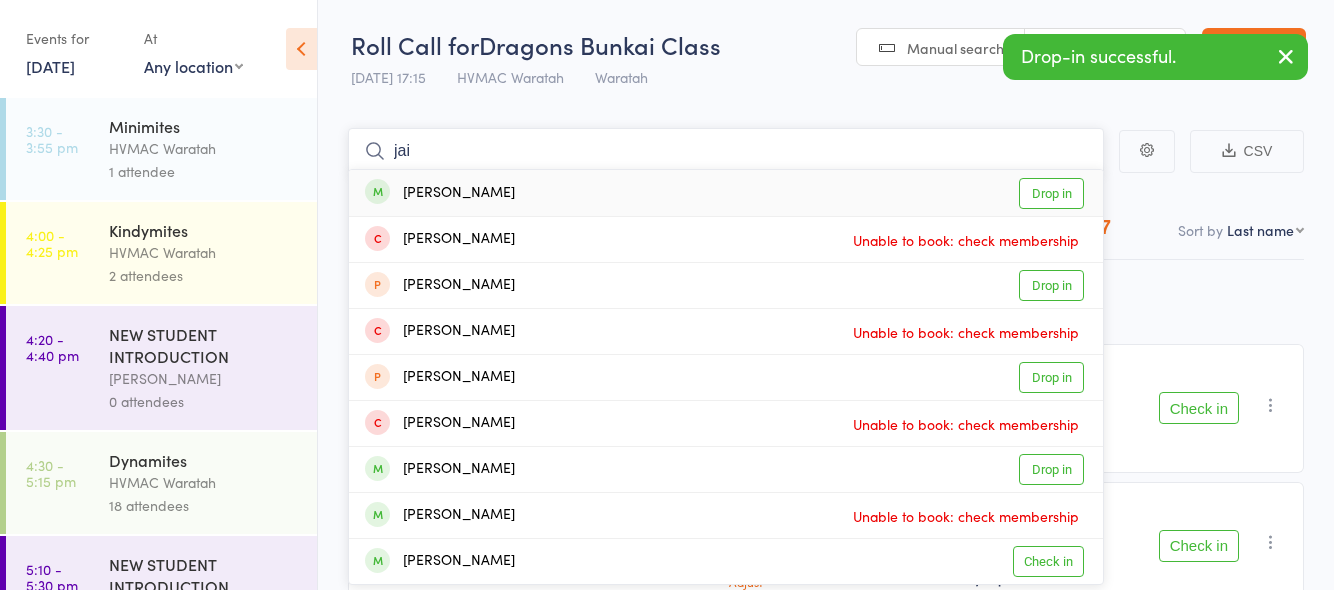 type on "jai" 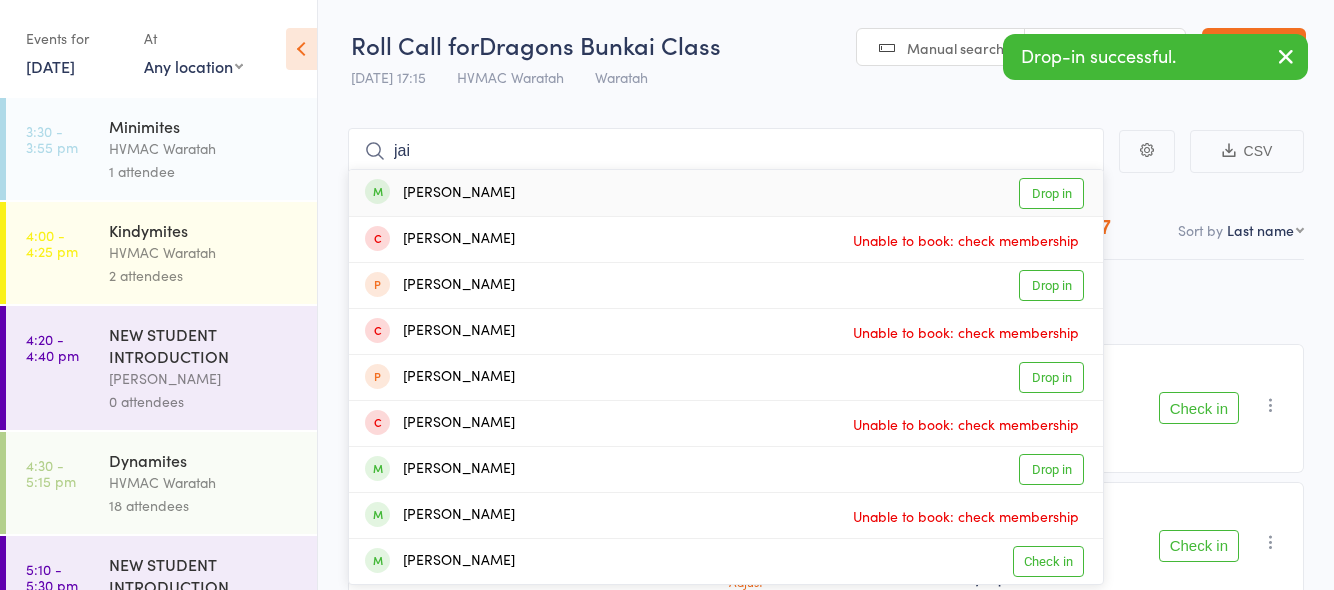 click on "Drop in" at bounding box center [1051, 193] 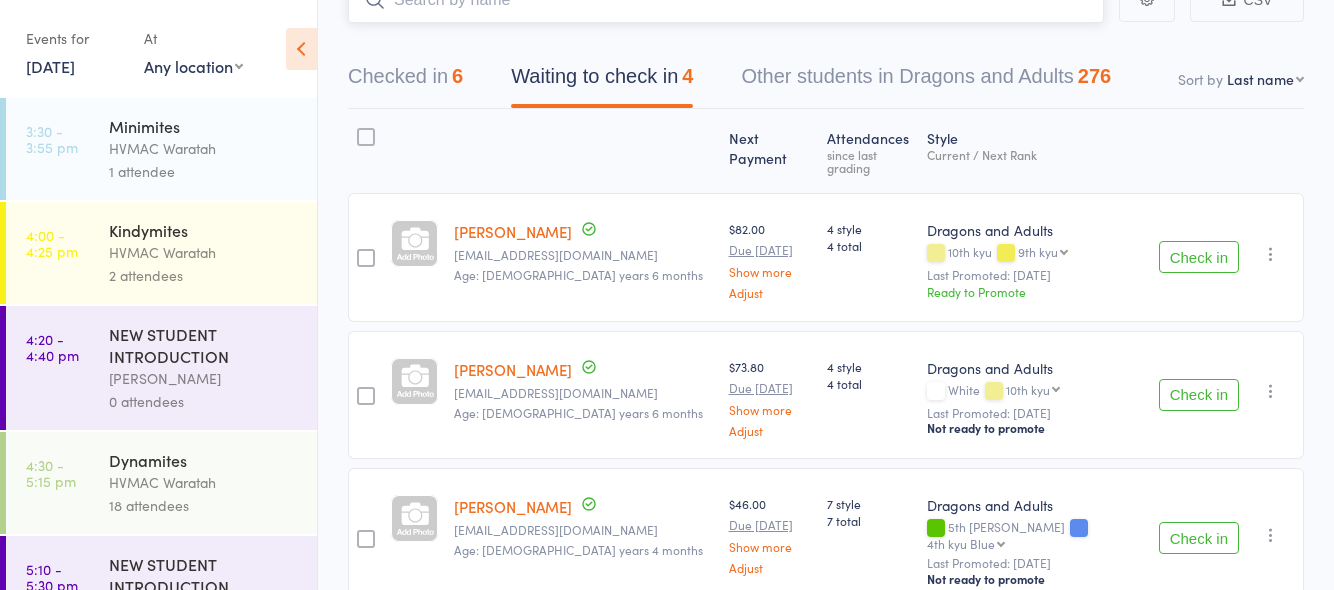 scroll, scrollTop: 0, scrollLeft: 0, axis: both 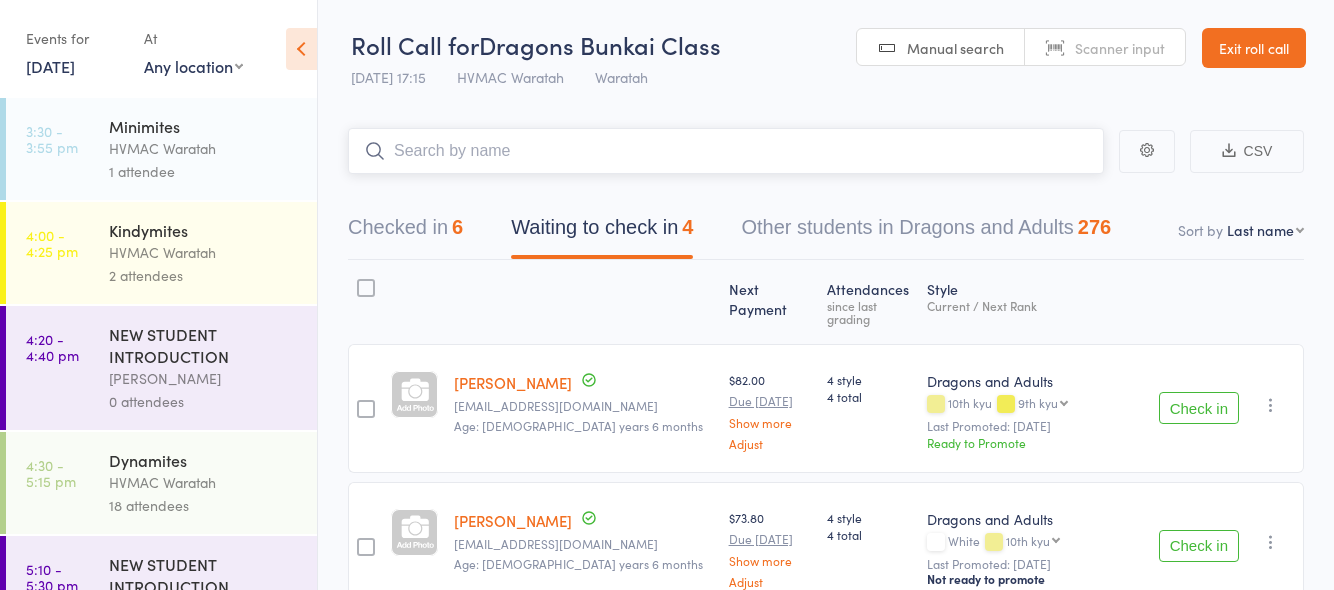 click at bounding box center [726, 151] 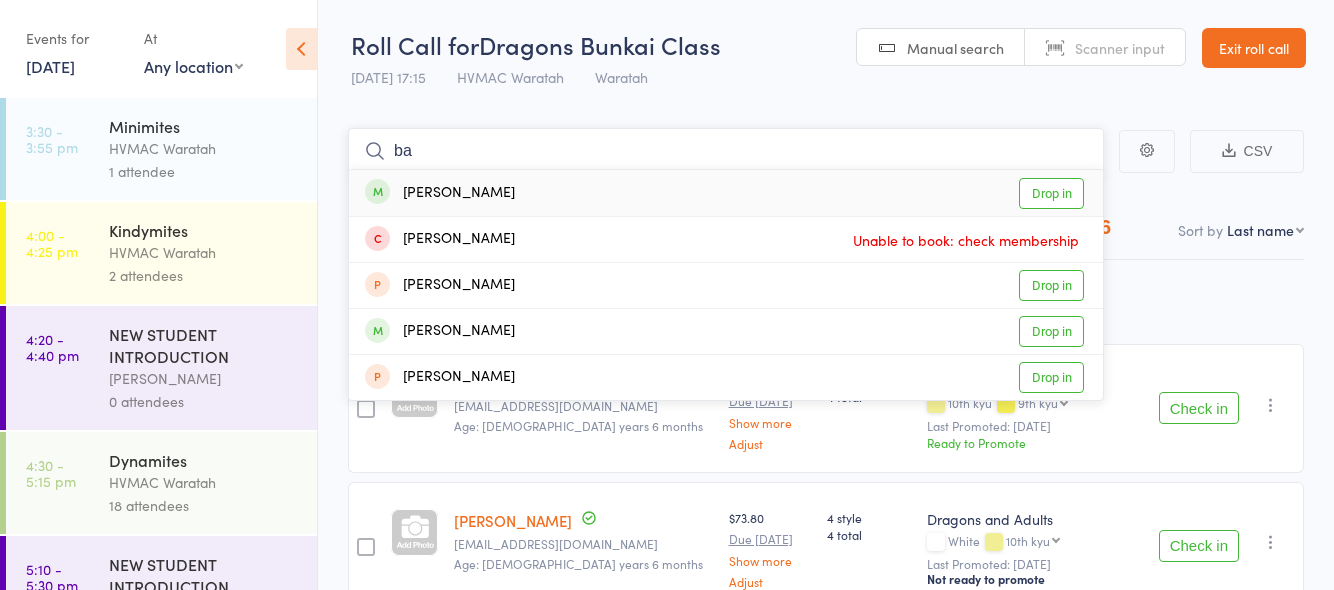 type on "b" 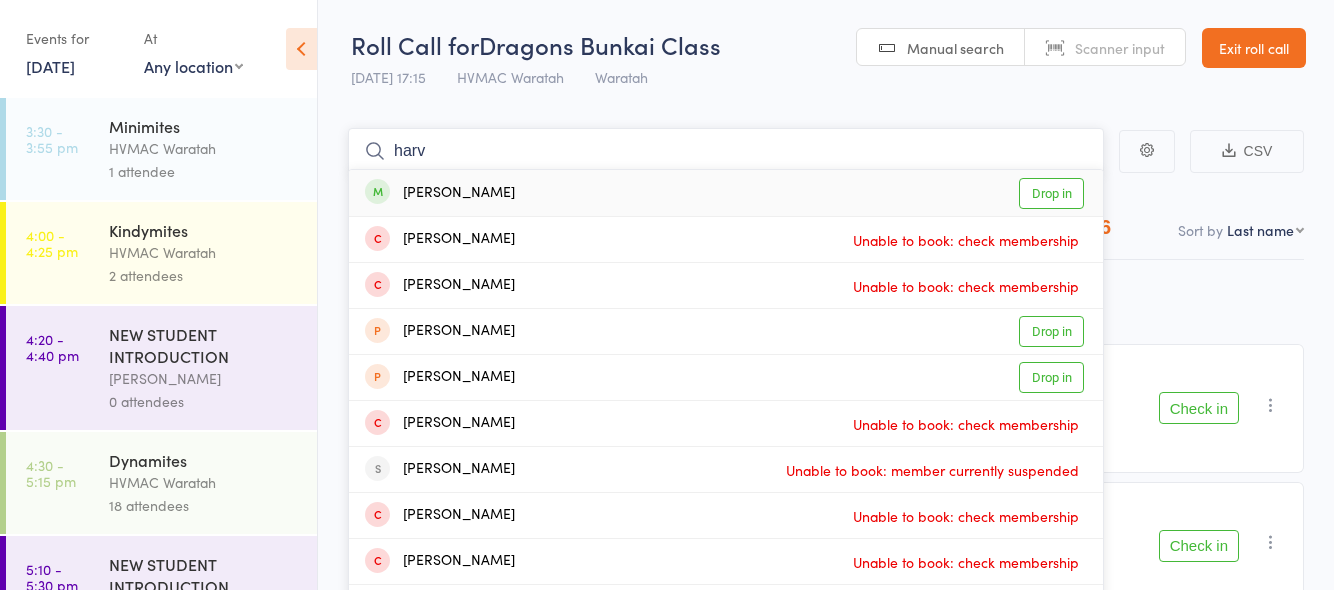 type on "harv" 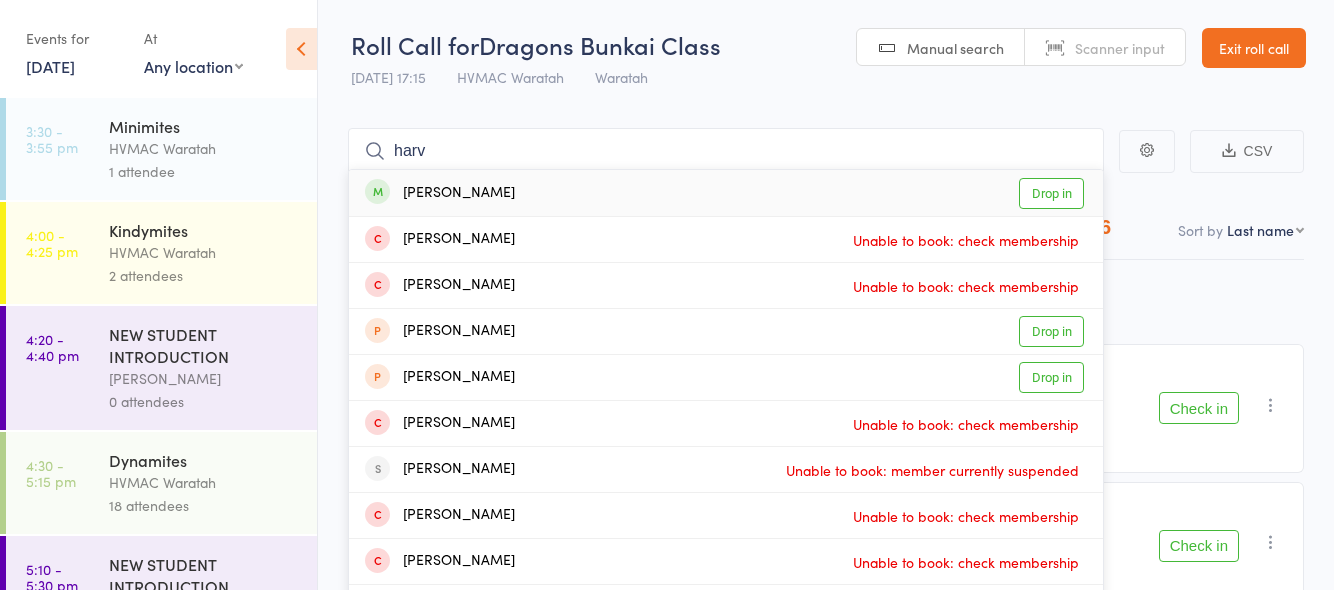 click on "Drop in" at bounding box center (1051, 193) 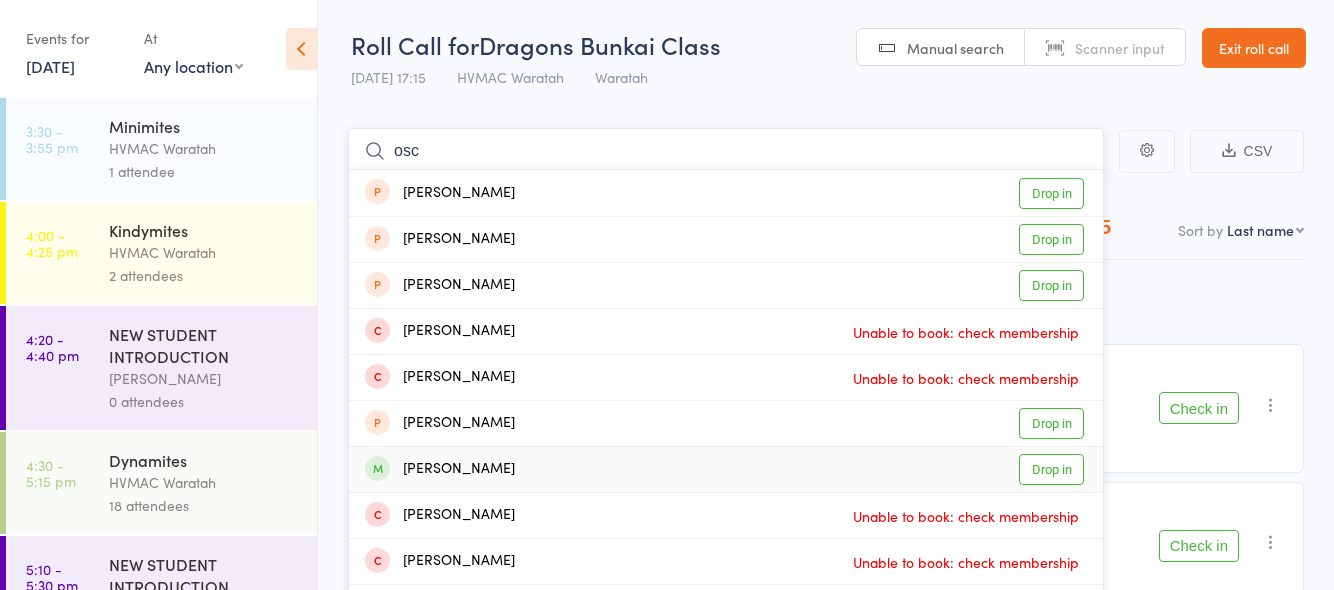type on "osc" 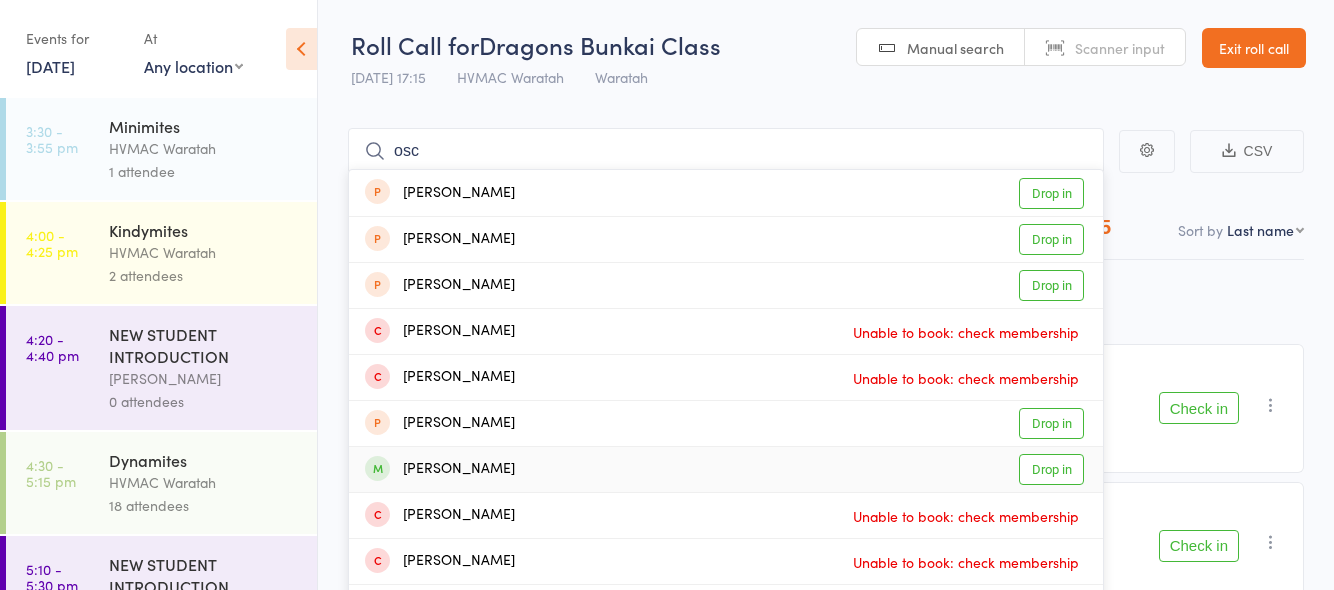 click on "Drop in" at bounding box center [1051, 469] 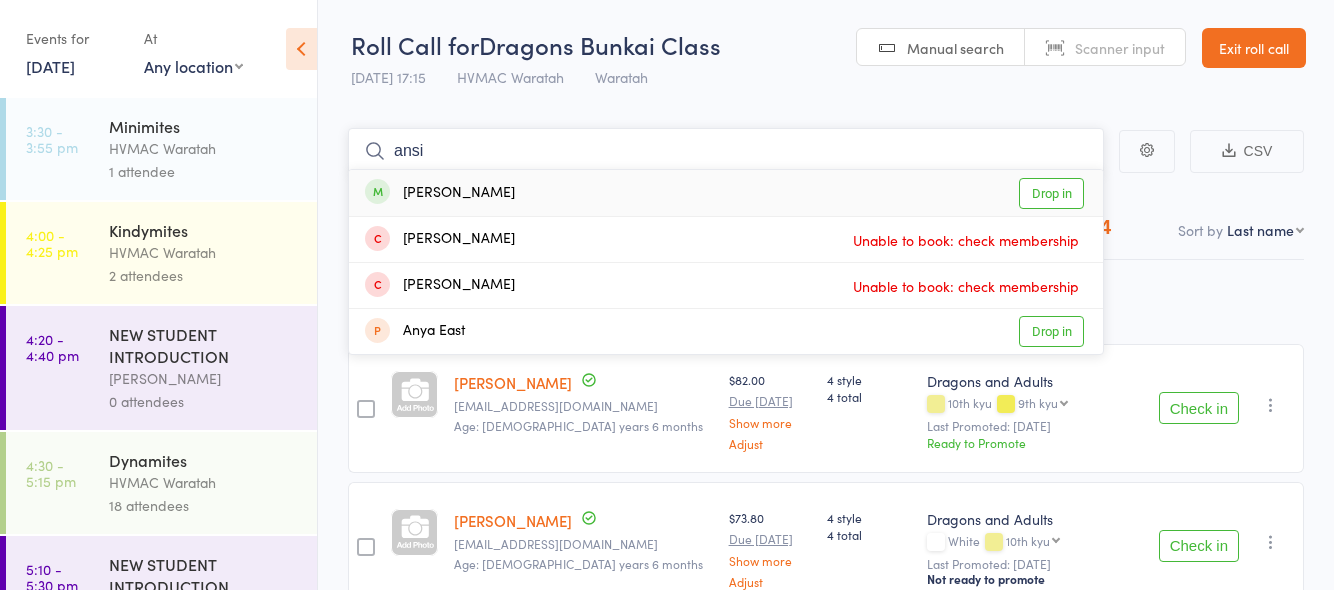 type on "ansi" 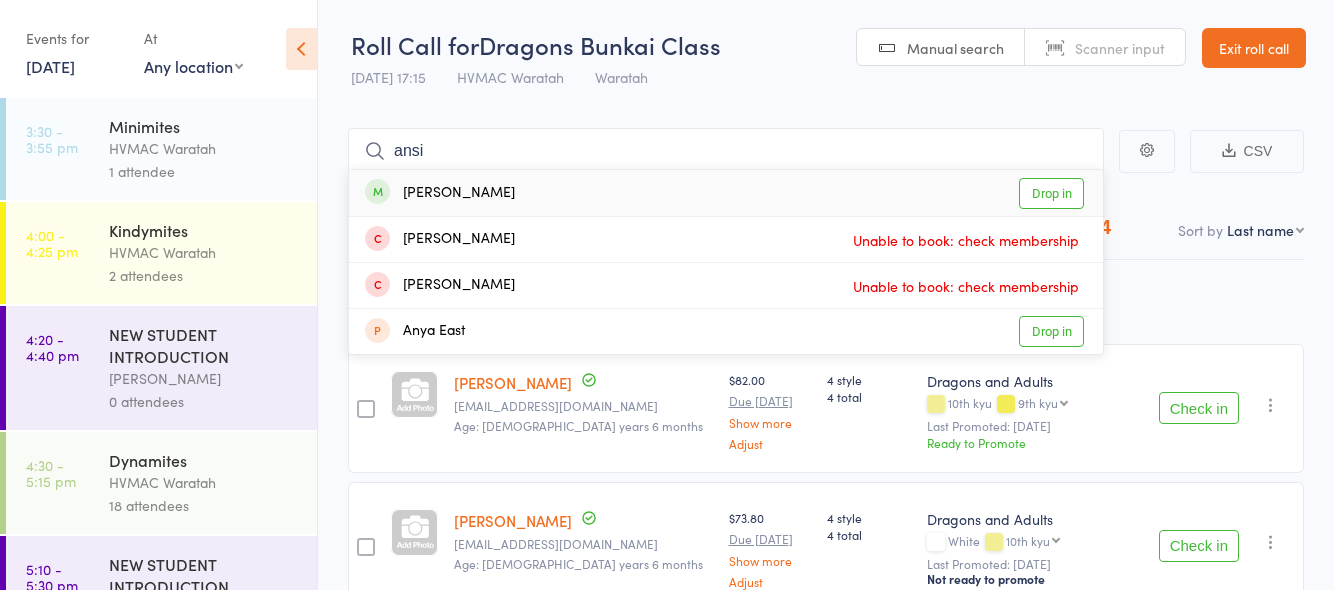 click on "Drop in" at bounding box center [1051, 193] 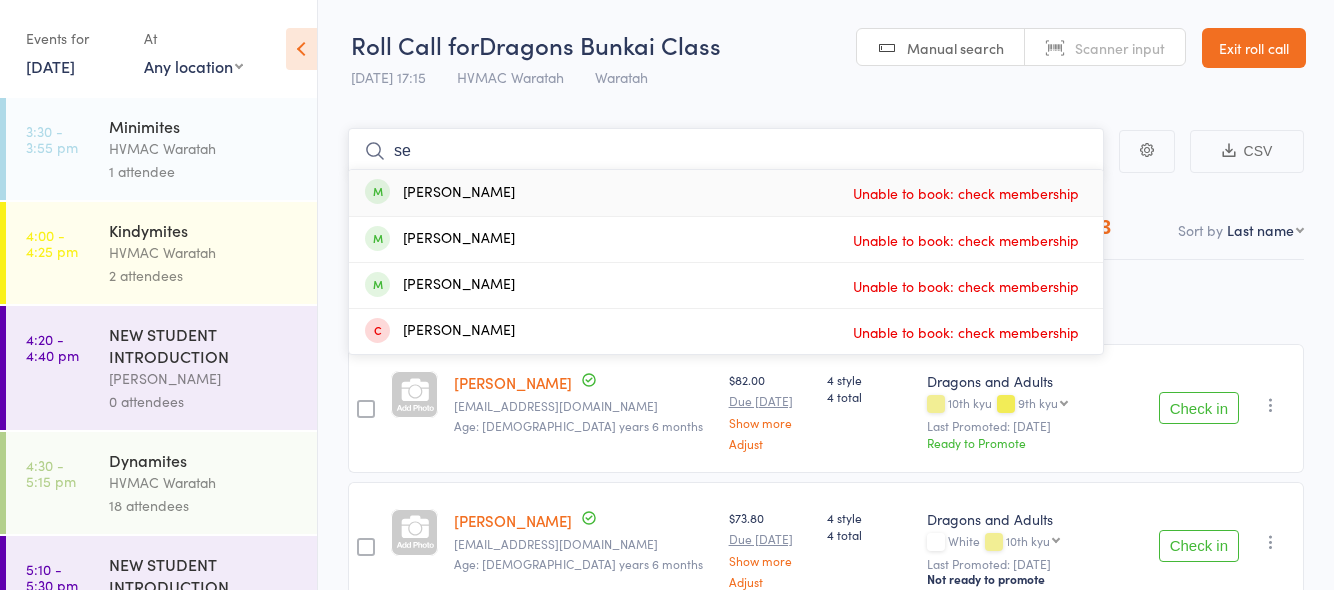 type on "s" 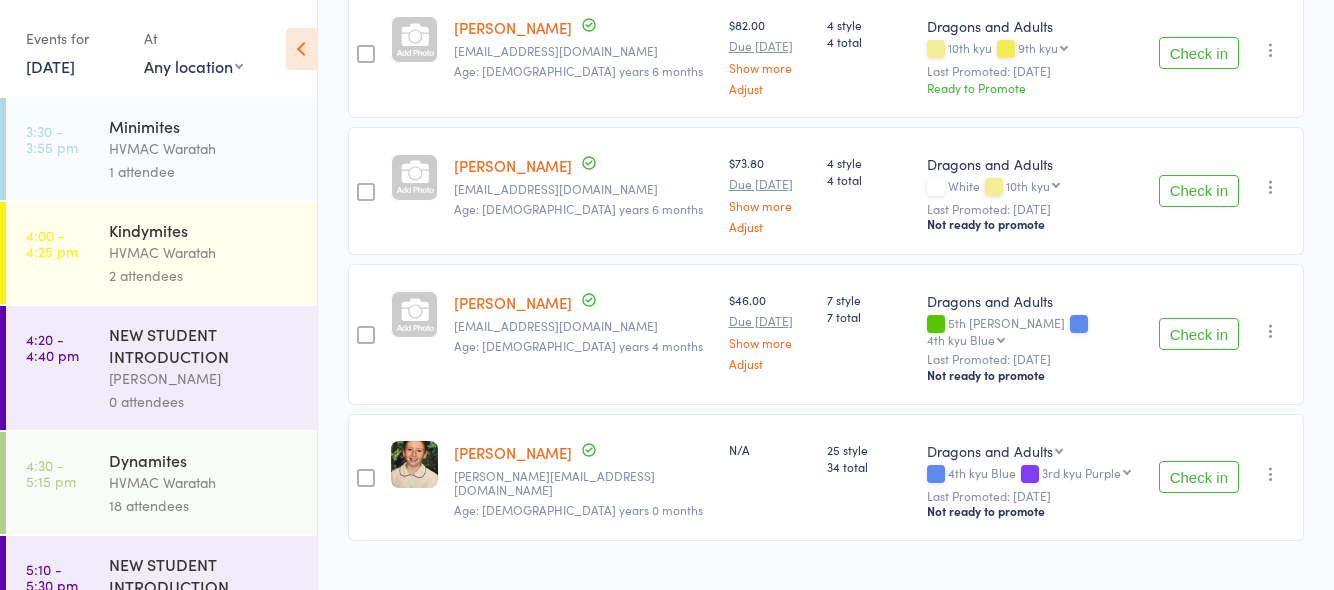 scroll, scrollTop: 371, scrollLeft: 0, axis: vertical 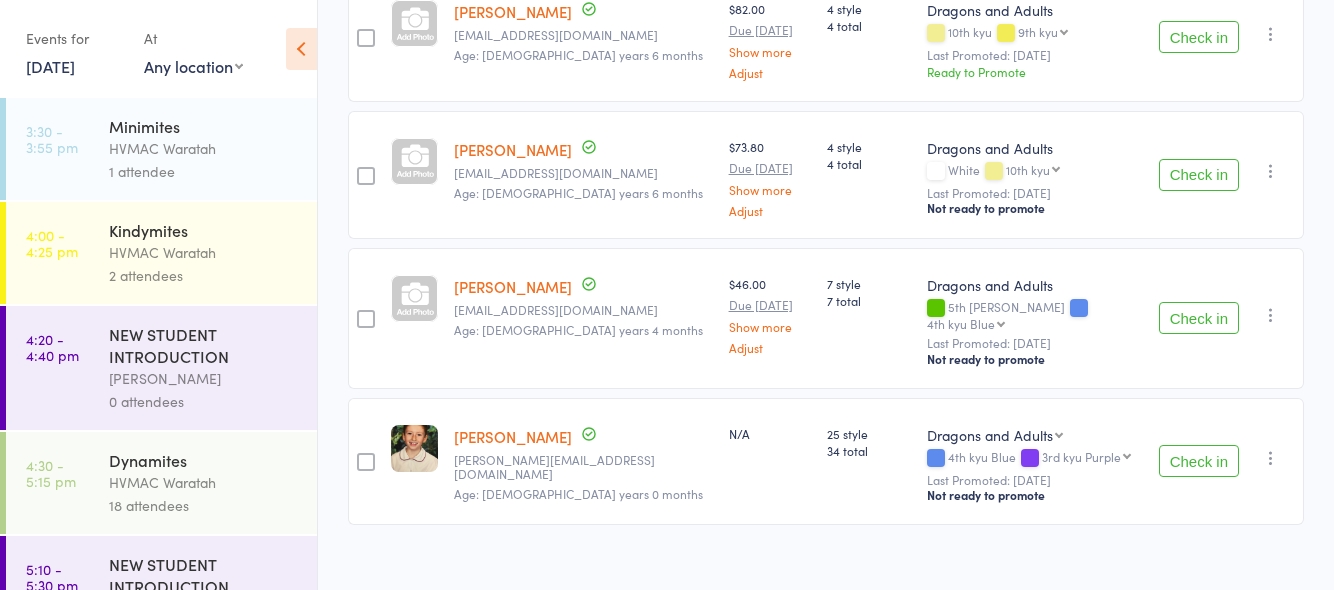 click on "Check in" at bounding box center (1199, 318) 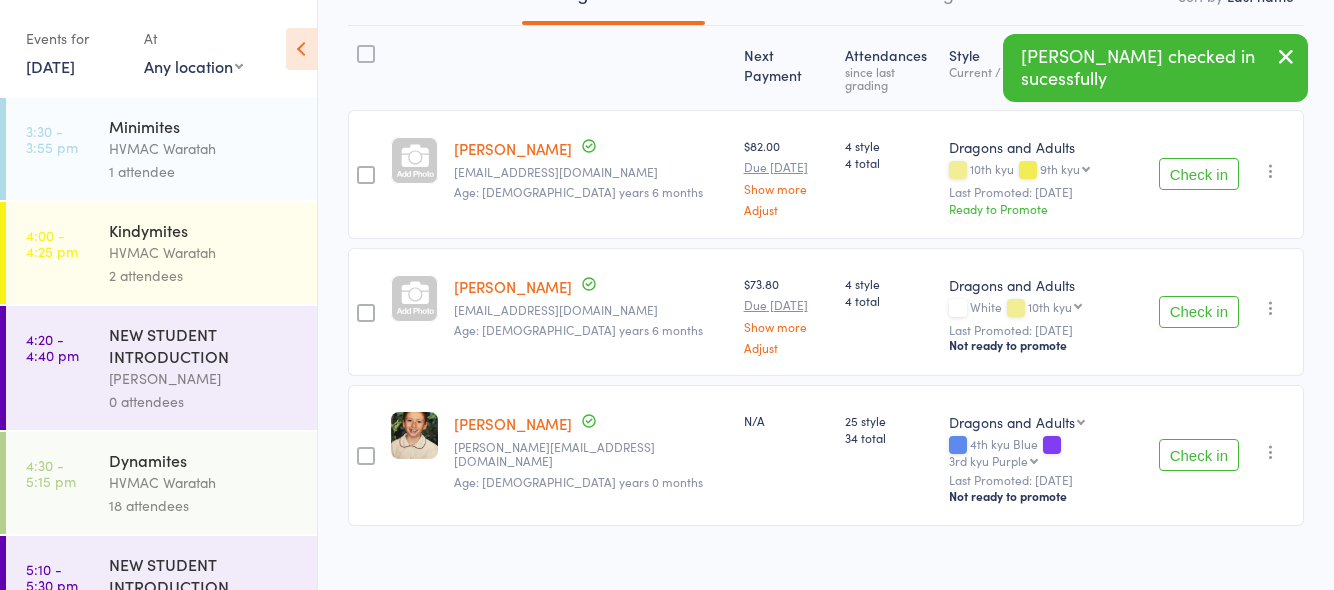 click on "Check in" at bounding box center (1199, 455) 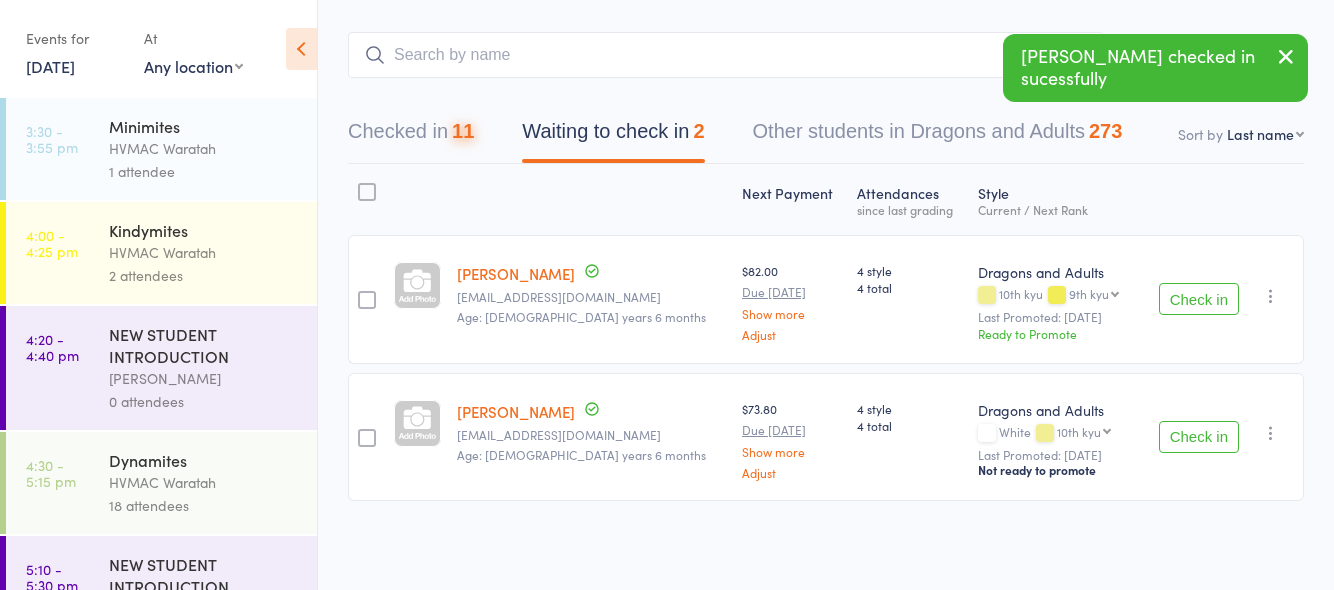 scroll, scrollTop: 96, scrollLeft: 0, axis: vertical 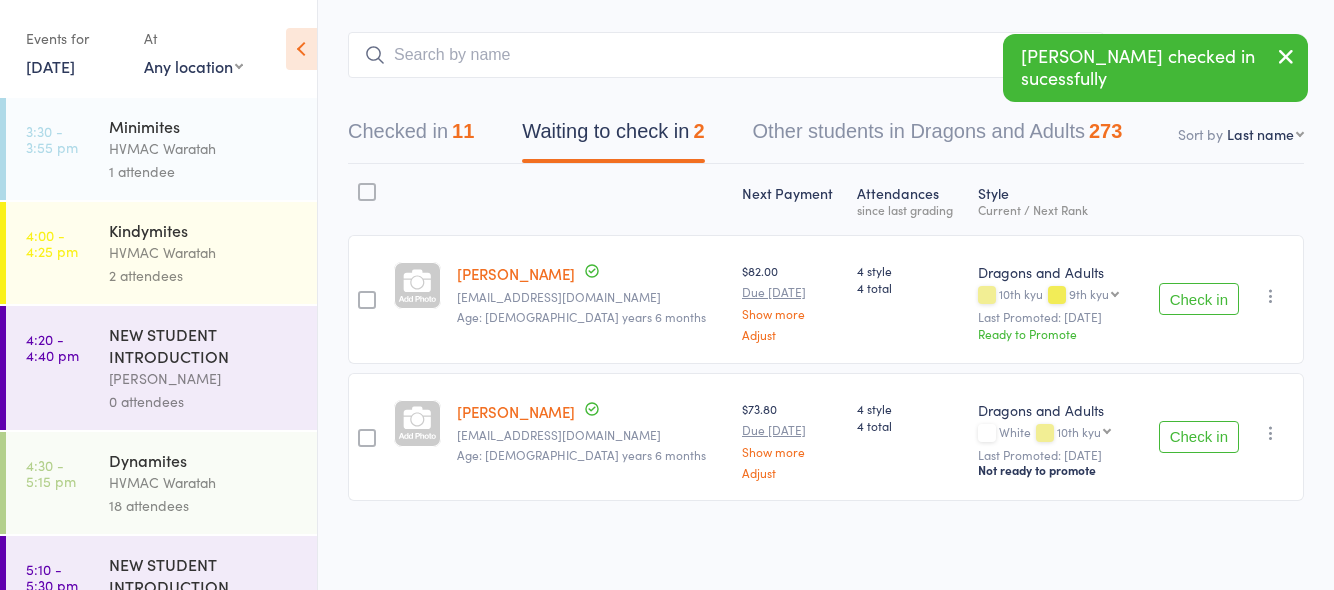 drag, startPoint x: 1212, startPoint y: 439, endPoint x: 1223, endPoint y: 322, distance: 117.51595 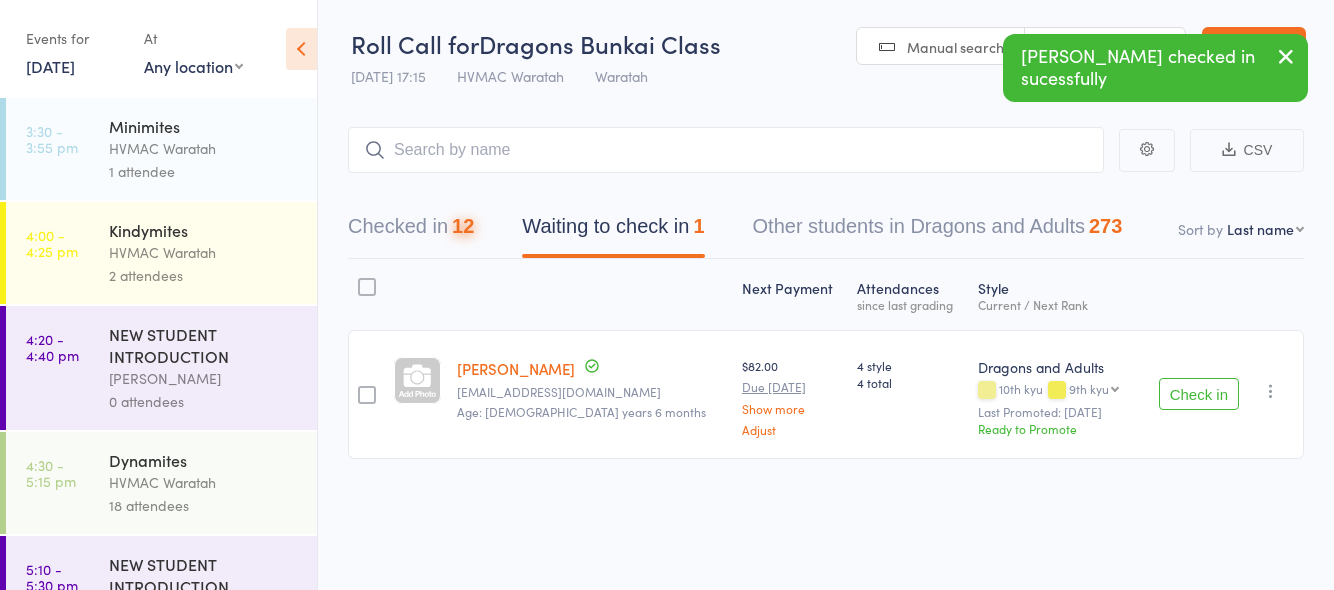 scroll, scrollTop: 1, scrollLeft: 0, axis: vertical 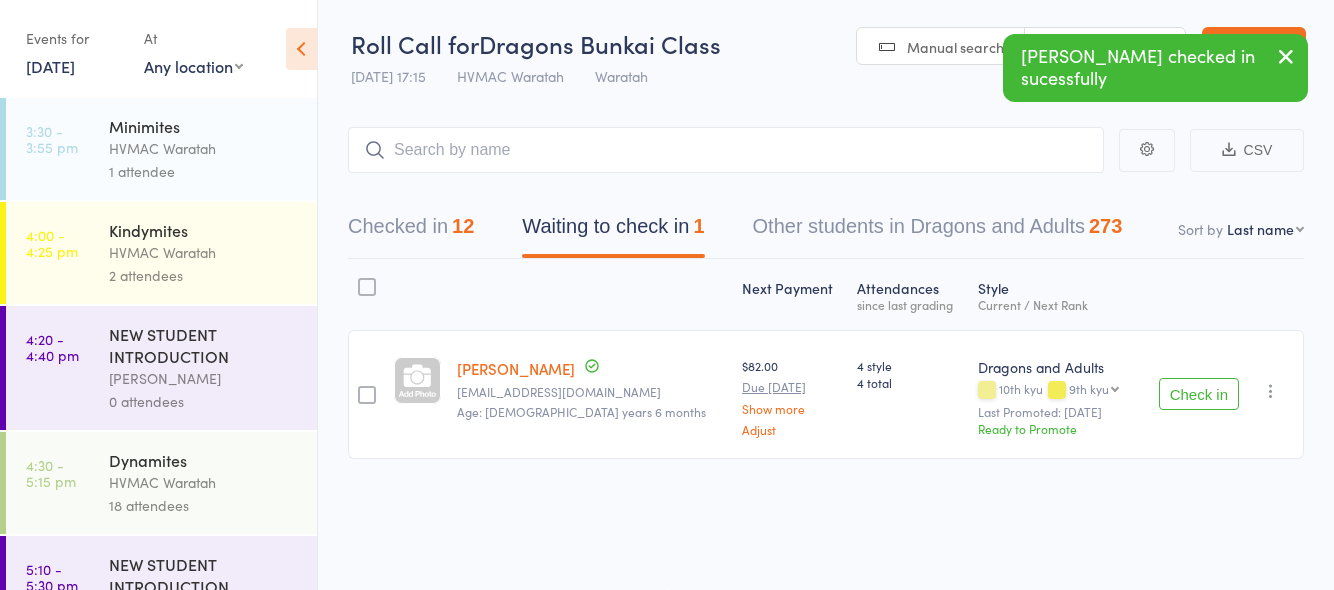 click on "Check in" at bounding box center [1199, 394] 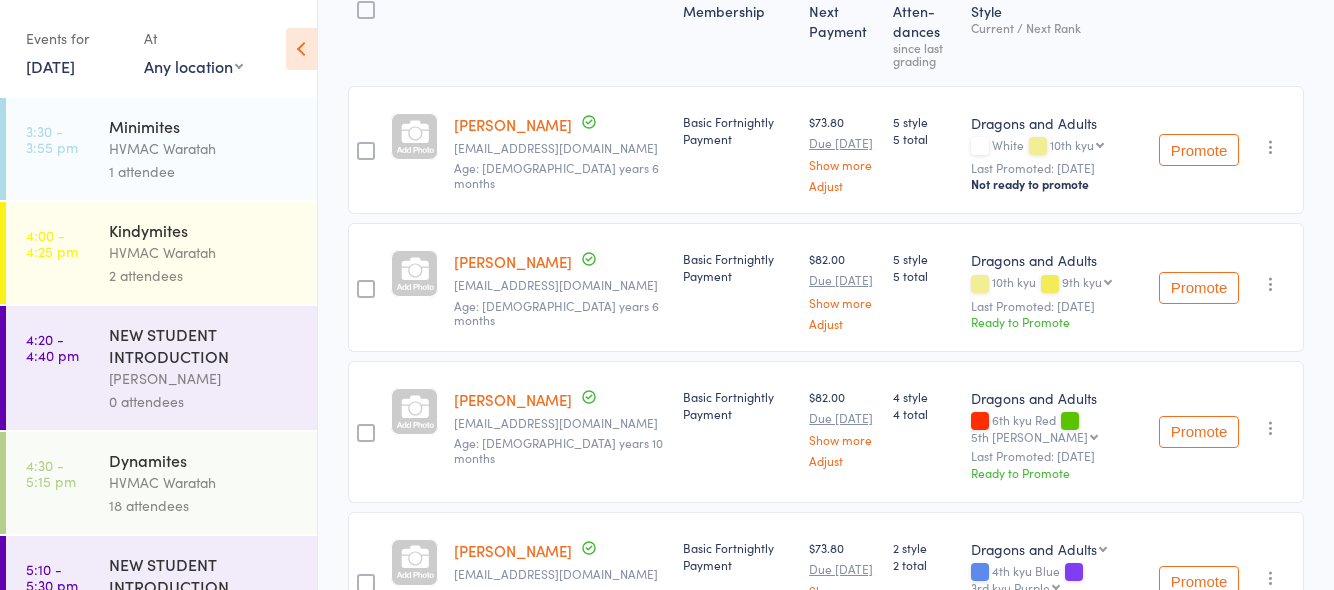 scroll, scrollTop: 0, scrollLeft: 0, axis: both 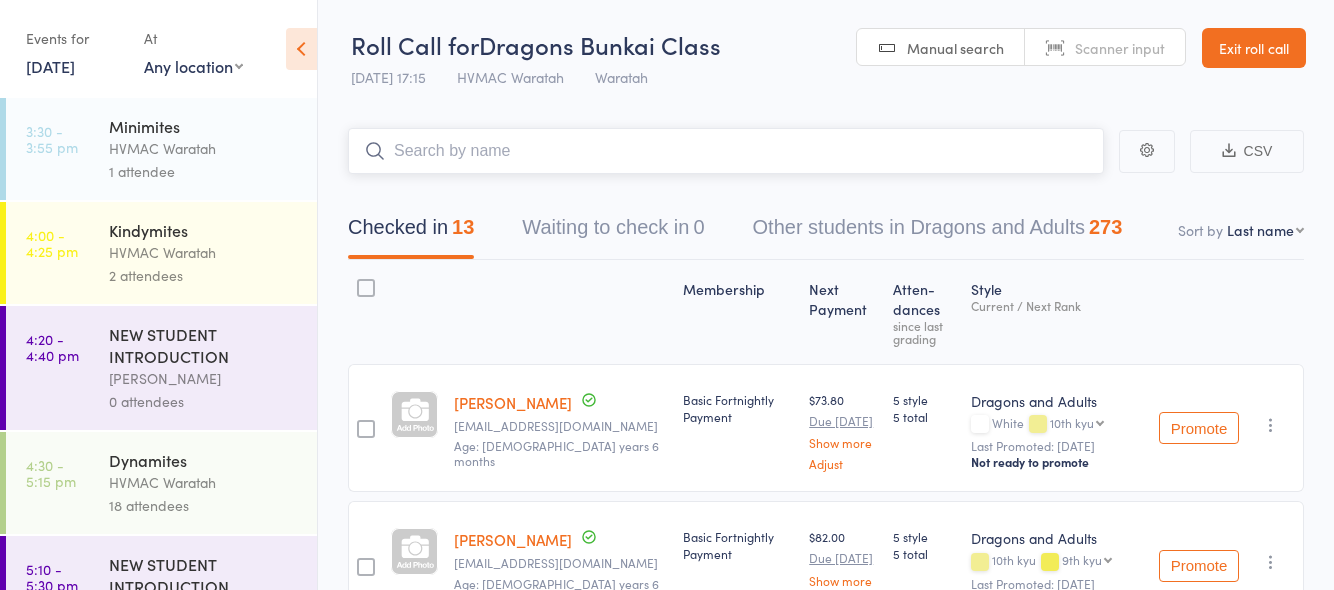 click at bounding box center (726, 151) 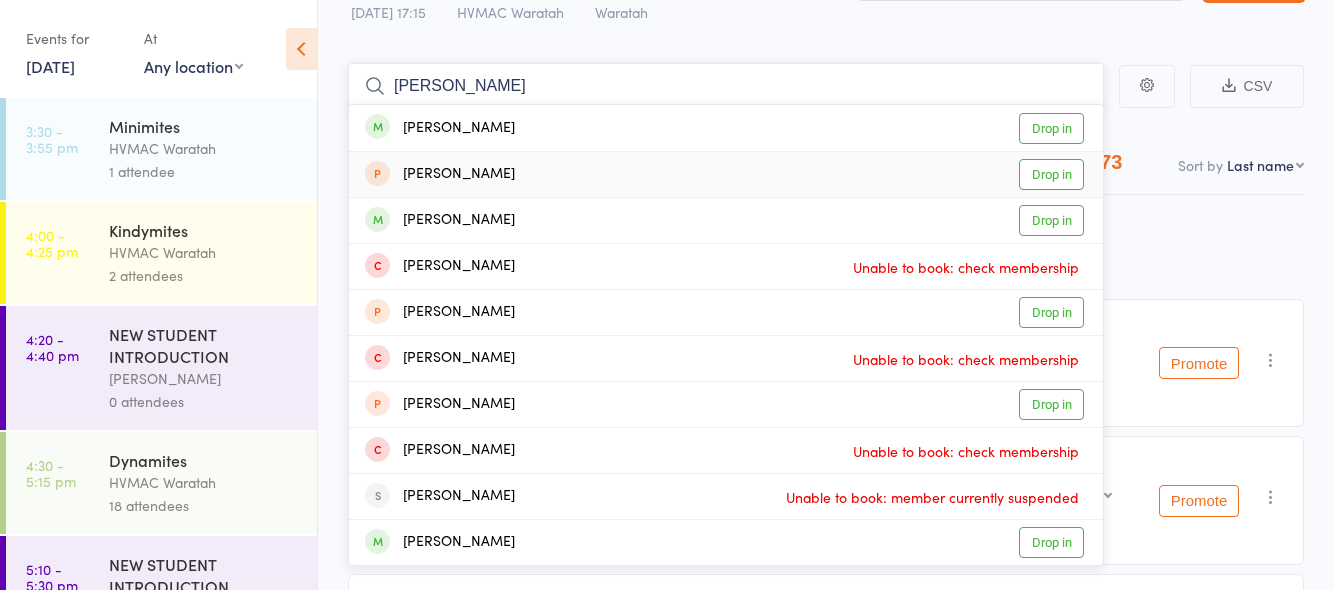 scroll, scrollTop: 100, scrollLeft: 0, axis: vertical 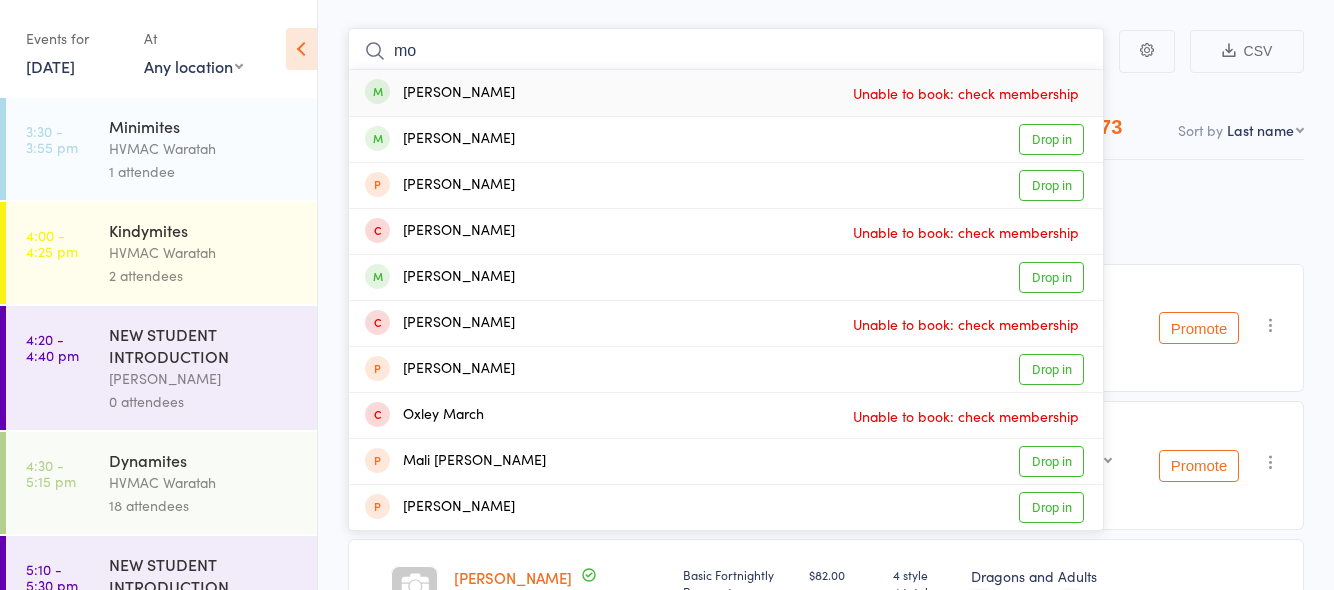 type on "m" 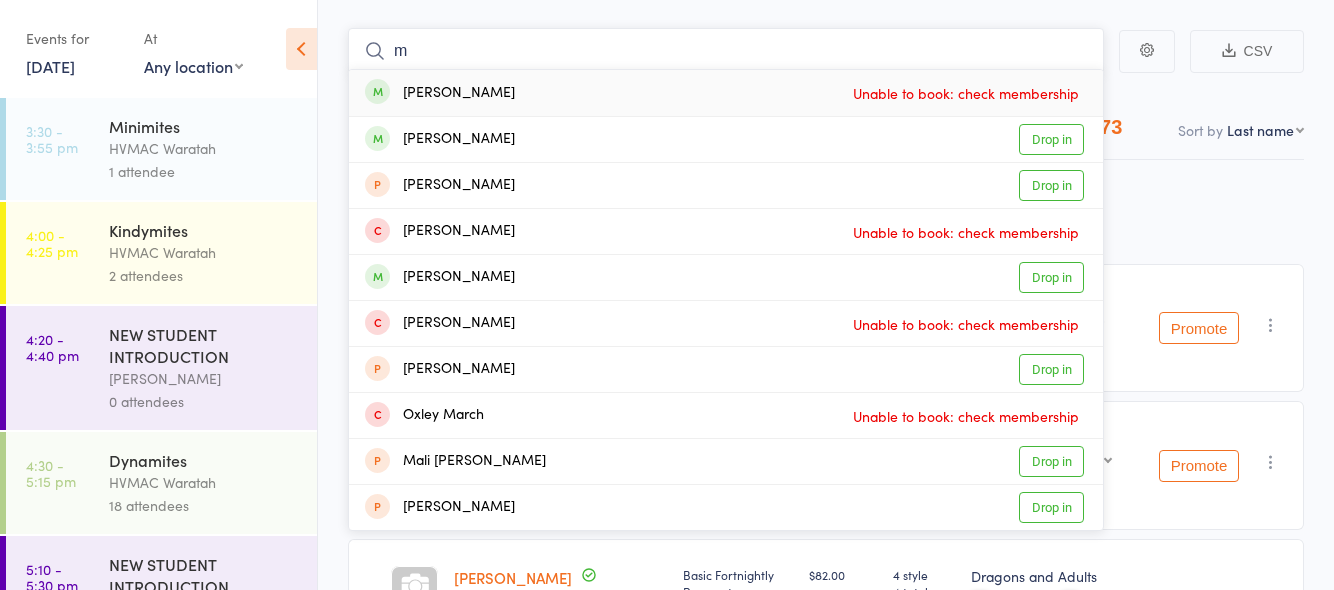 type 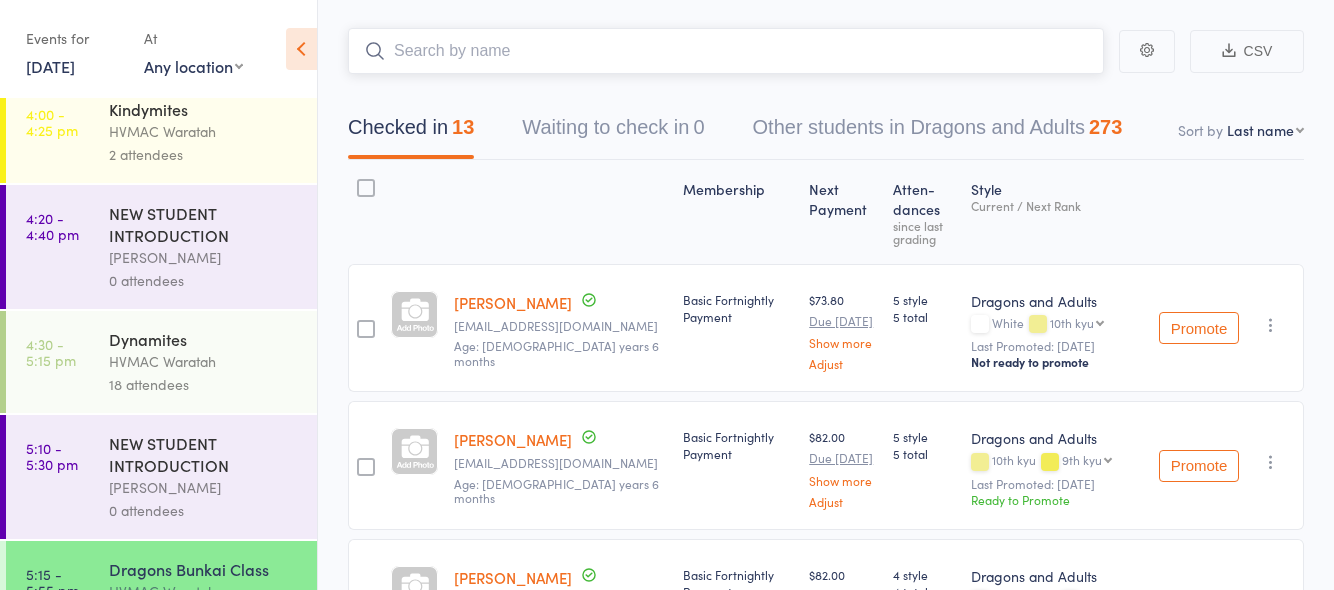 scroll, scrollTop: 384, scrollLeft: 0, axis: vertical 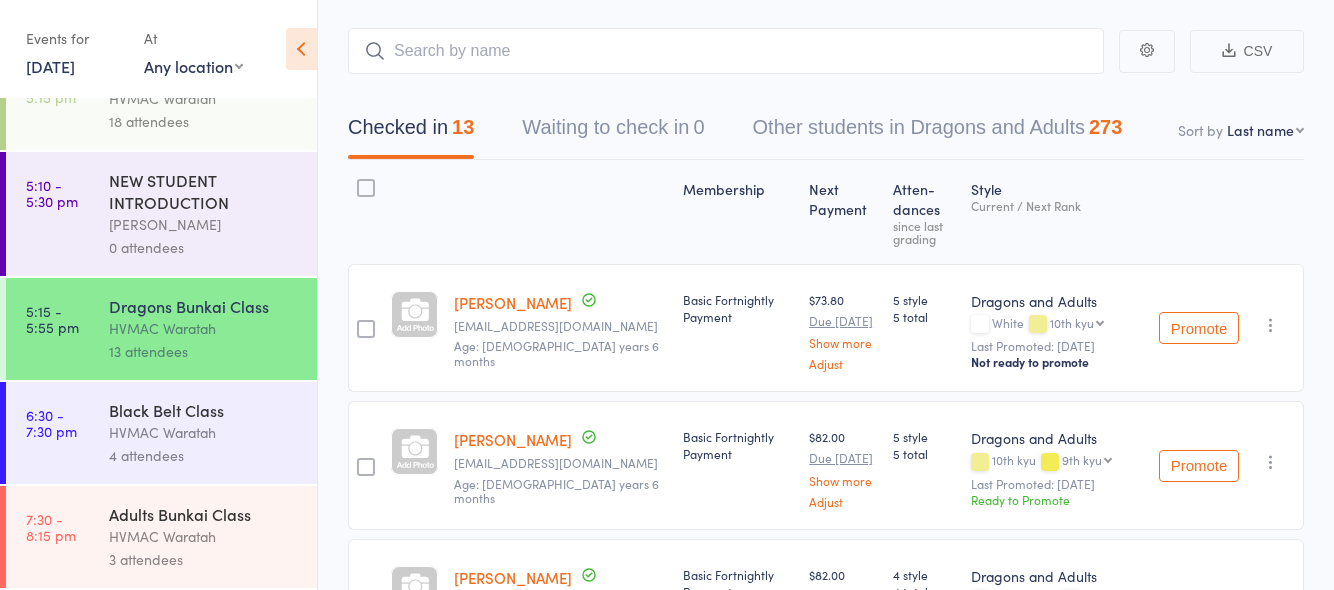 click on "HVMAC Waratah" at bounding box center (204, 432) 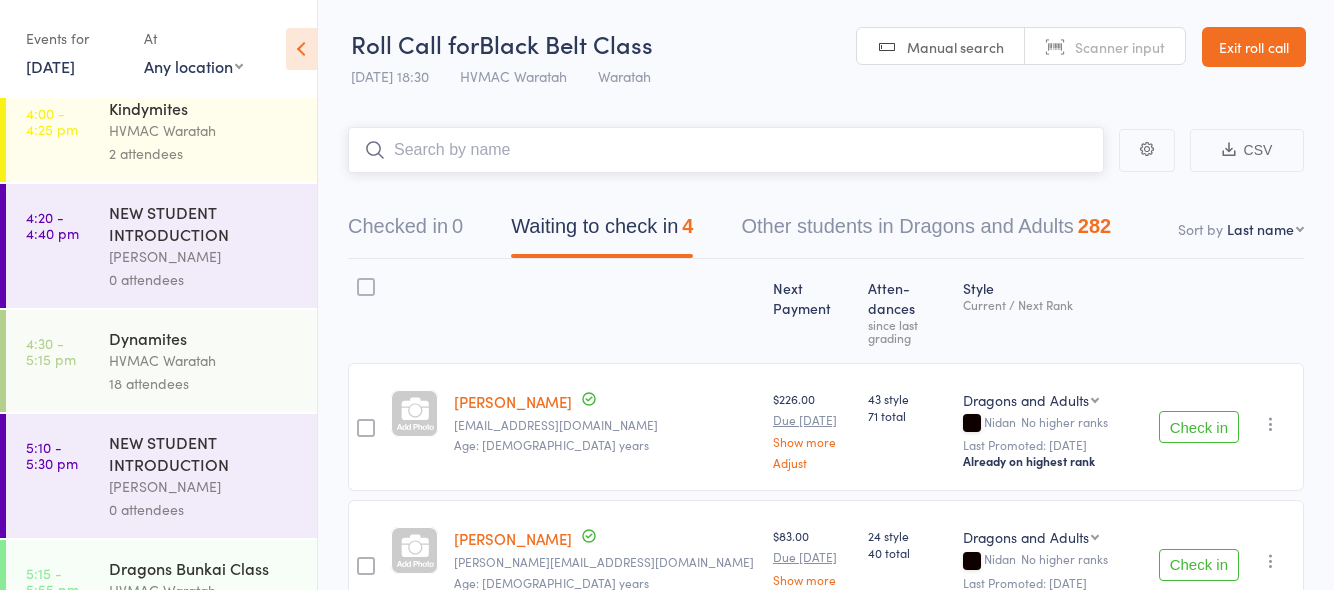 scroll, scrollTop: 384, scrollLeft: 0, axis: vertical 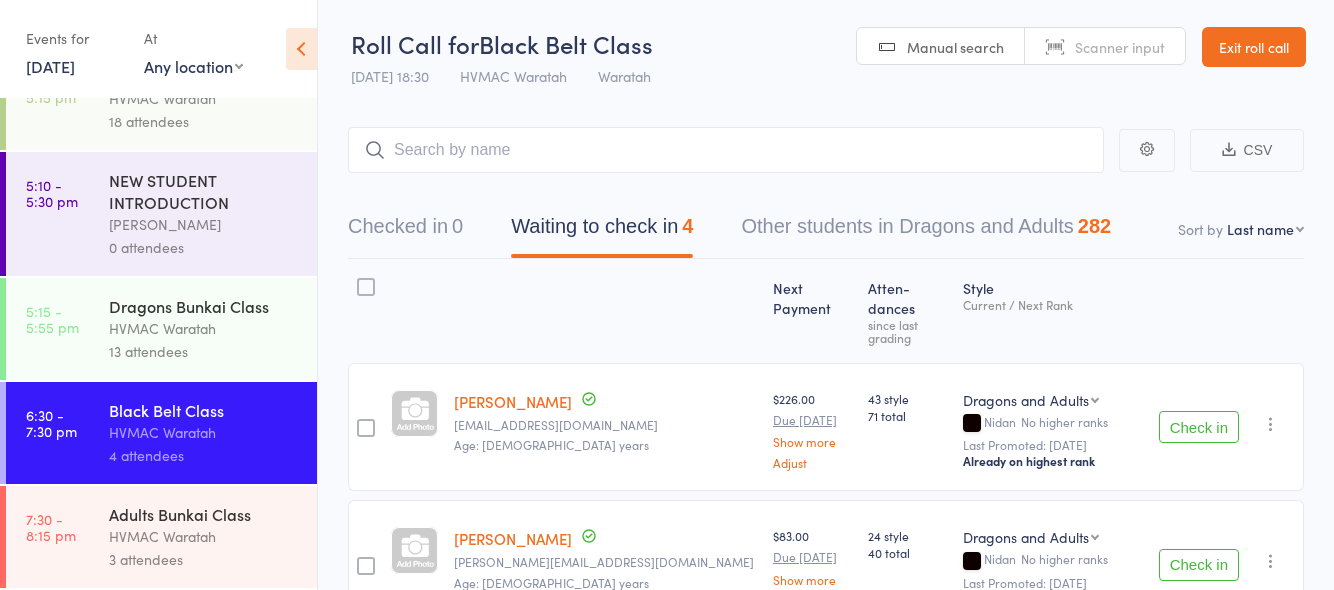 click on "HVMAC Waratah" at bounding box center [204, 536] 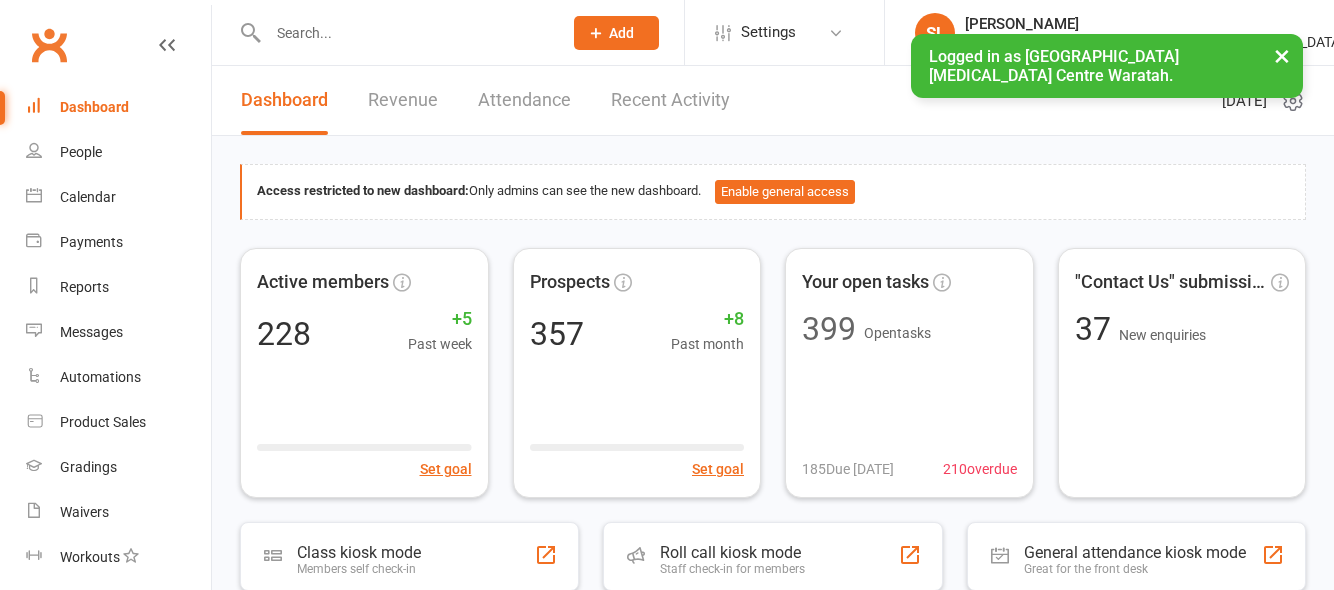 scroll, scrollTop: 0, scrollLeft: 0, axis: both 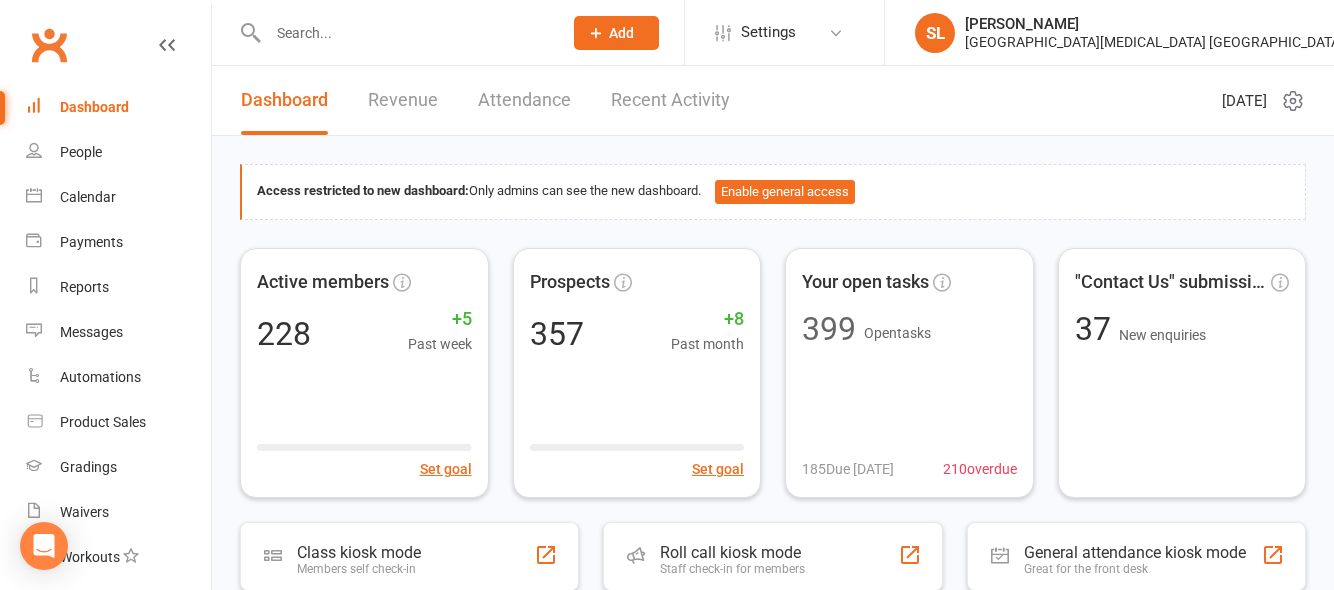 click at bounding box center (405, 33) 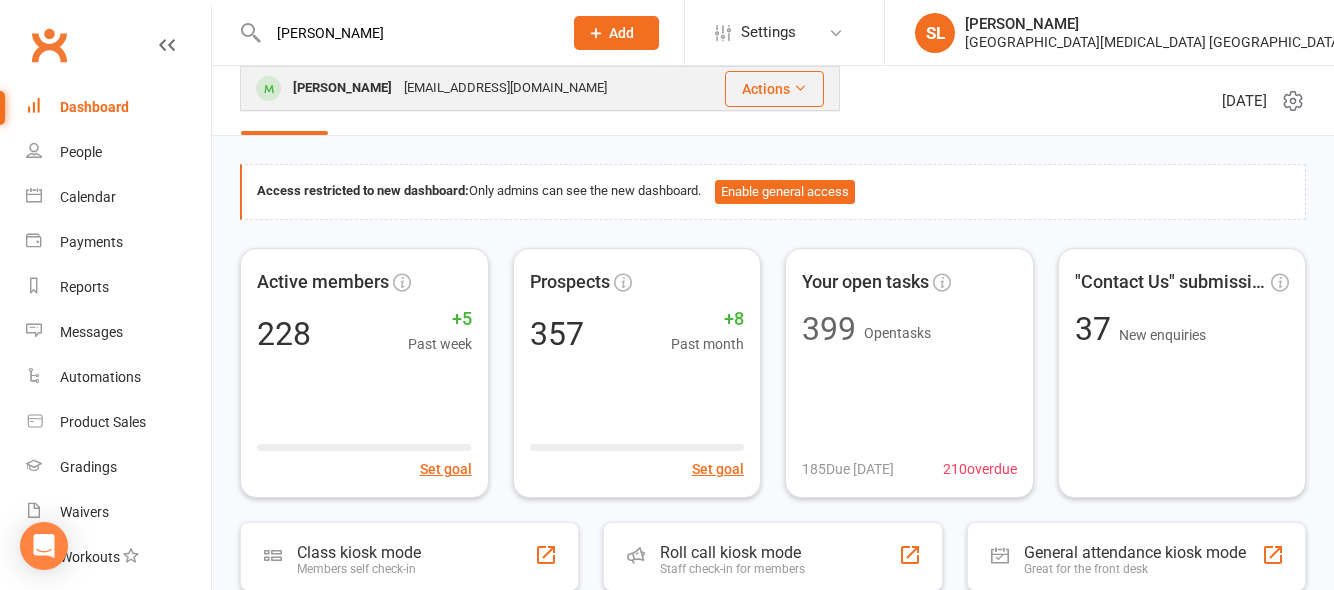 type on "yusuf" 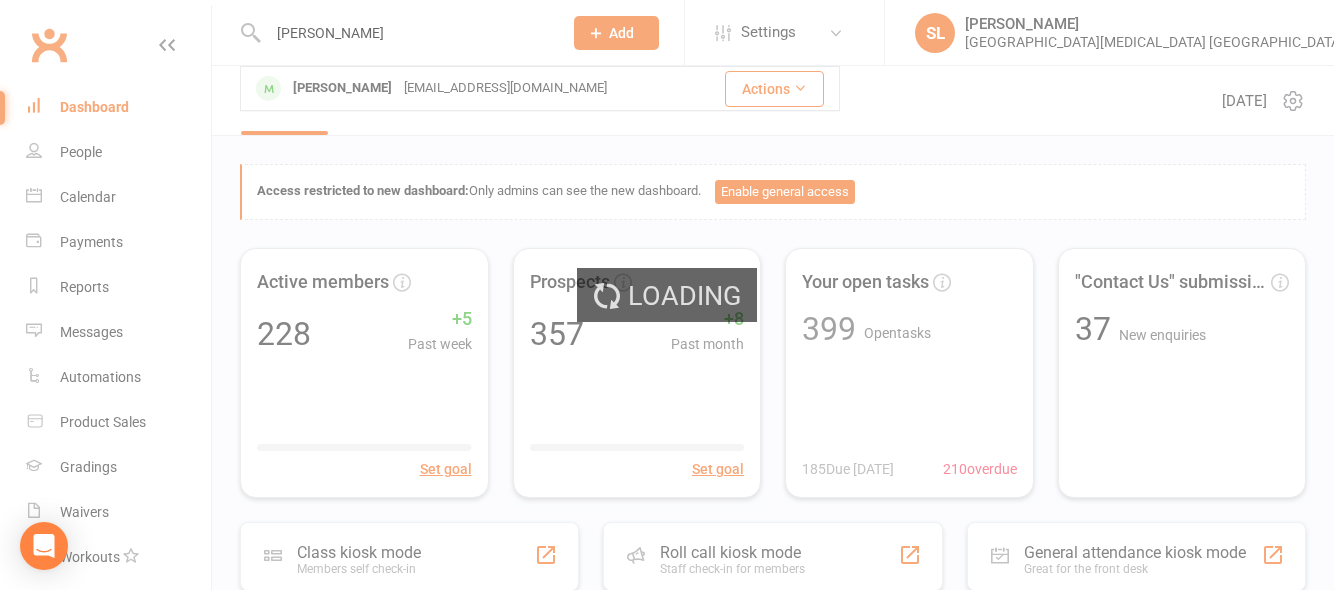 type 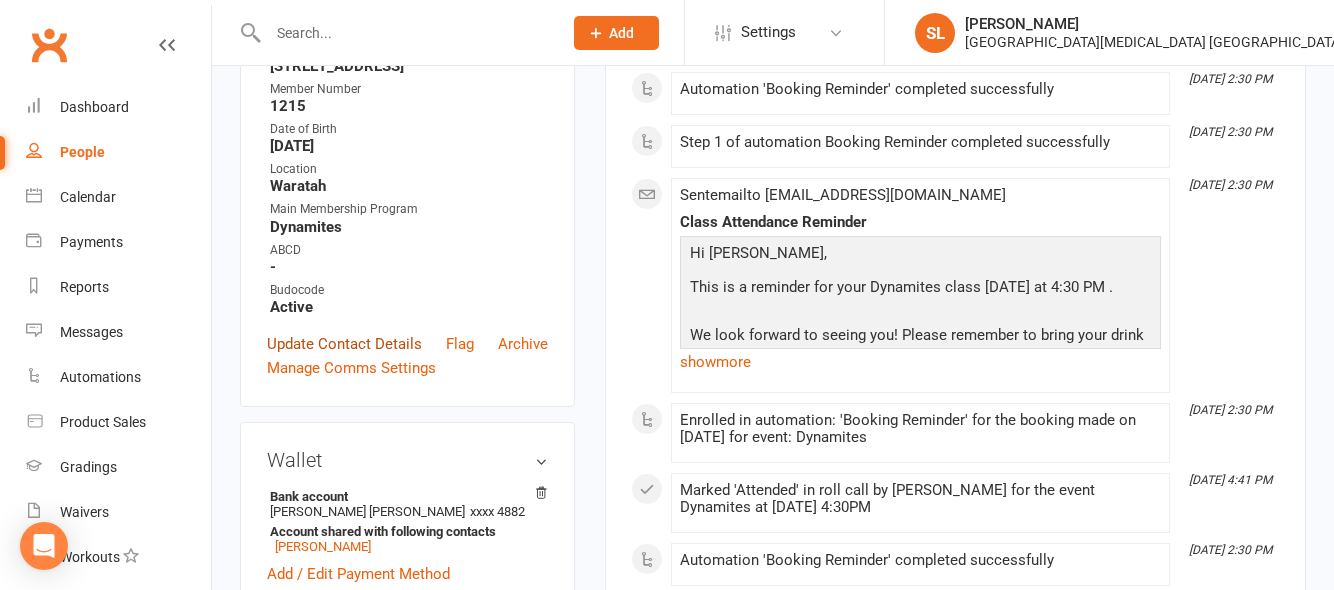 scroll, scrollTop: 500, scrollLeft: 0, axis: vertical 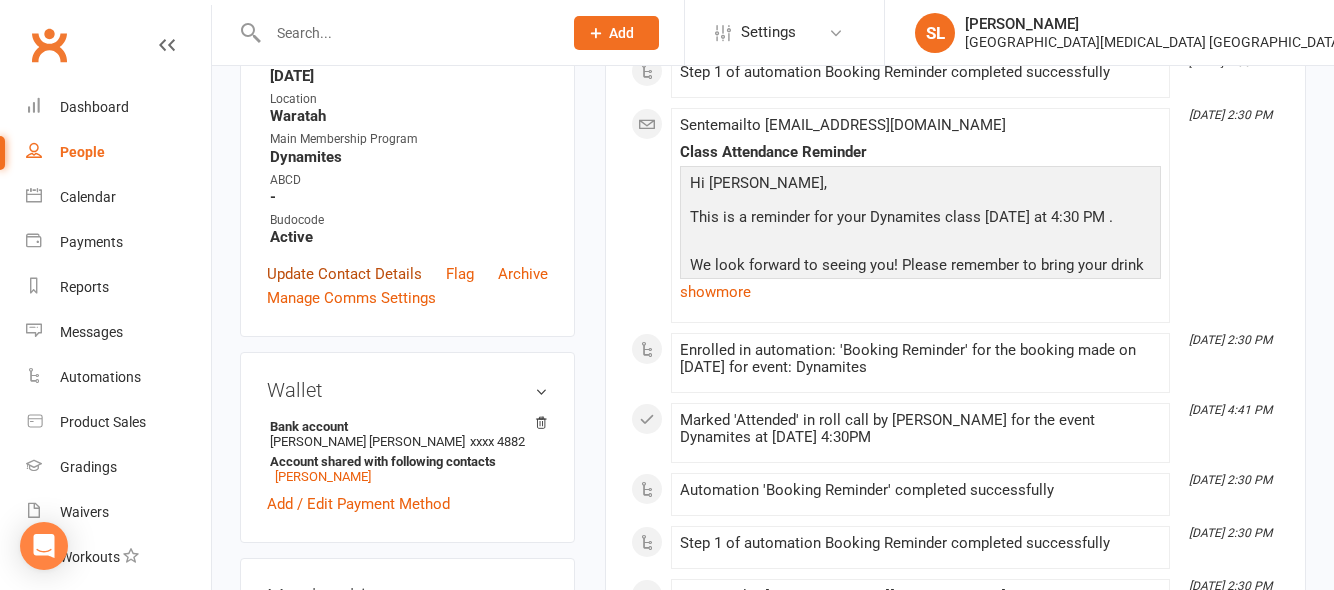 click on "Update Contact Details" at bounding box center (344, 274) 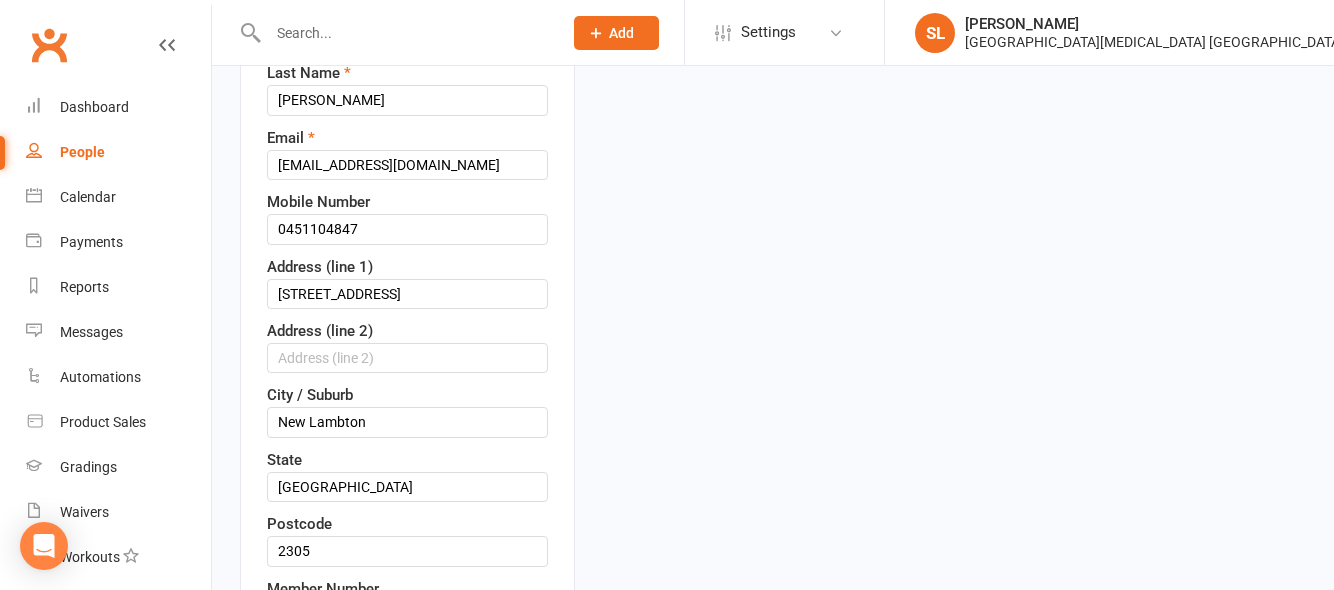 scroll, scrollTop: 394, scrollLeft: 0, axis: vertical 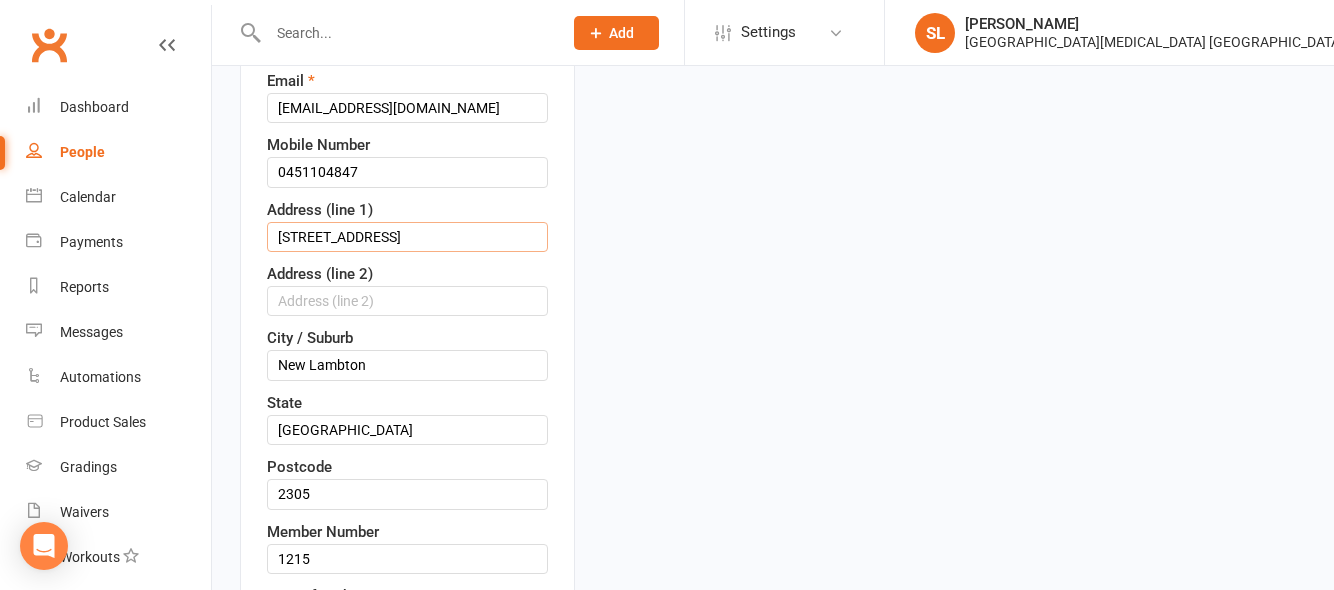 click on "1/61 Regent Street" at bounding box center [407, 237] 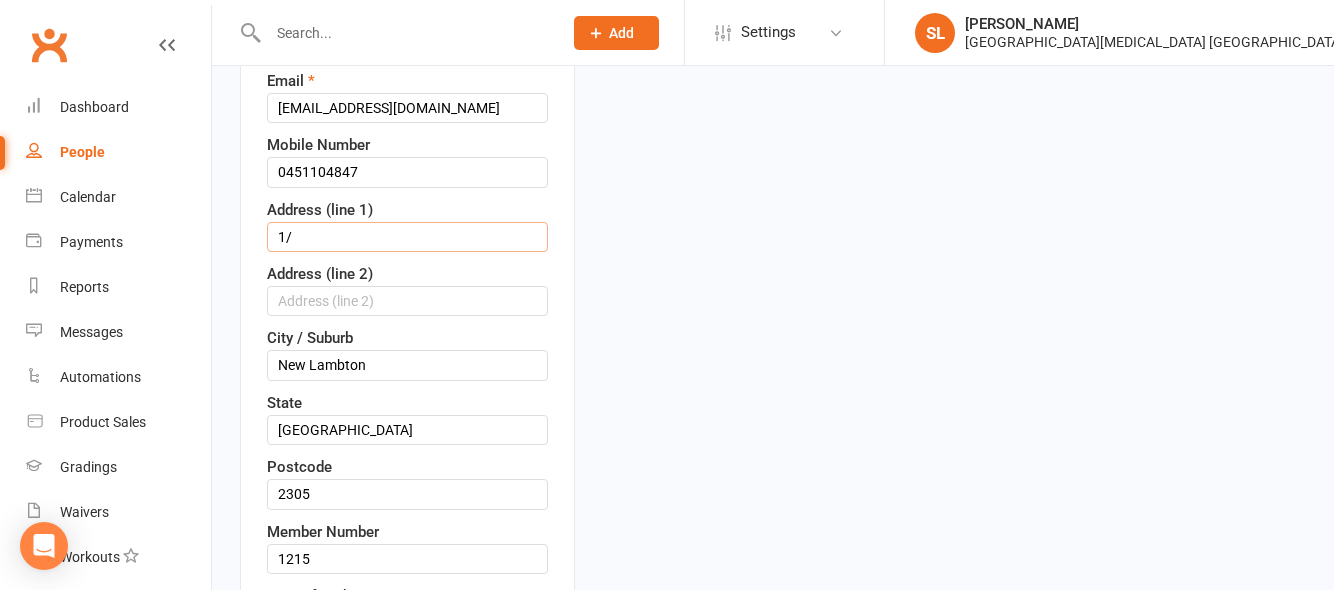 type on "1" 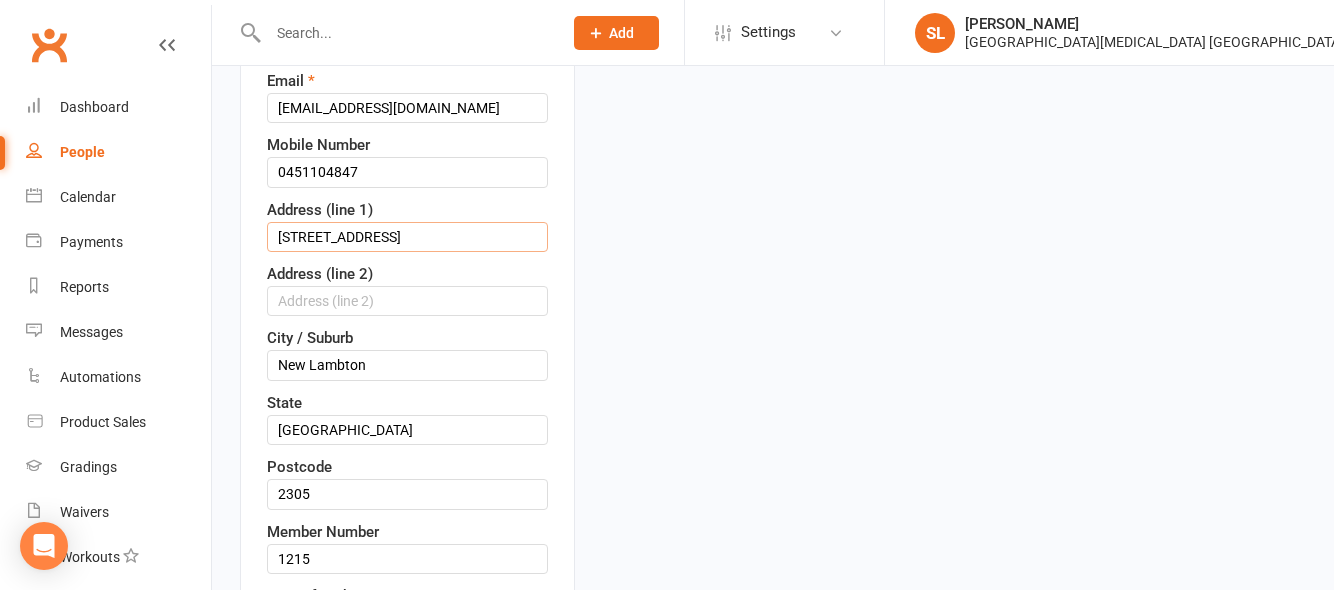 type on "35 Sandgate Road" 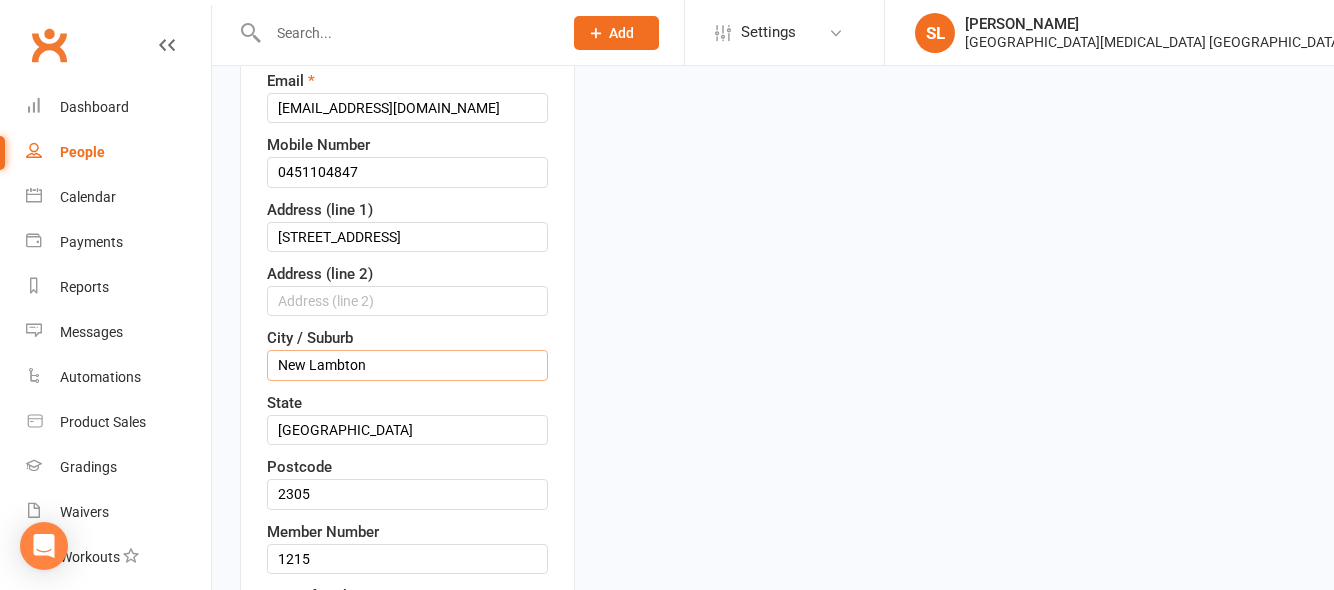 click on "New Lambton" at bounding box center (407, 365) 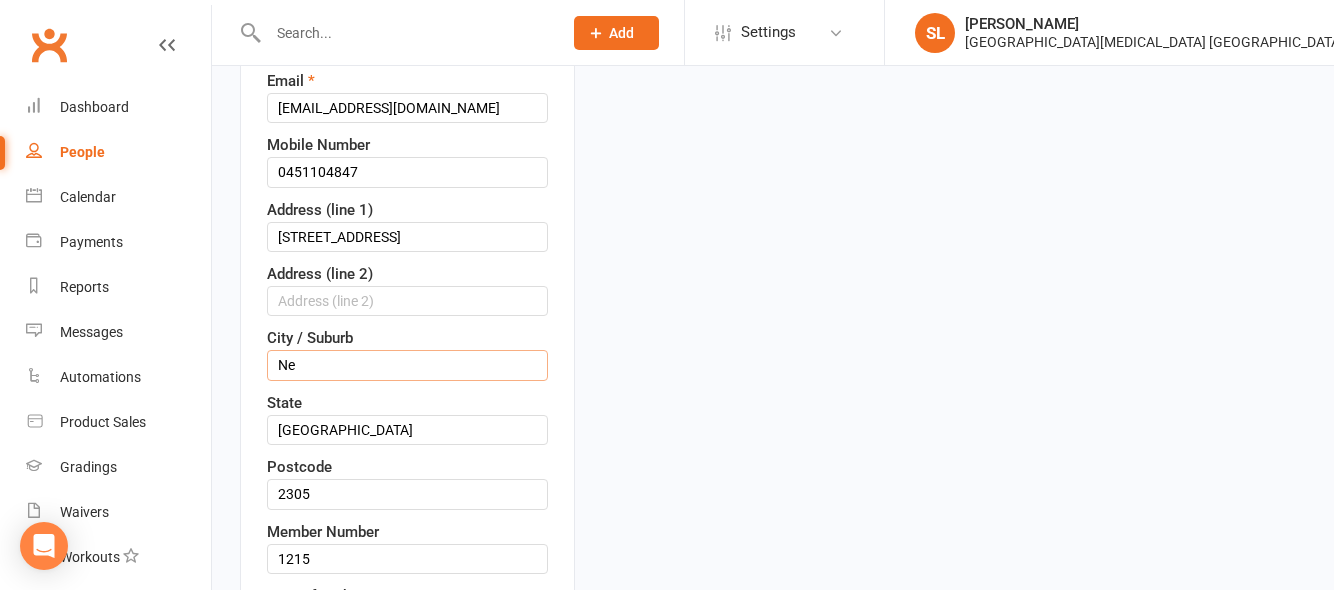 type on "N" 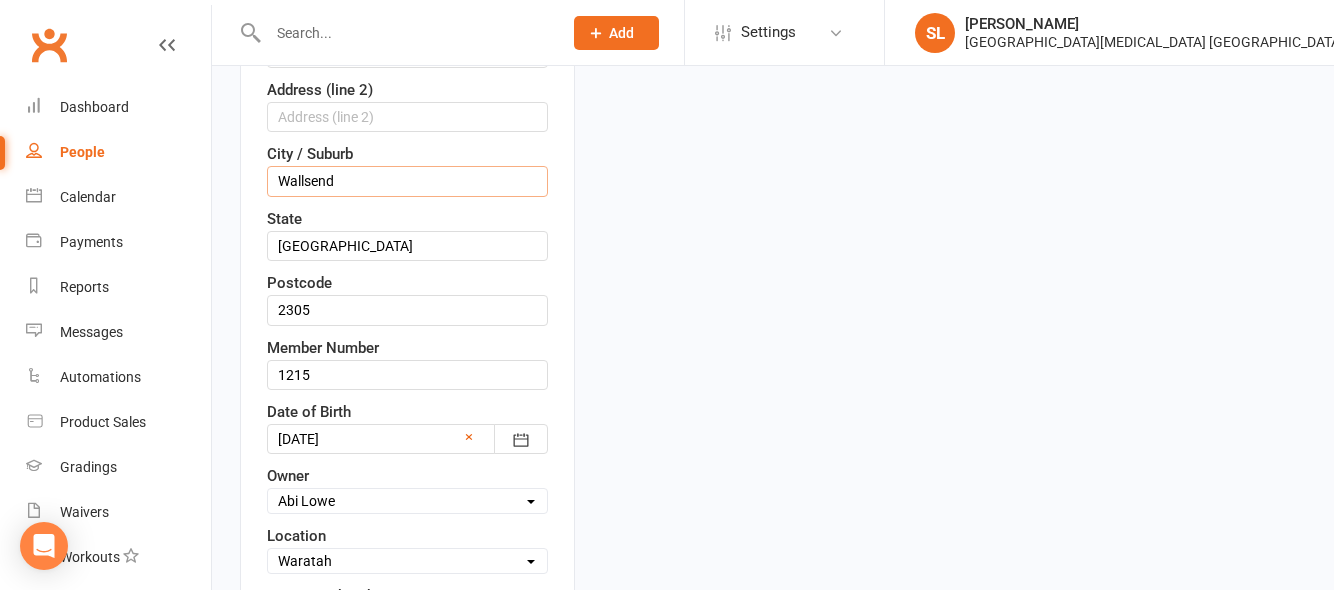 scroll, scrollTop: 594, scrollLeft: 0, axis: vertical 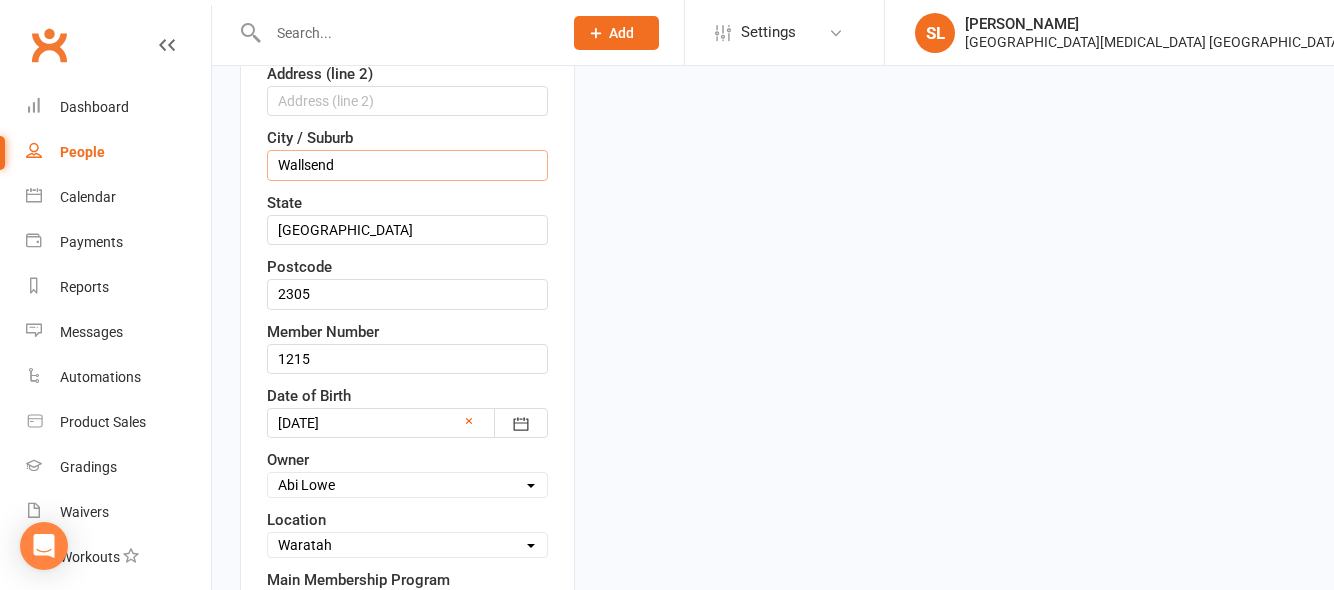type on "Wallsend" 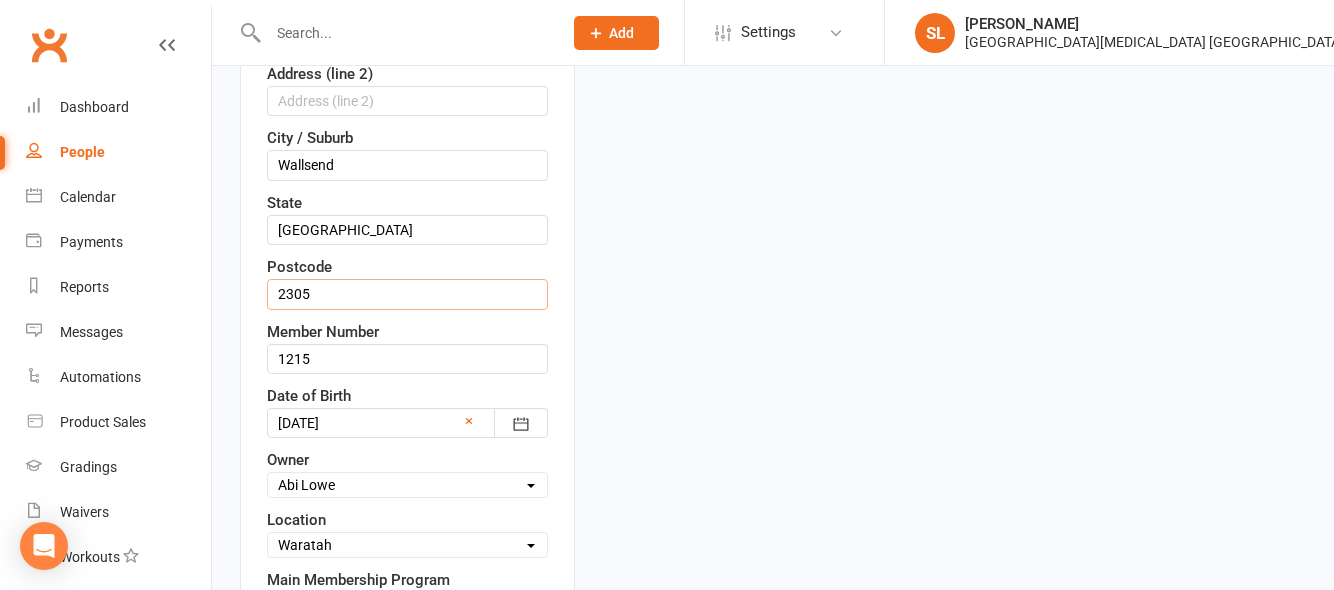 click on "2305" at bounding box center [407, 294] 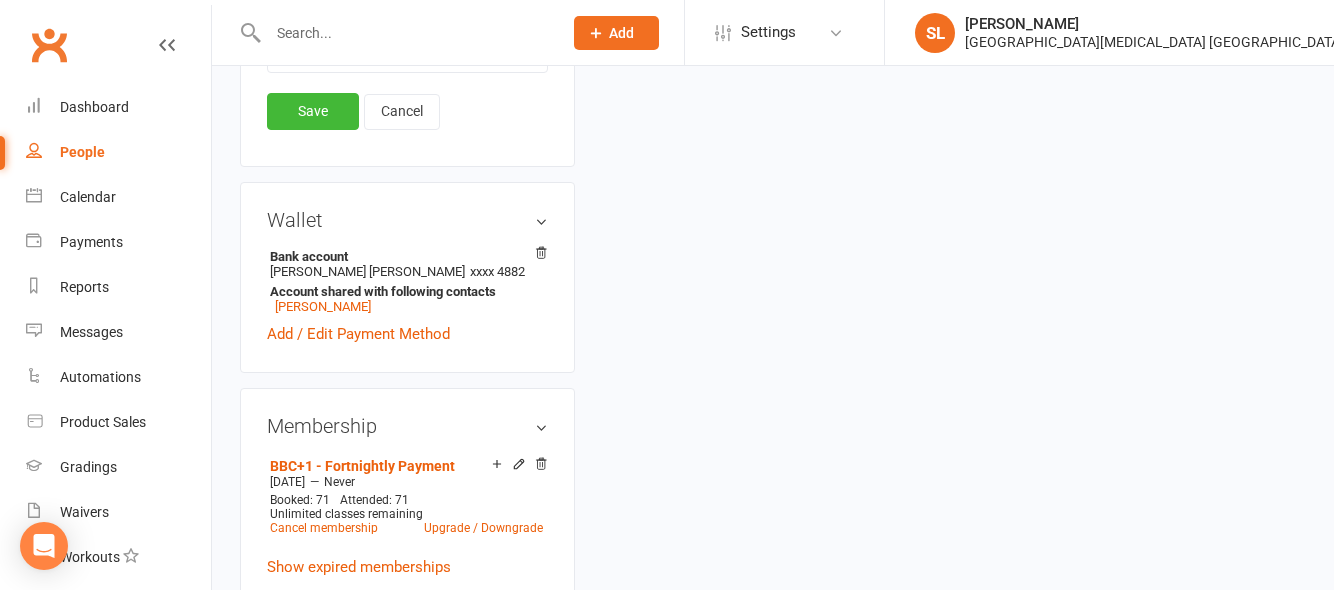 scroll, scrollTop: 1294, scrollLeft: 0, axis: vertical 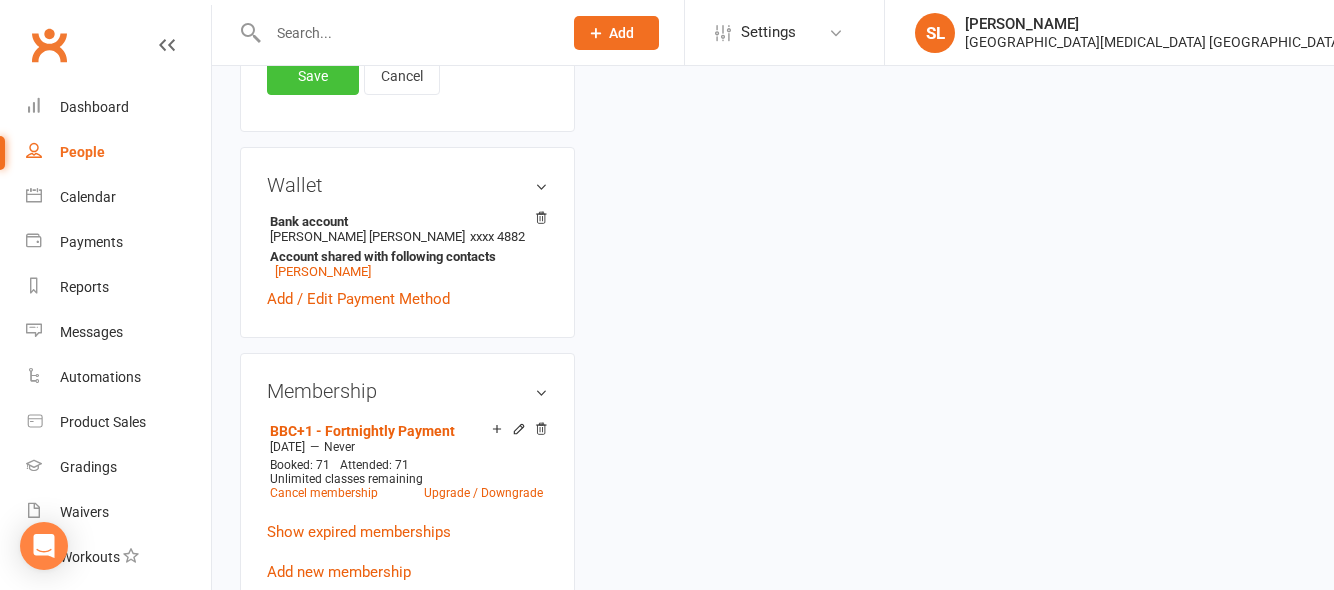 type on "2287" 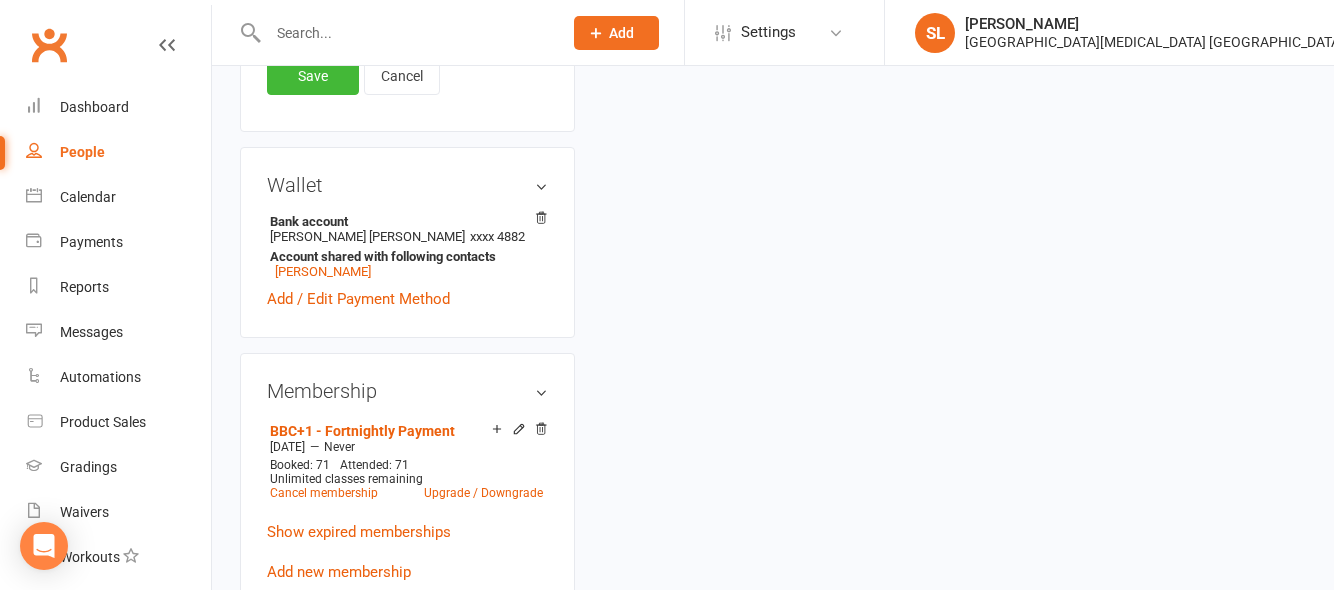 click on "Save" at bounding box center [313, 76] 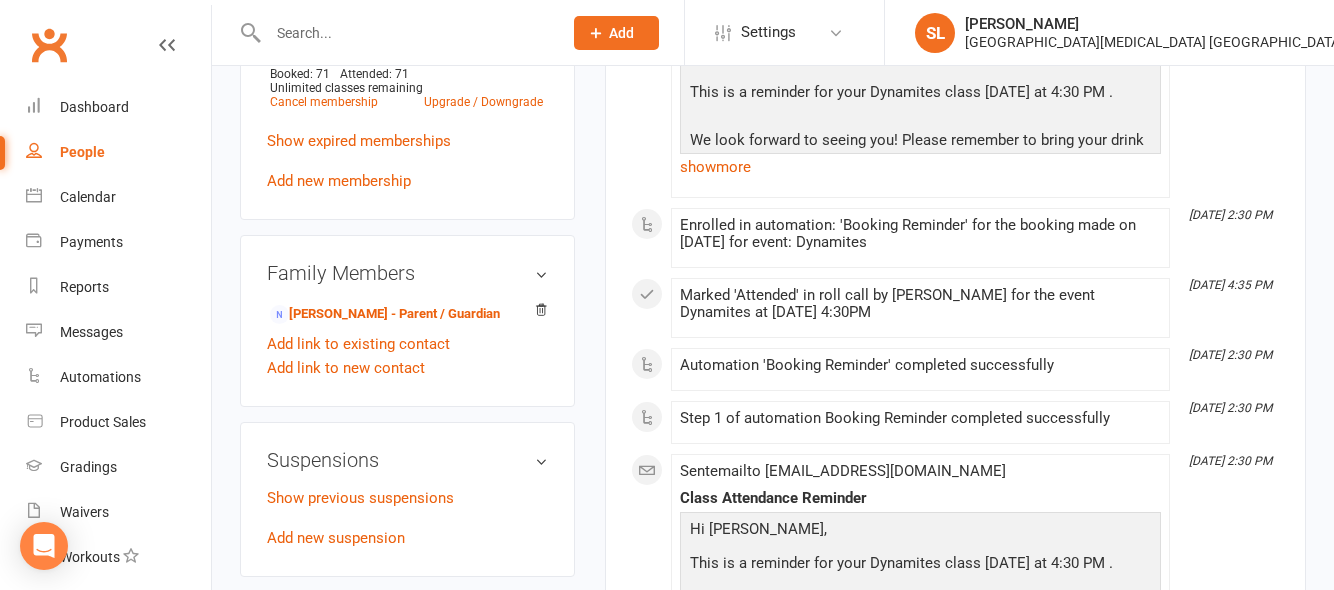scroll, scrollTop: 1100, scrollLeft: 0, axis: vertical 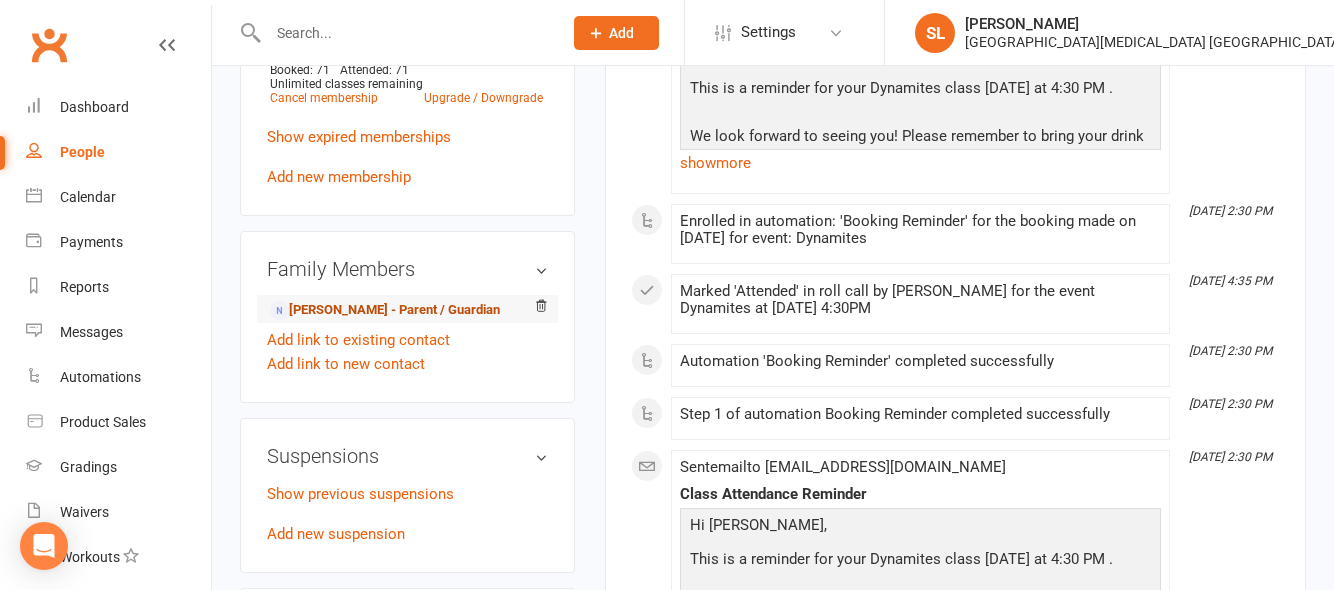 click on "Sajid Hossain - Parent / Guardian" at bounding box center (385, 310) 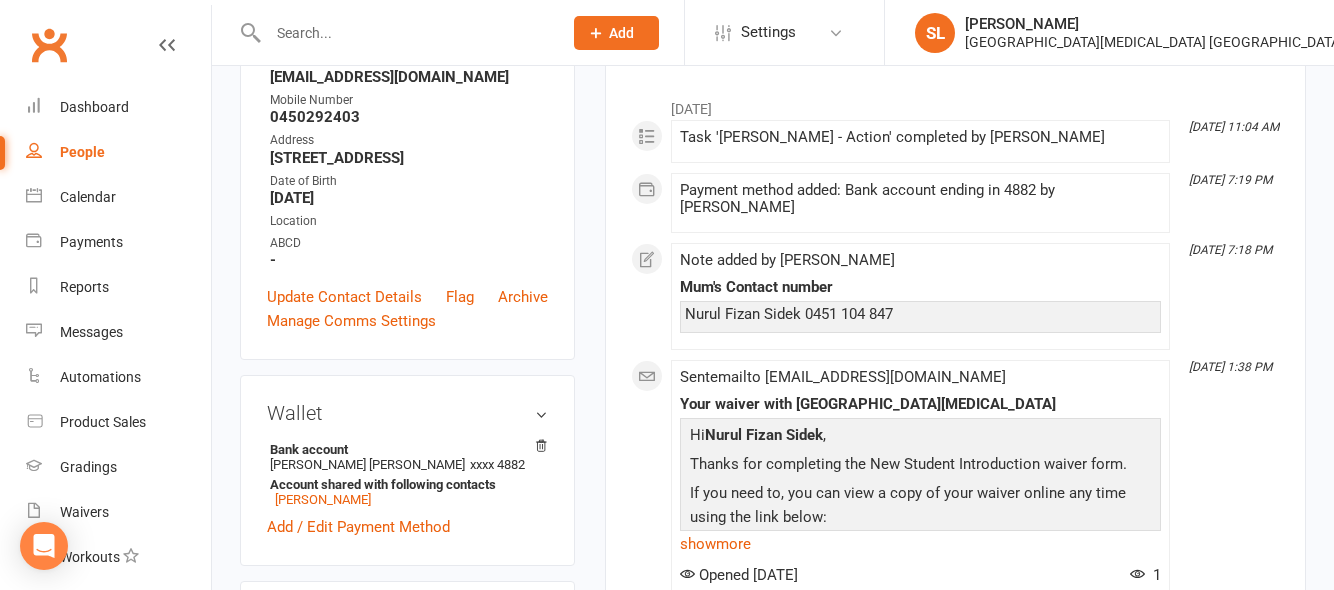 scroll, scrollTop: 300, scrollLeft: 0, axis: vertical 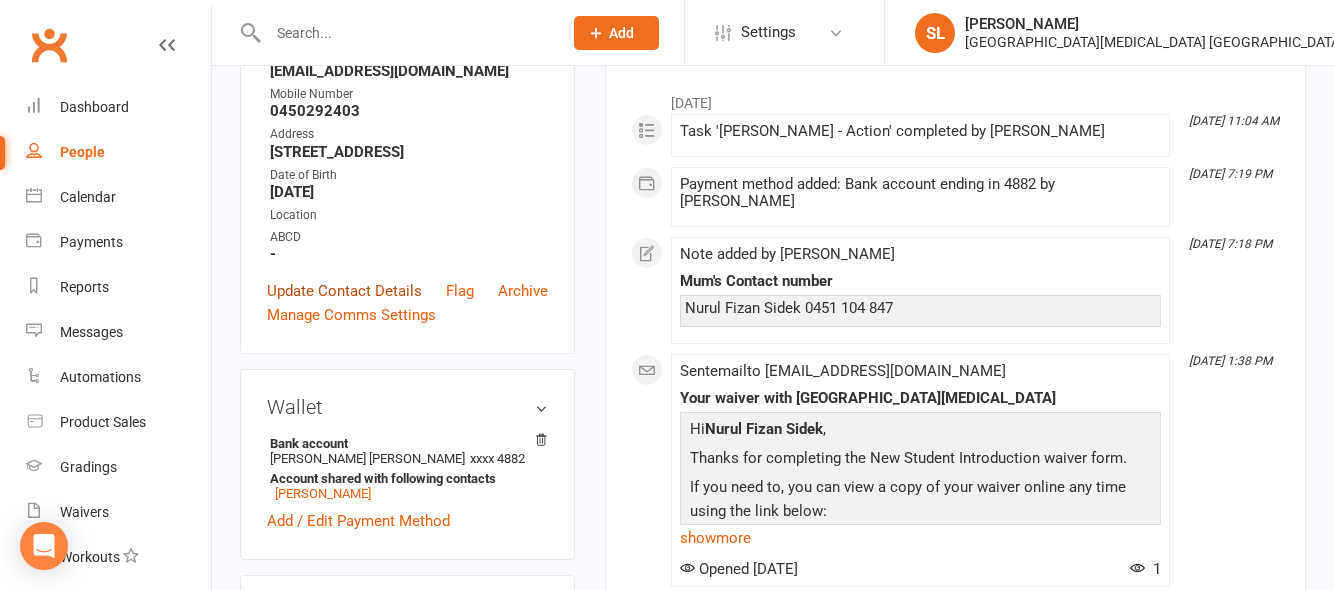 click on "Update Contact Details" at bounding box center (344, 291) 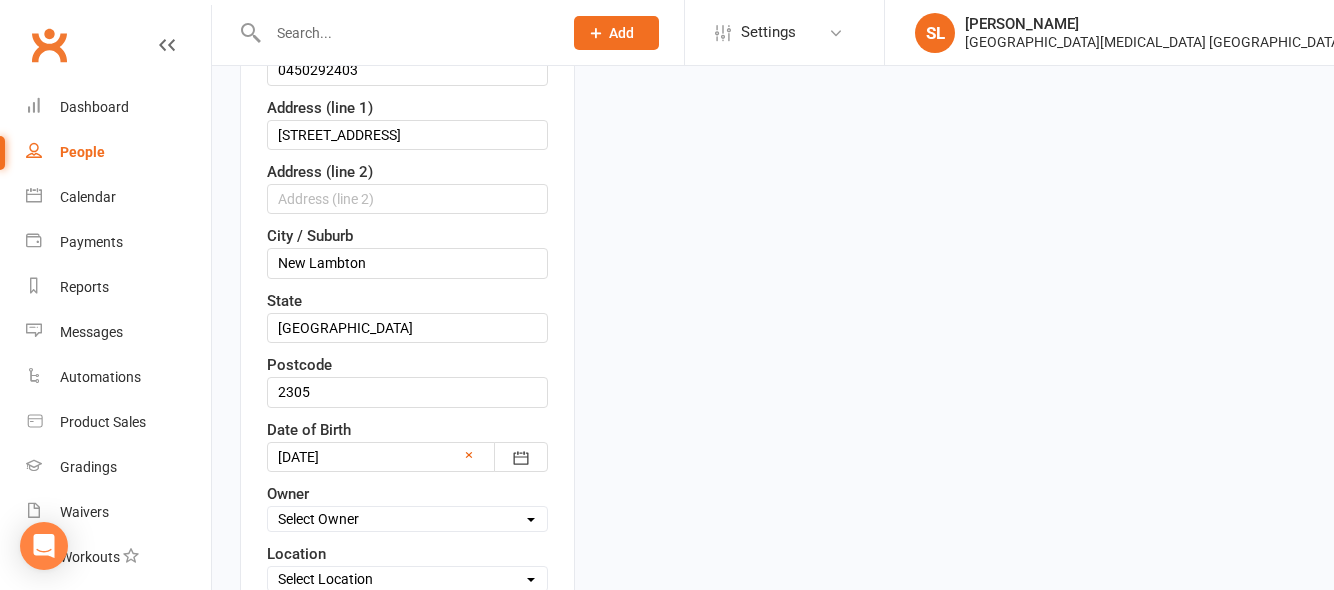 scroll, scrollTop: 294, scrollLeft: 0, axis: vertical 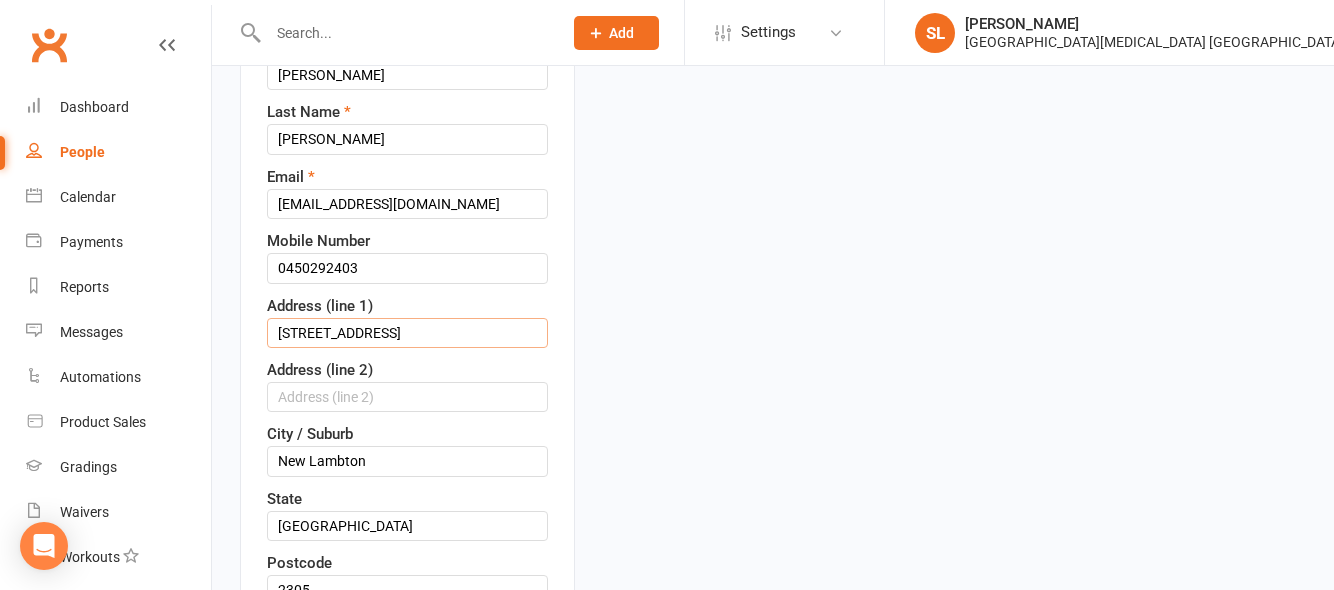 click on "1/61 Regent Street" at bounding box center (407, 333) 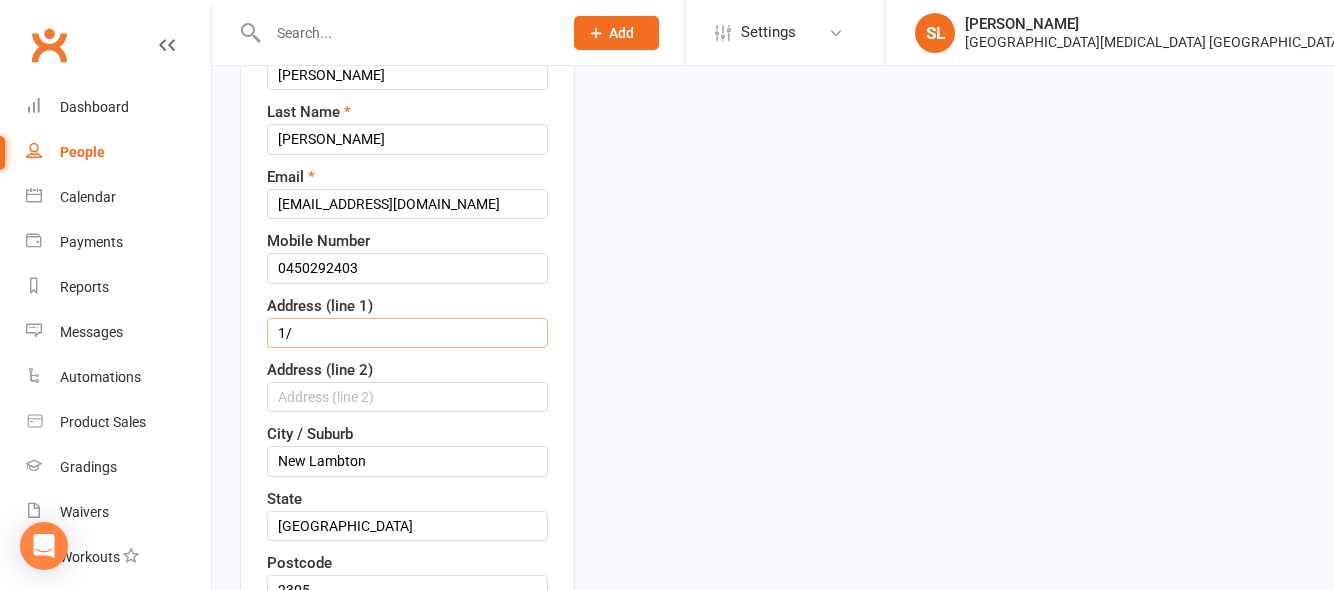 type on "1" 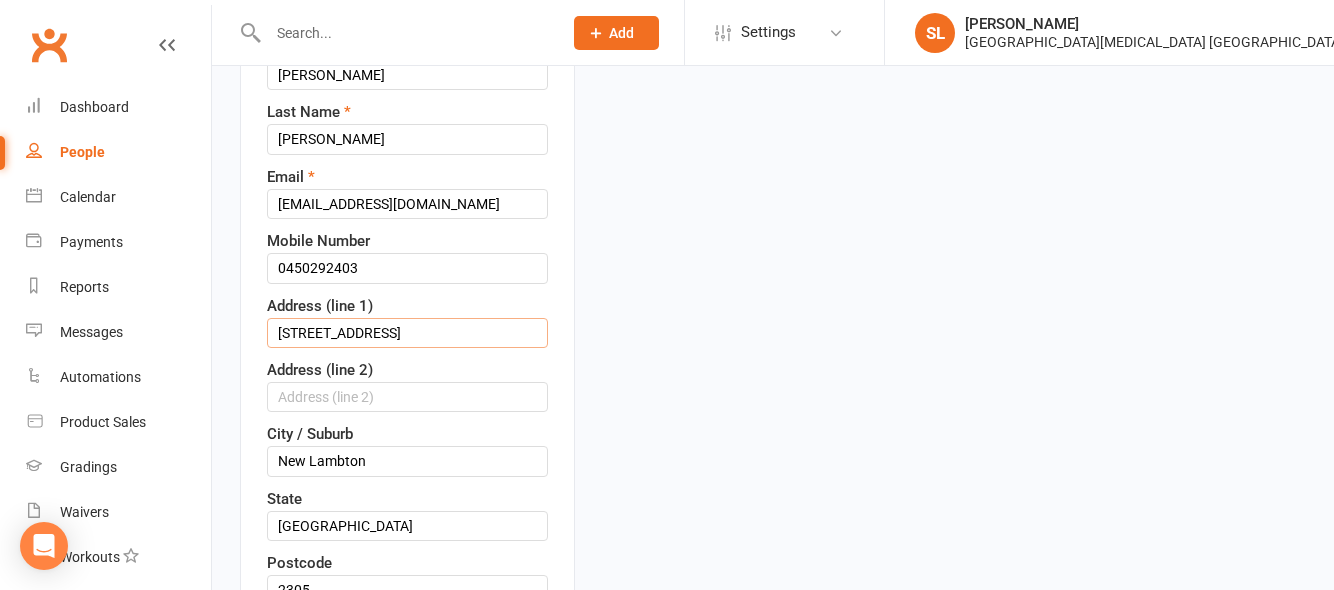type on "35 Sandgate Road" 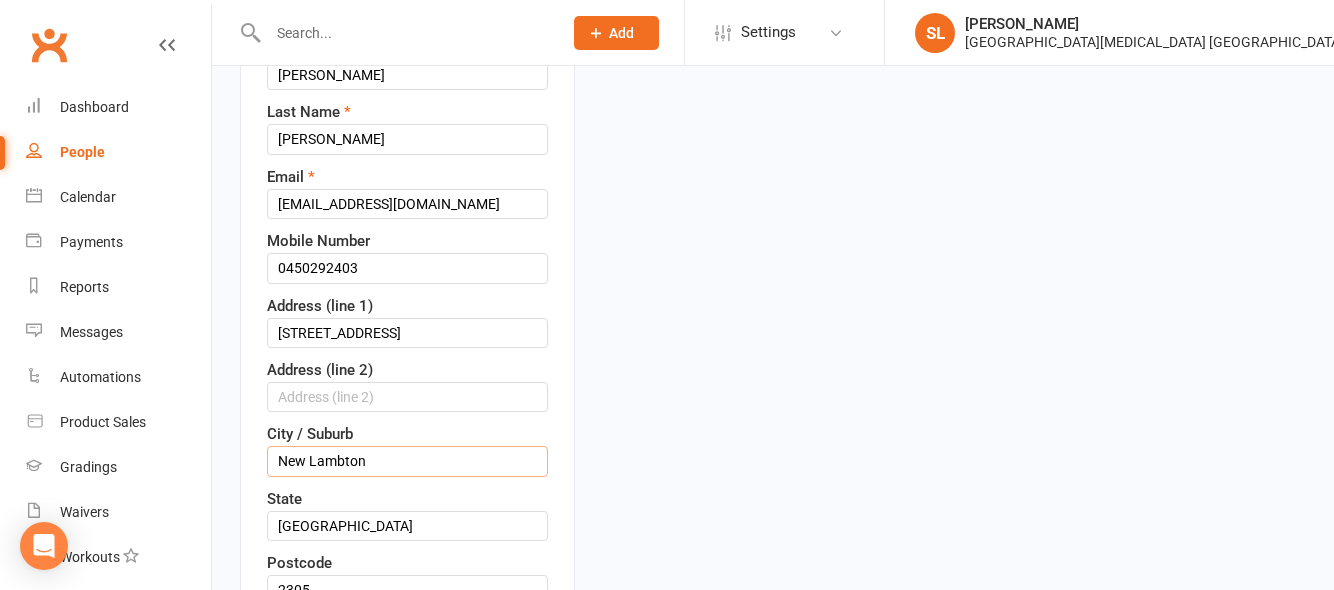 click on "New Lambton" at bounding box center [407, 461] 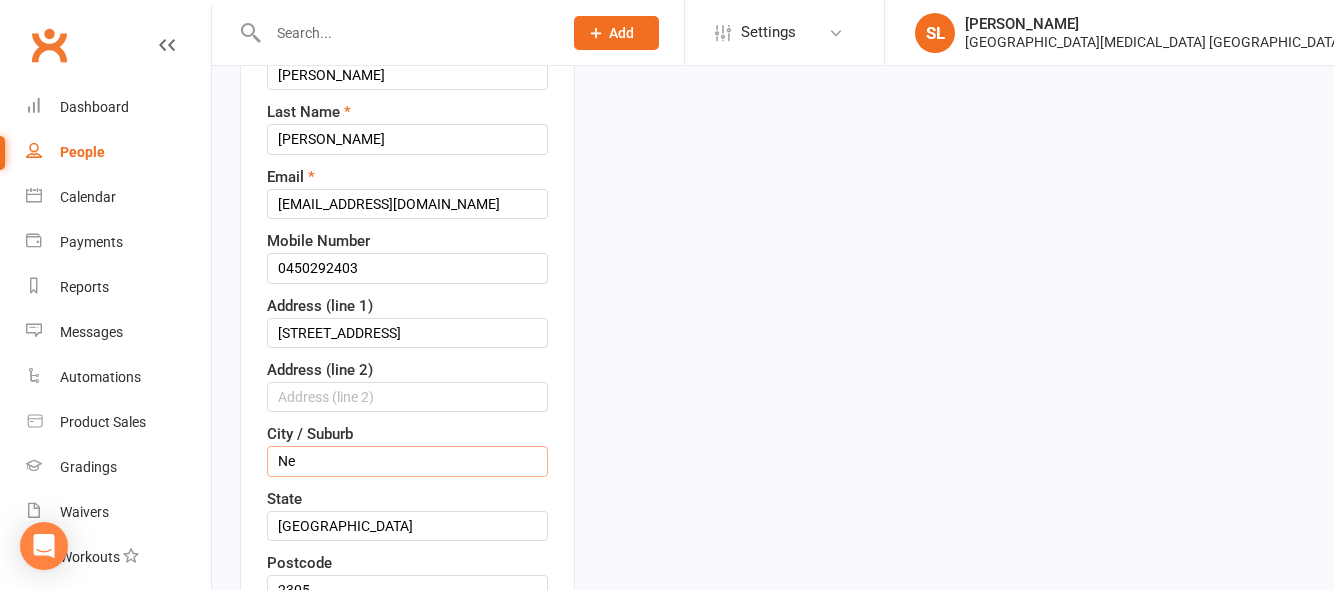type on "N" 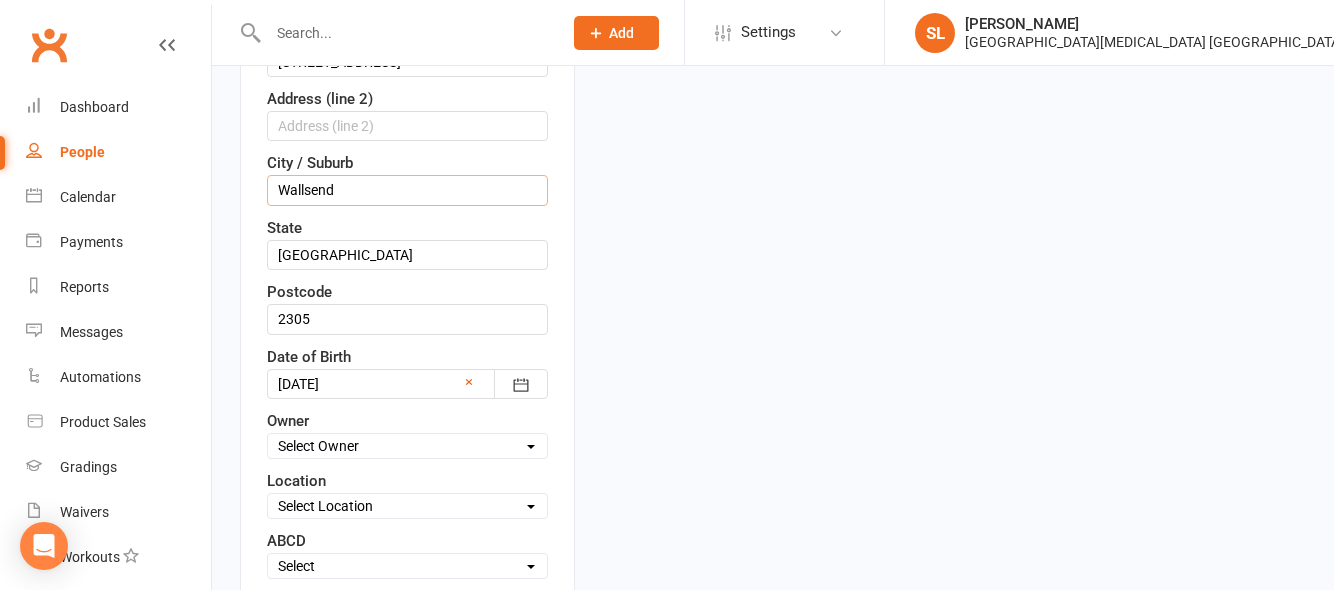 scroll, scrollTop: 594, scrollLeft: 0, axis: vertical 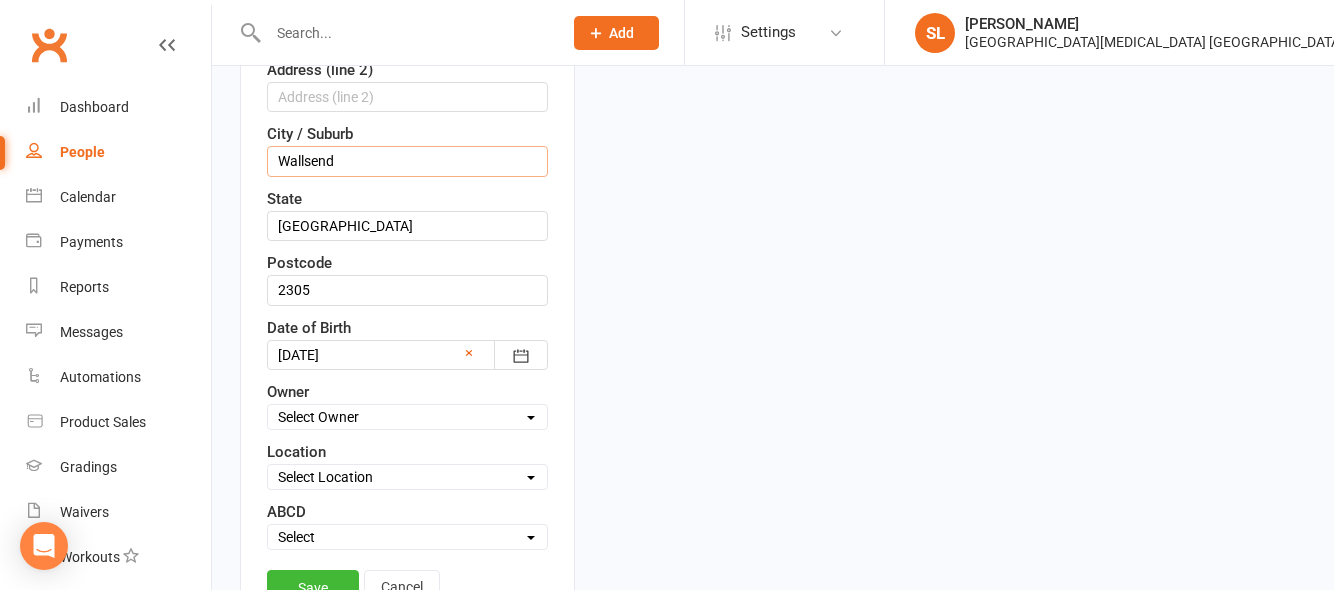 type on "Wallsend" 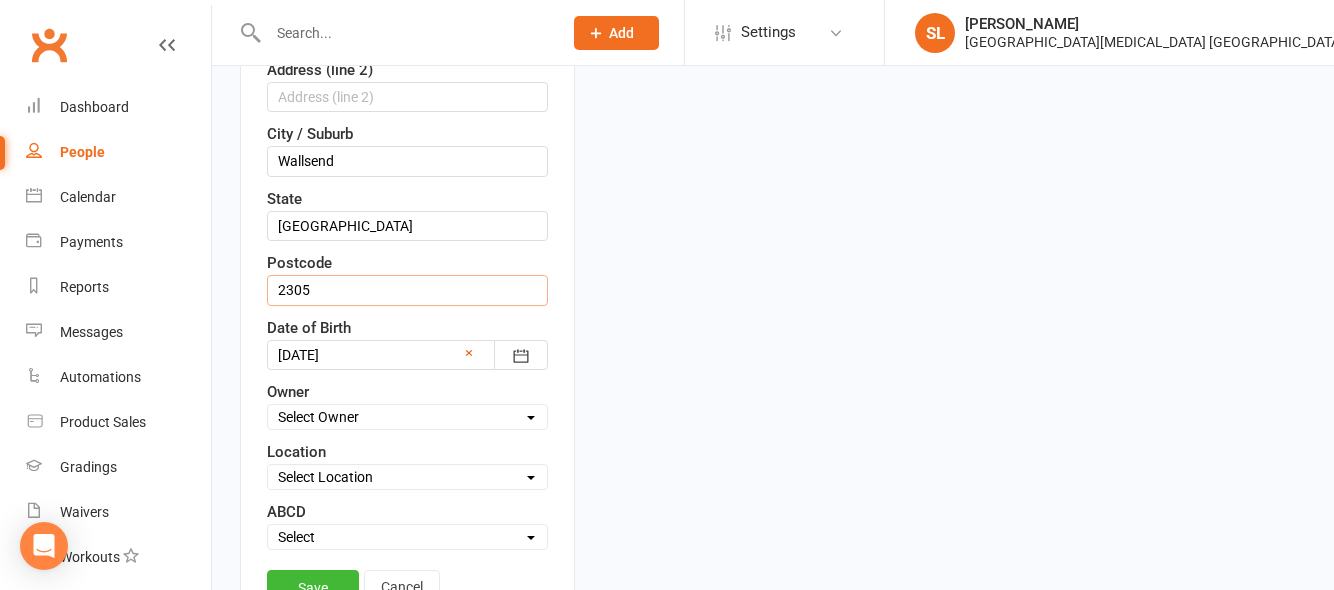 click on "2305" at bounding box center [407, 290] 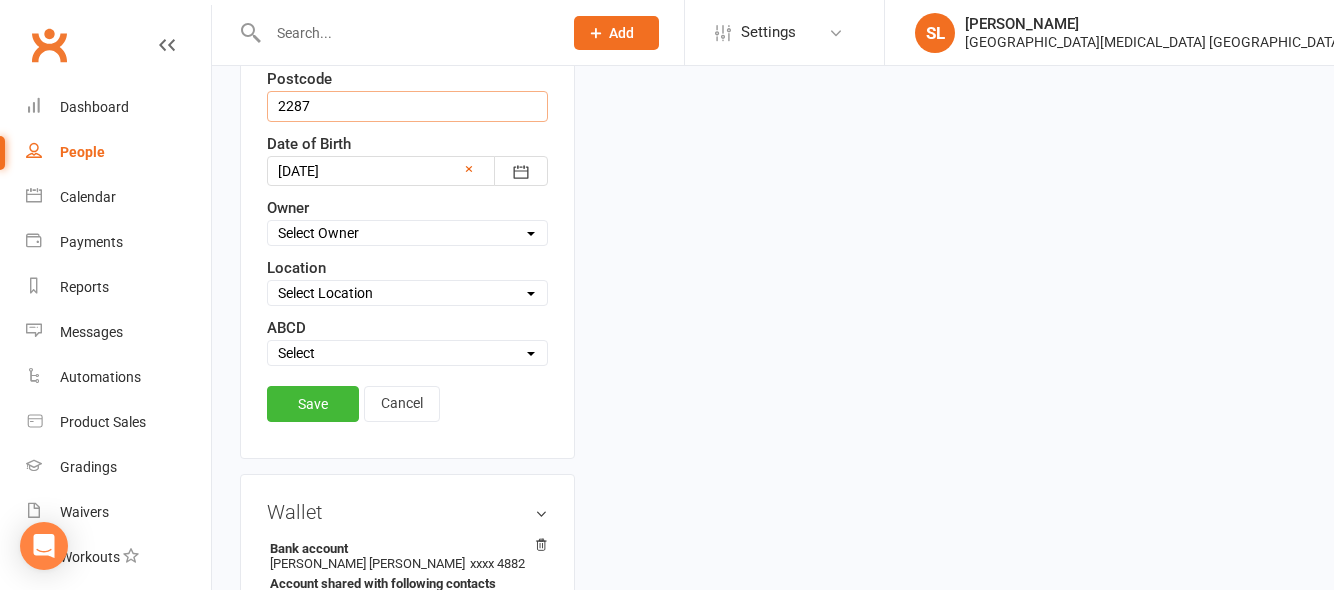 scroll, scrollTop: 794, scrollLeft: 0, axis: vertical 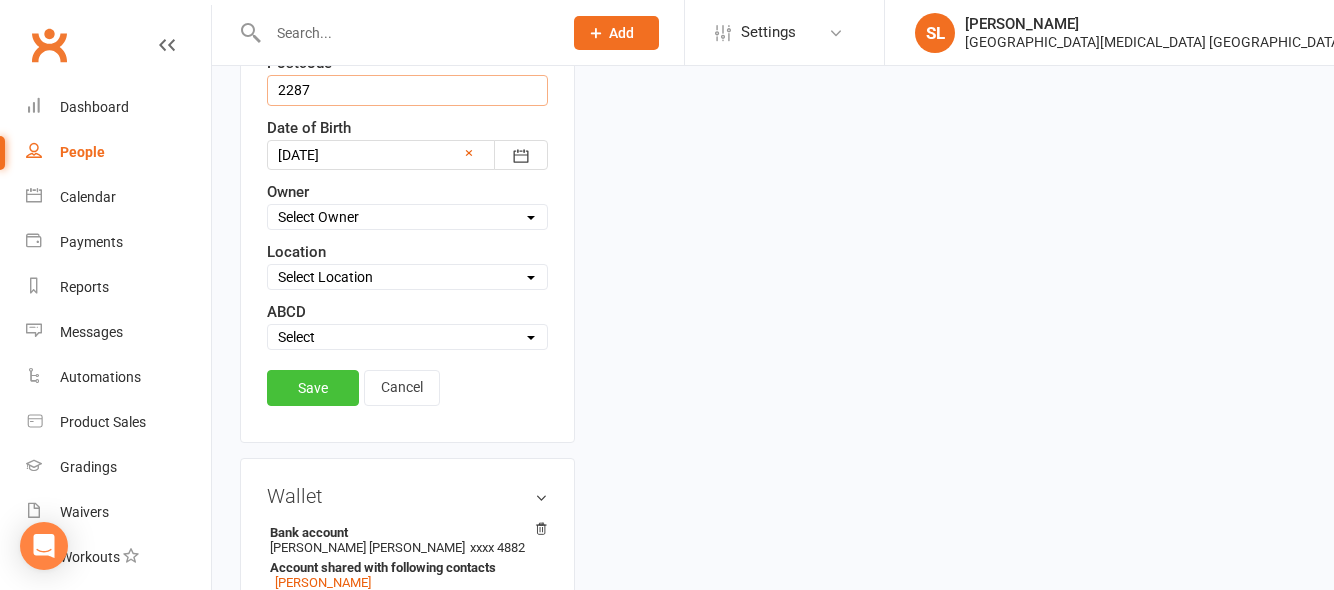 type on "2287" 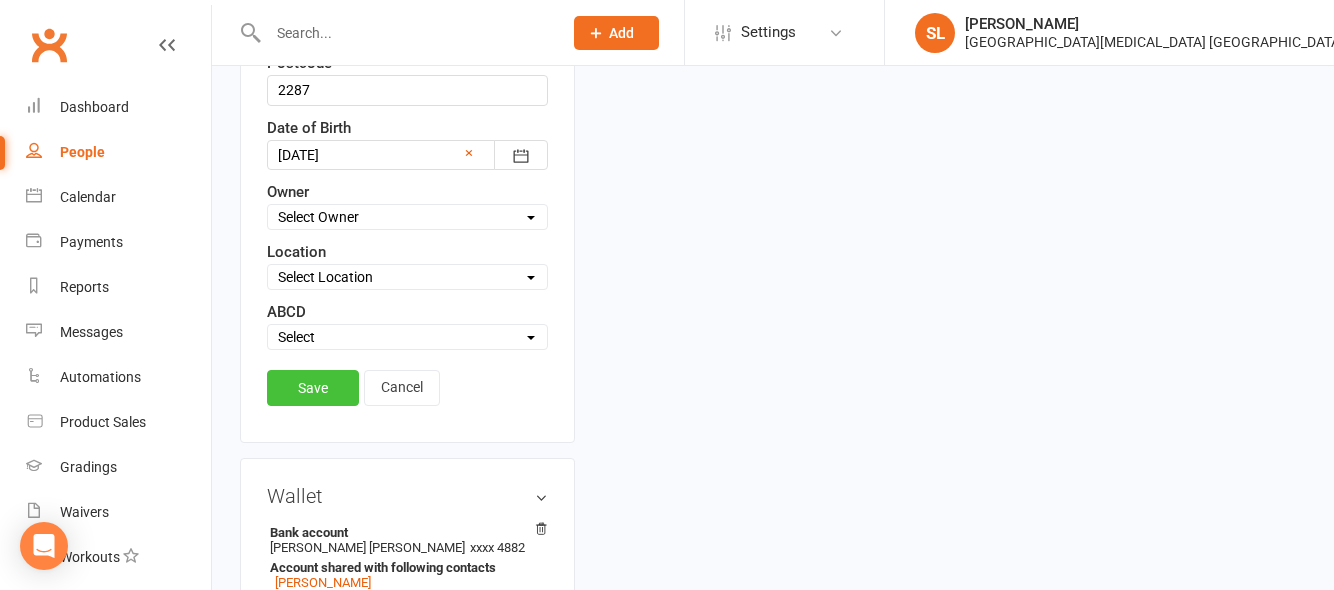 click on "Save" at bounding box center [313, 388] 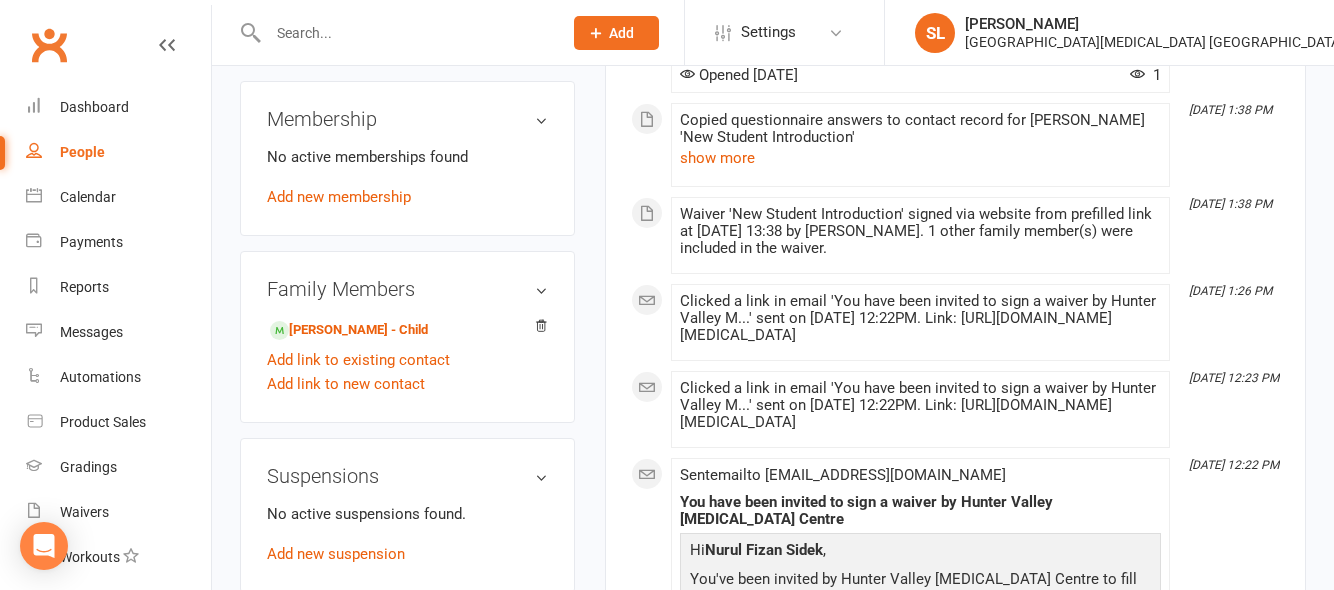 click at bounding box center (405, 33) 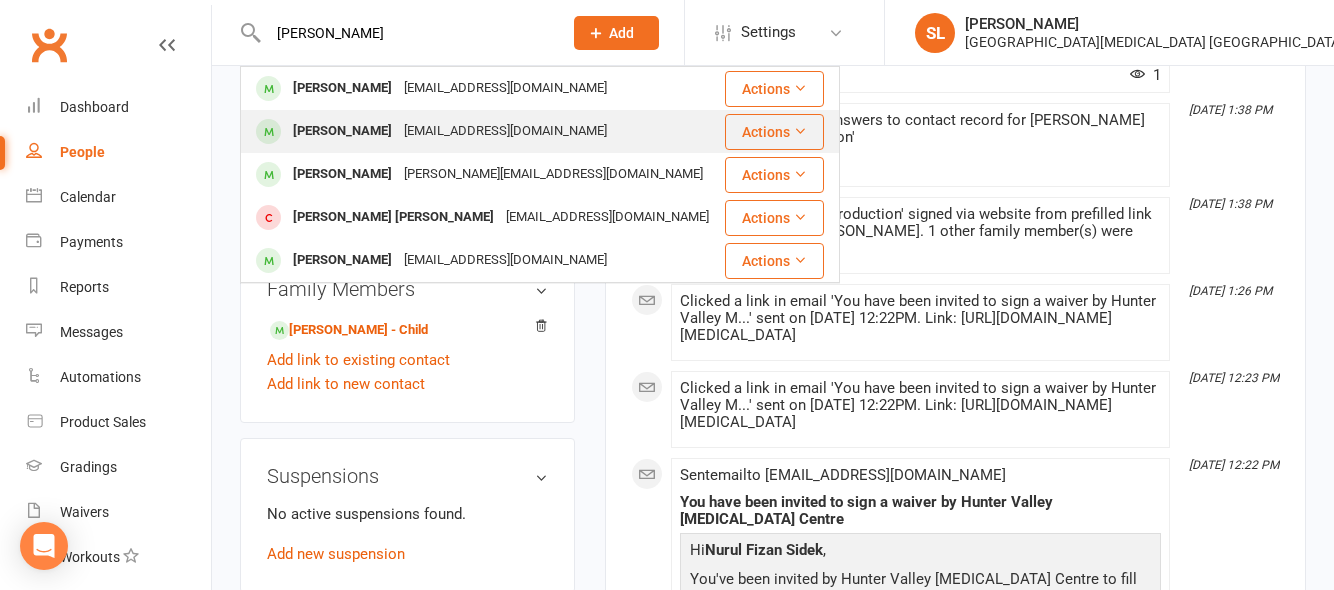 type on "sebastia" 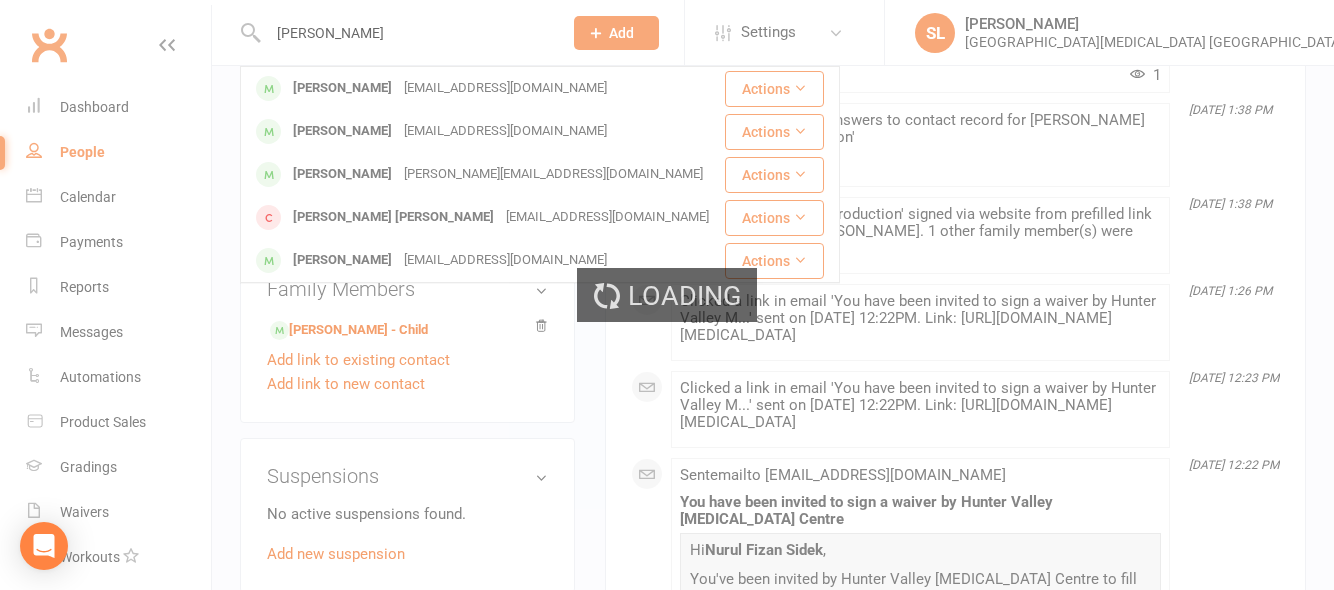 type 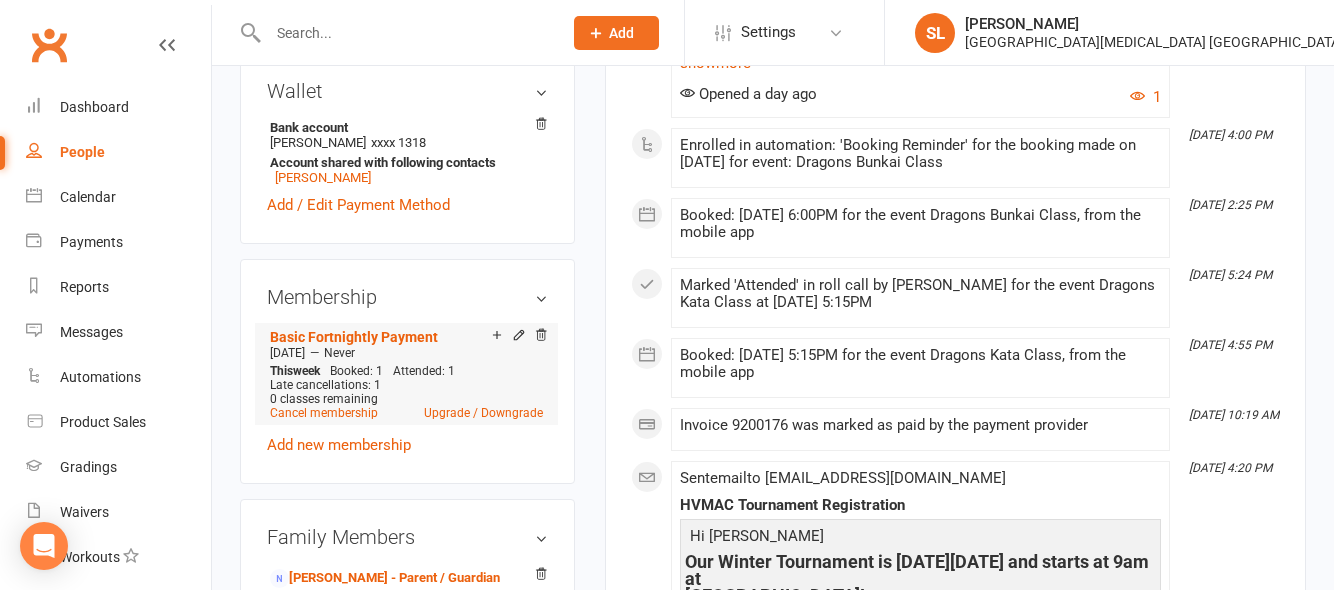 scroll, scrollTop: 800, scrollLeft: 0, axis: vertical 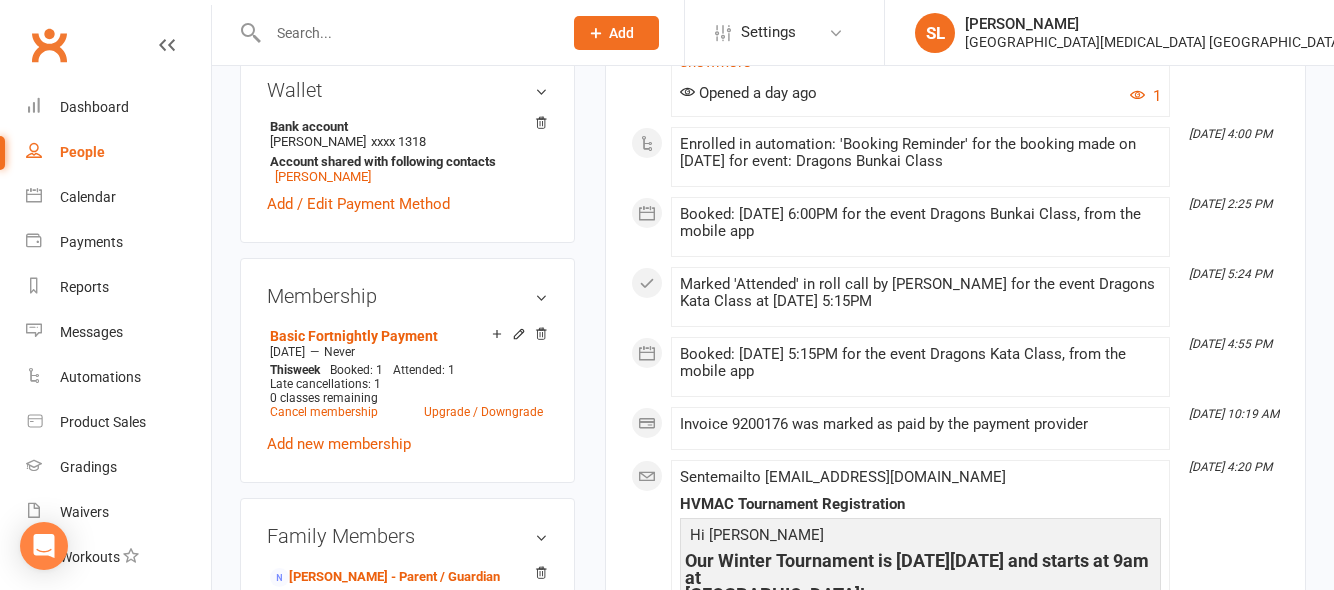 click 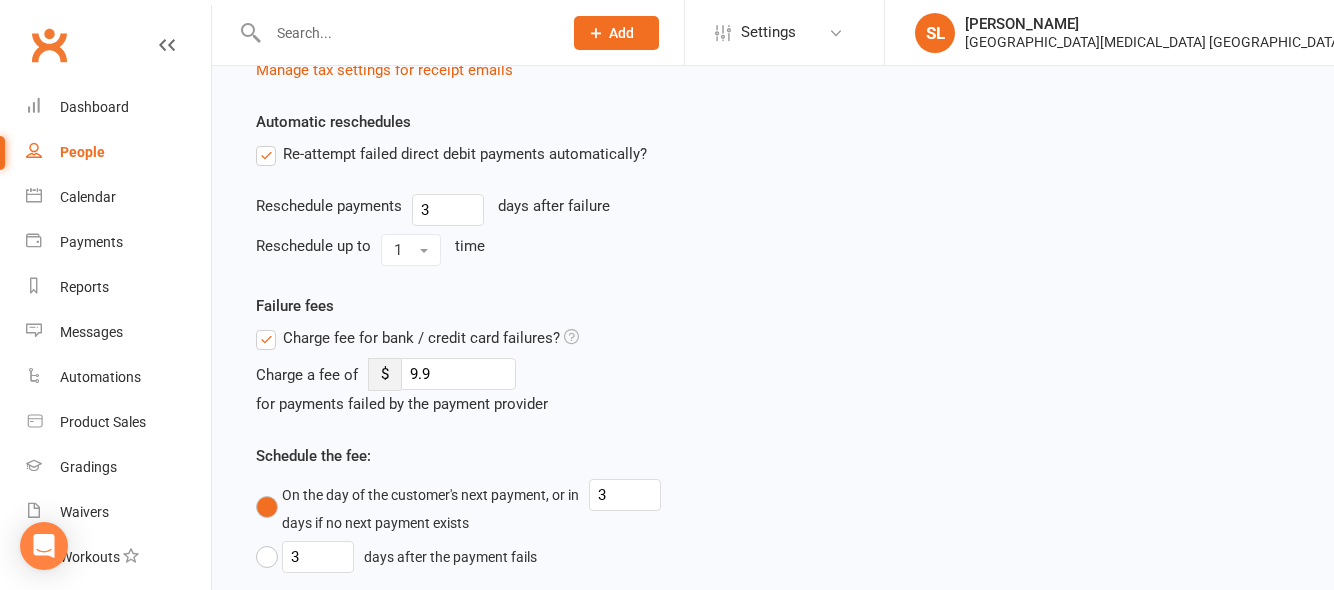 scroll, scrollTop: 765, scrollLeft: 0, axis: vertical 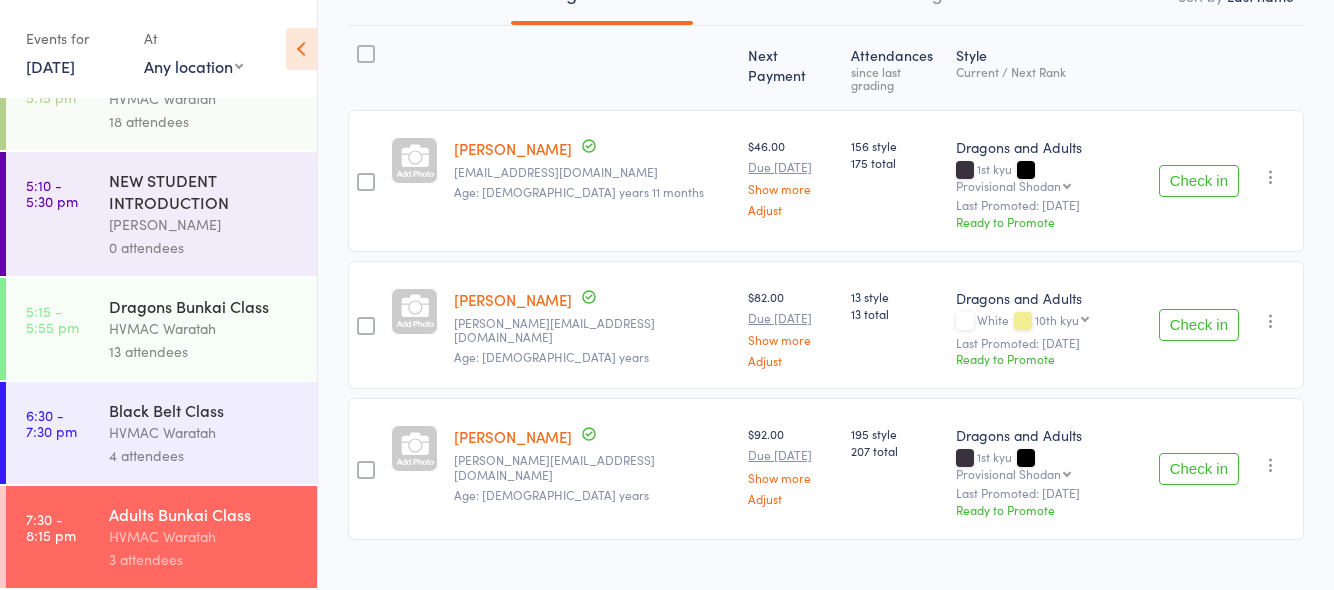 click on "Black Belt Class" at bounding box center (204, 410) 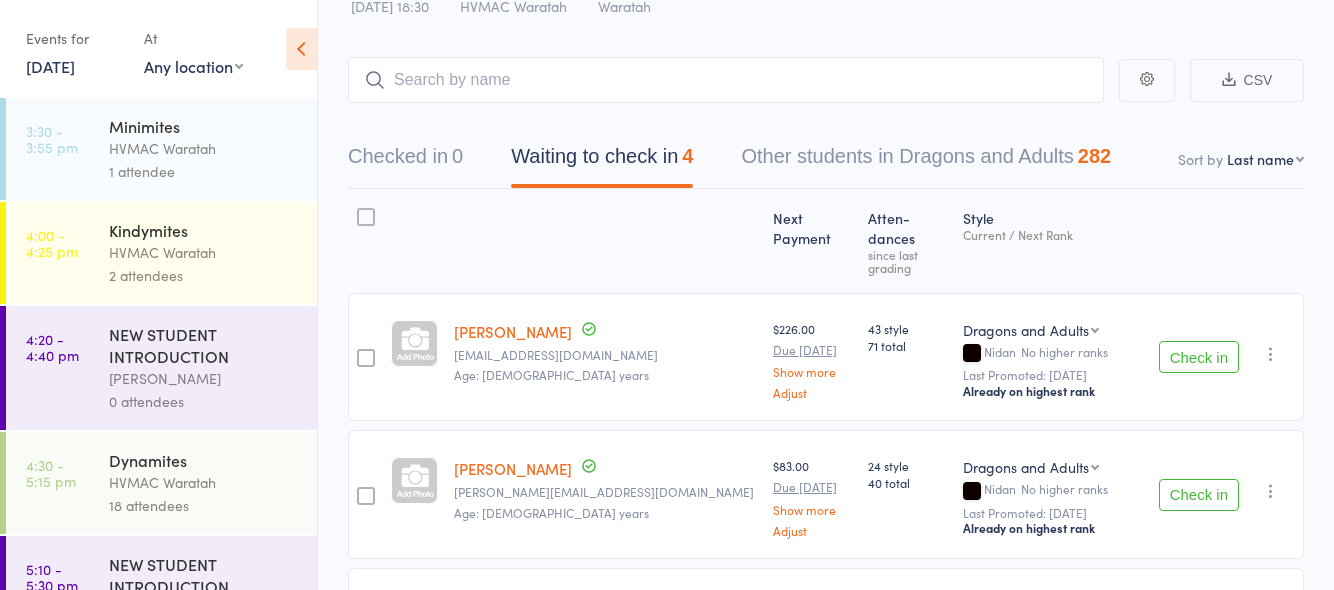 scroll, scrollTop: 0, scrollLeft: 0, axis: both 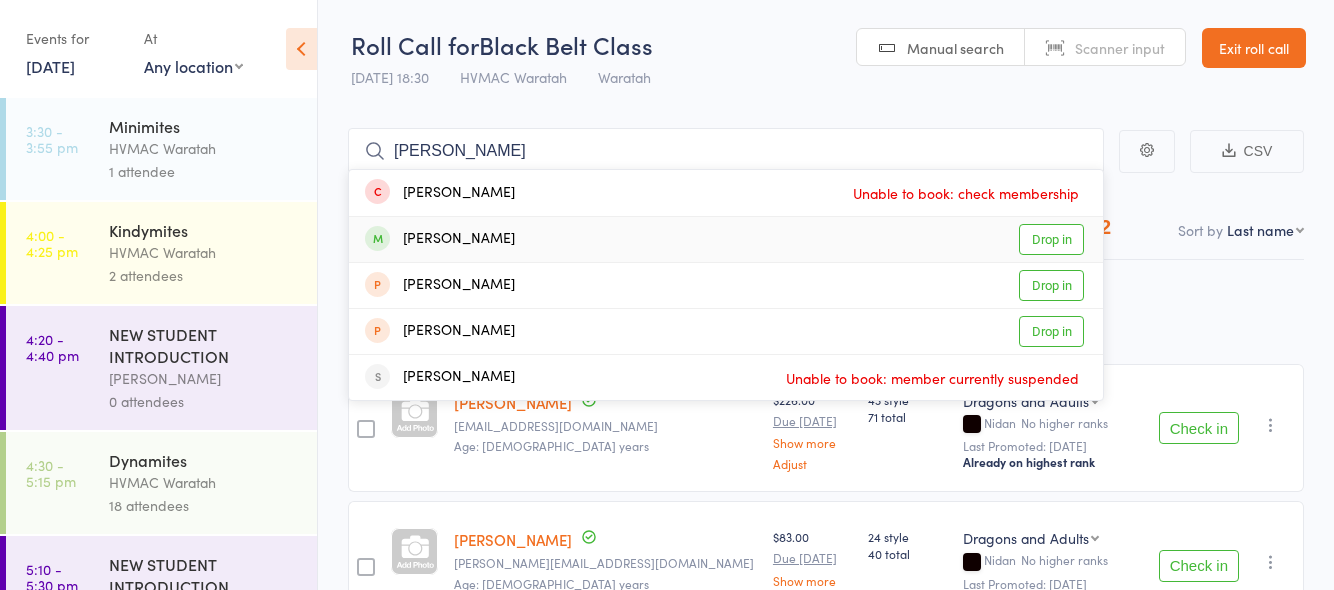 type on "louise" 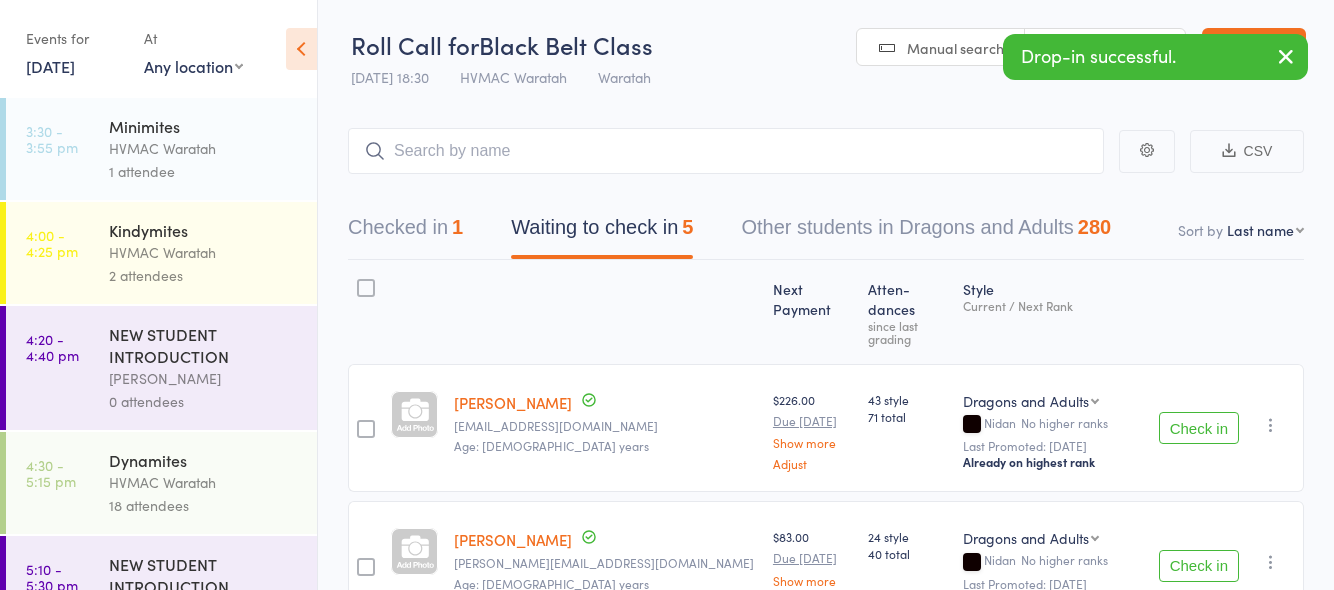 click on "Check in" at bounding box center (1199, 428) 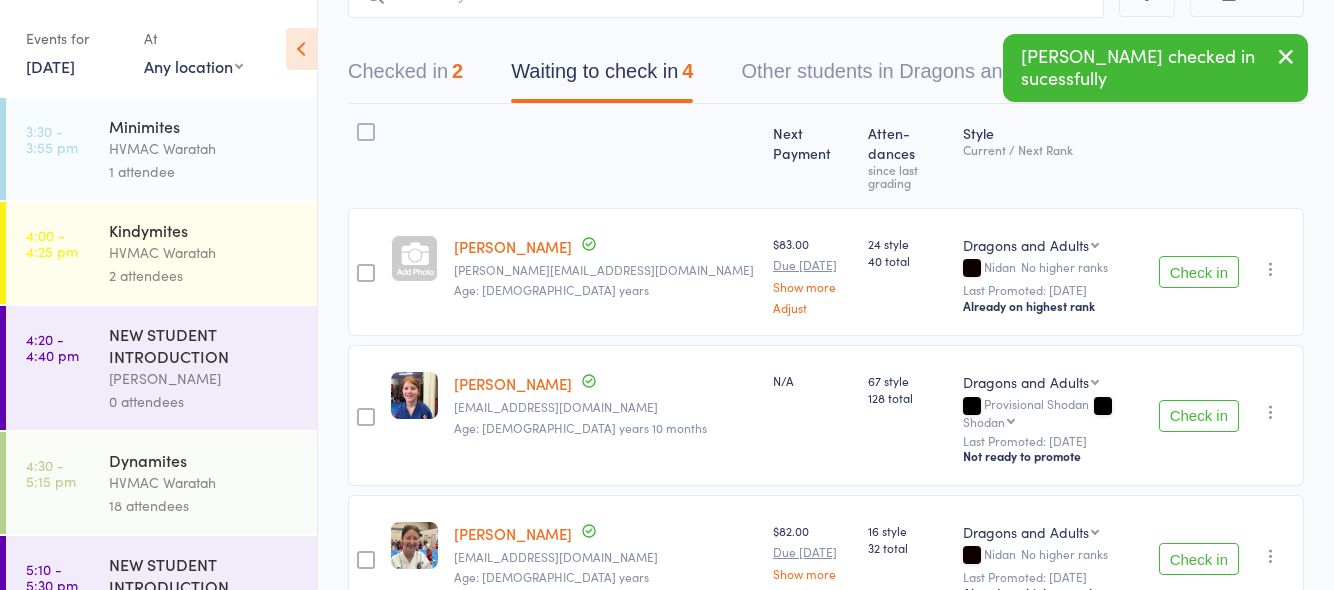scroll, scrollTop: 0, scrollLeft: 0, axis: both 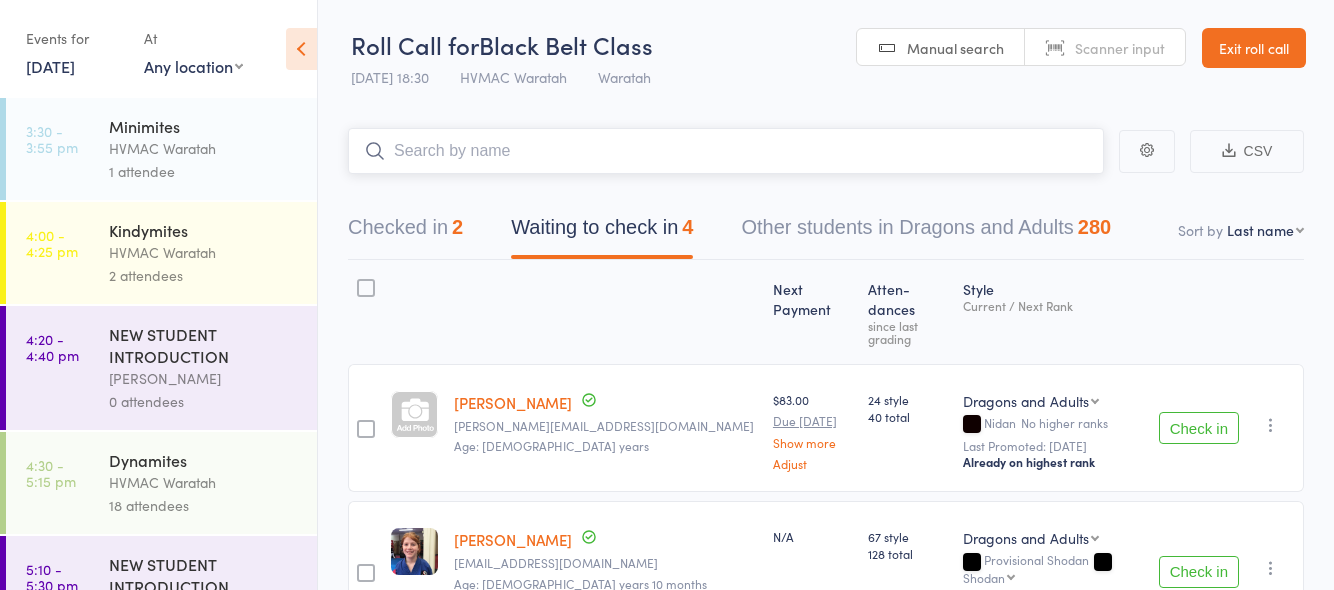 click at bounding box center (726, 151) 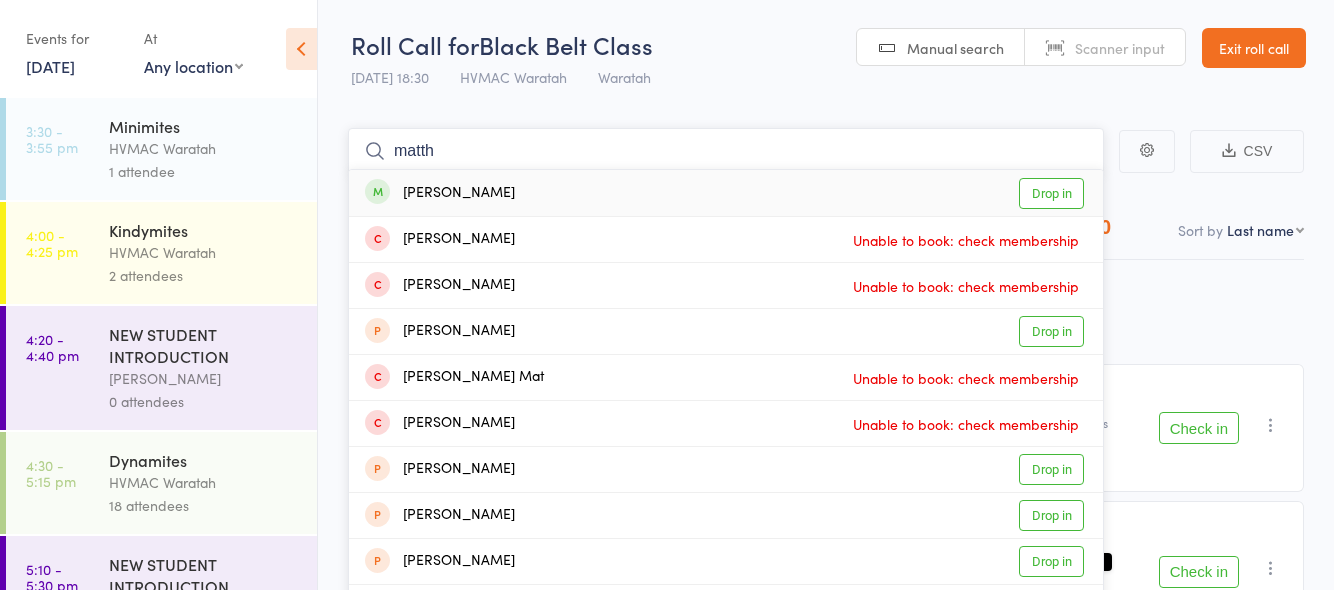 type on "matth" 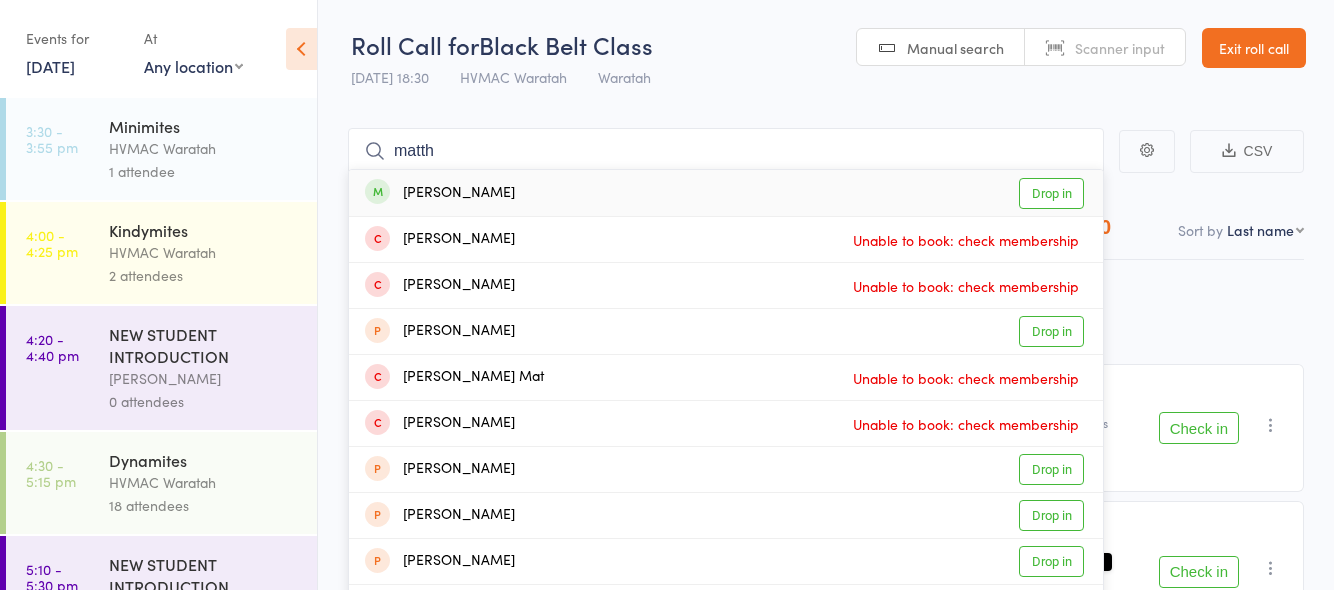 click on "Drop in" at bounding box center [1051, 193] 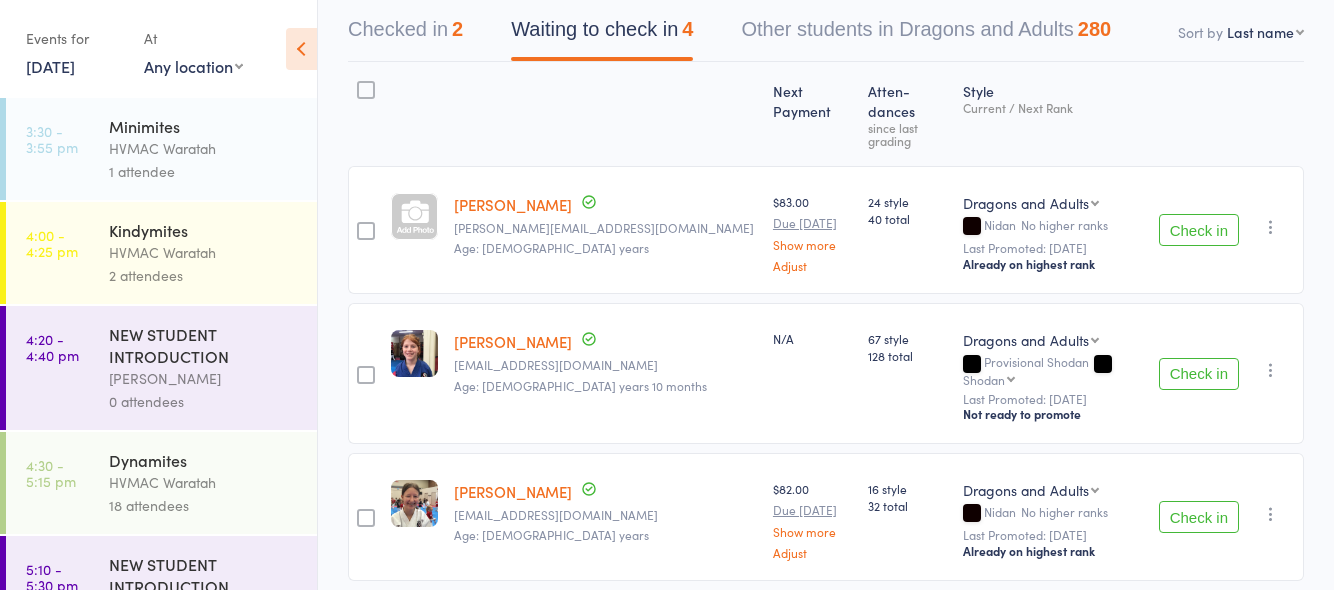 scroll, scrollTop: 200, scrollLeft: 0, axis: vertical 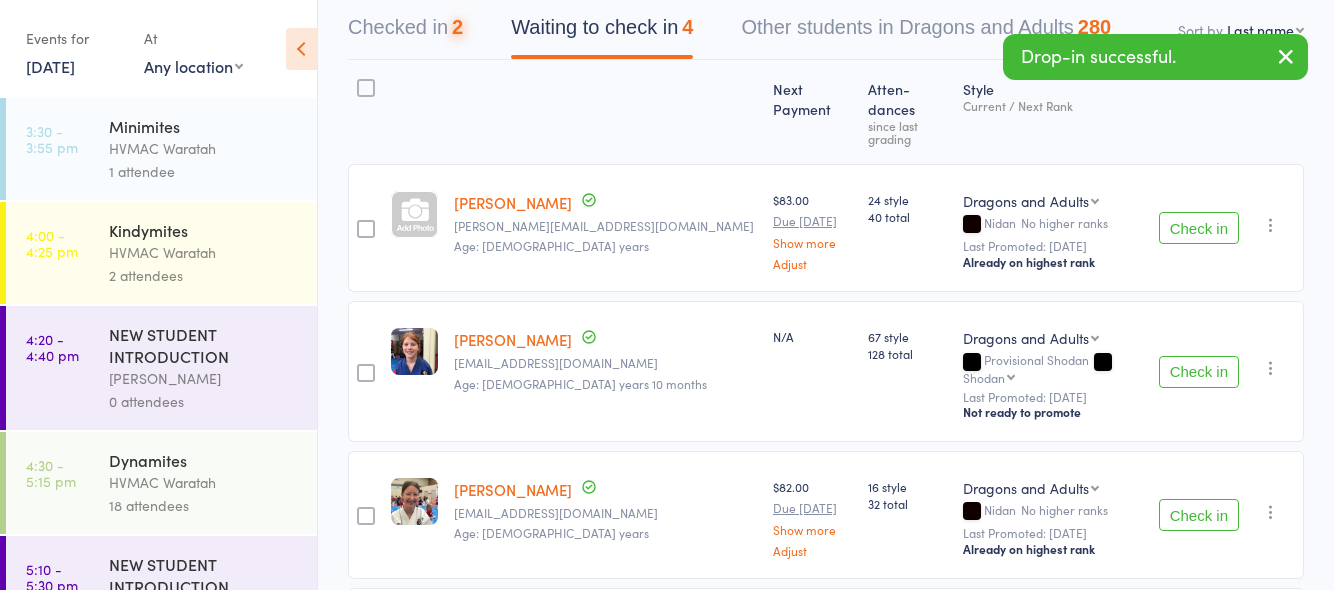 drag, startPoint x: 1198, startPoint y: 334, endPoint x: 1187, endPoint y: 311, distance: 25.495098 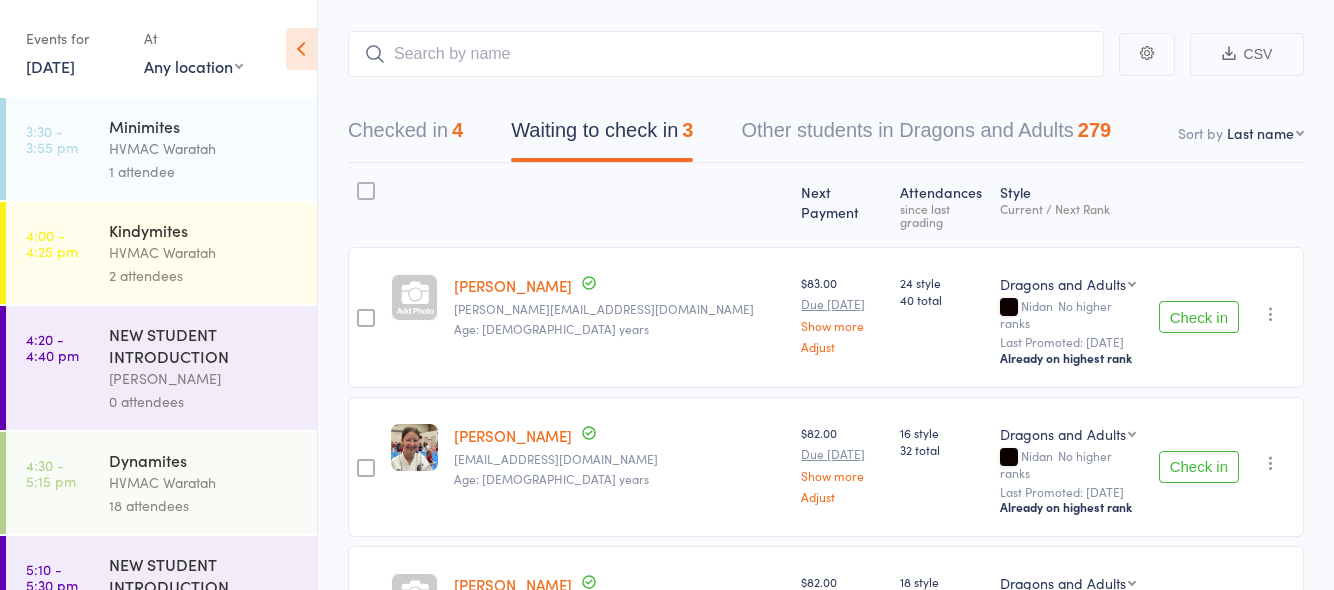 scroll, scrollTop: 0, scrollLeft: 0, axis: both 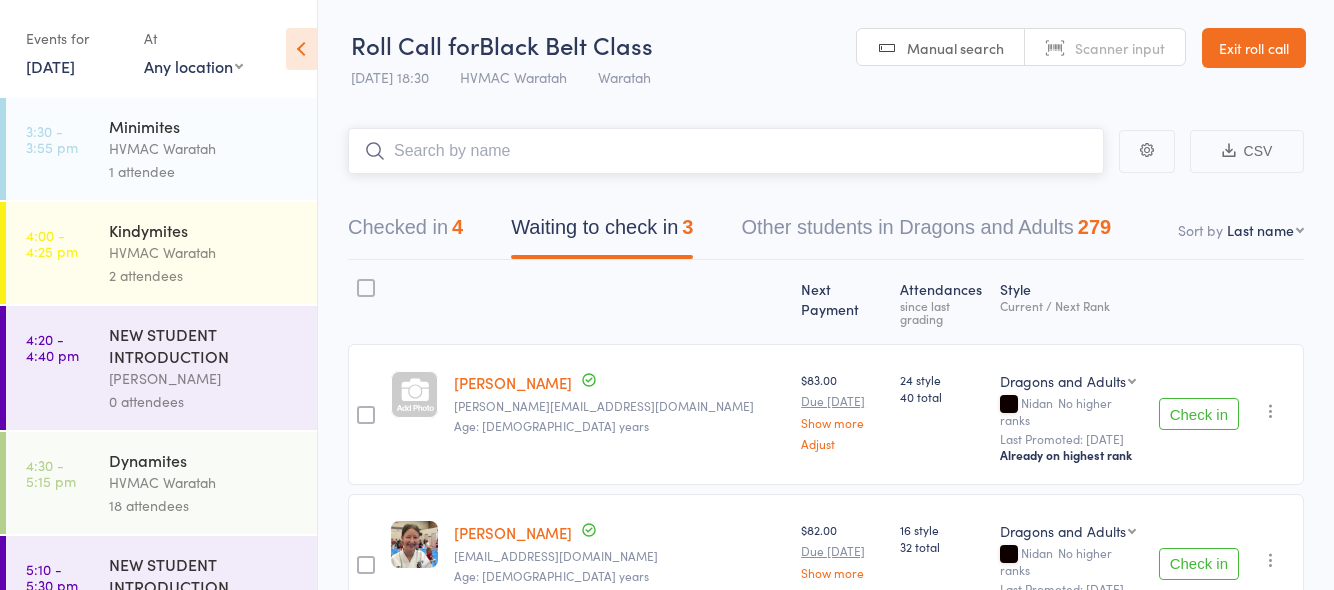 click at bounding box center (726, 151) 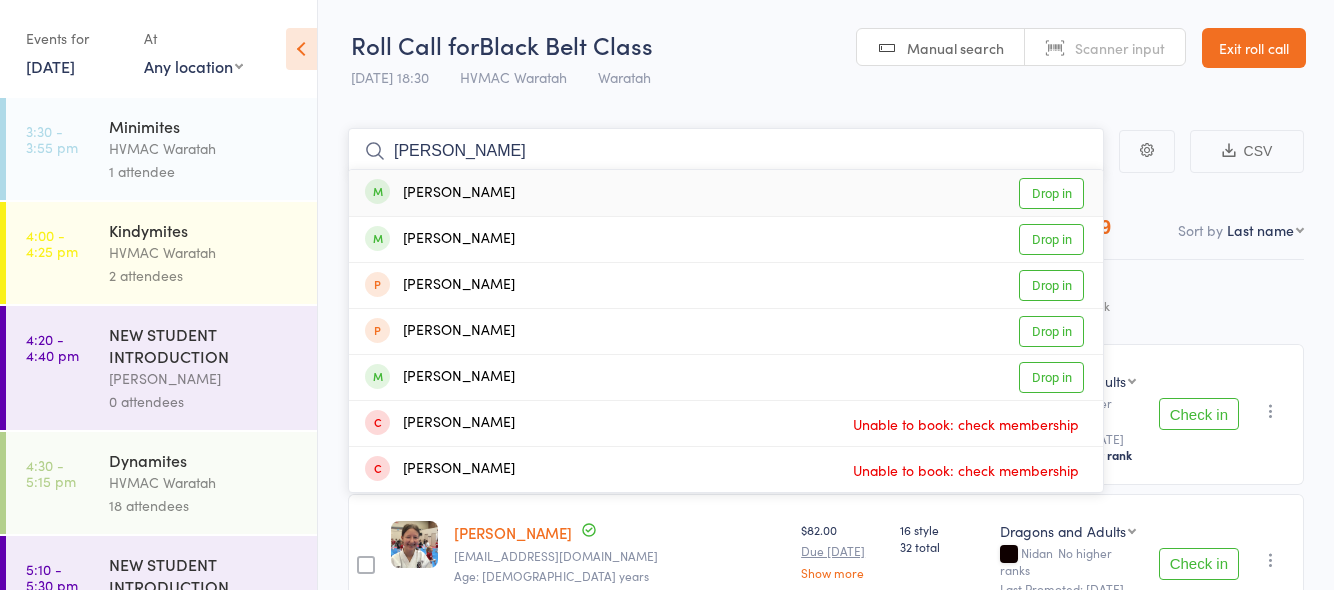 type on "lara" 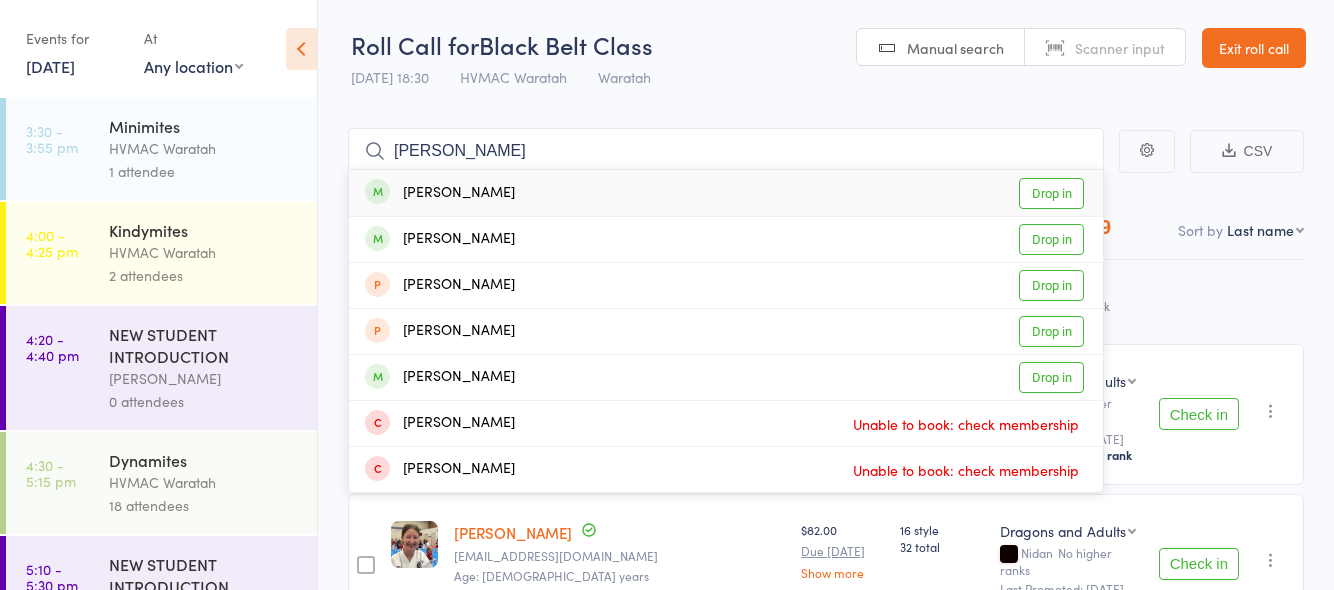 drag, startPoint x: 1054, startPoint y: 191, endPoint x: 1052, endPoint y: 178, distance: 13.152946 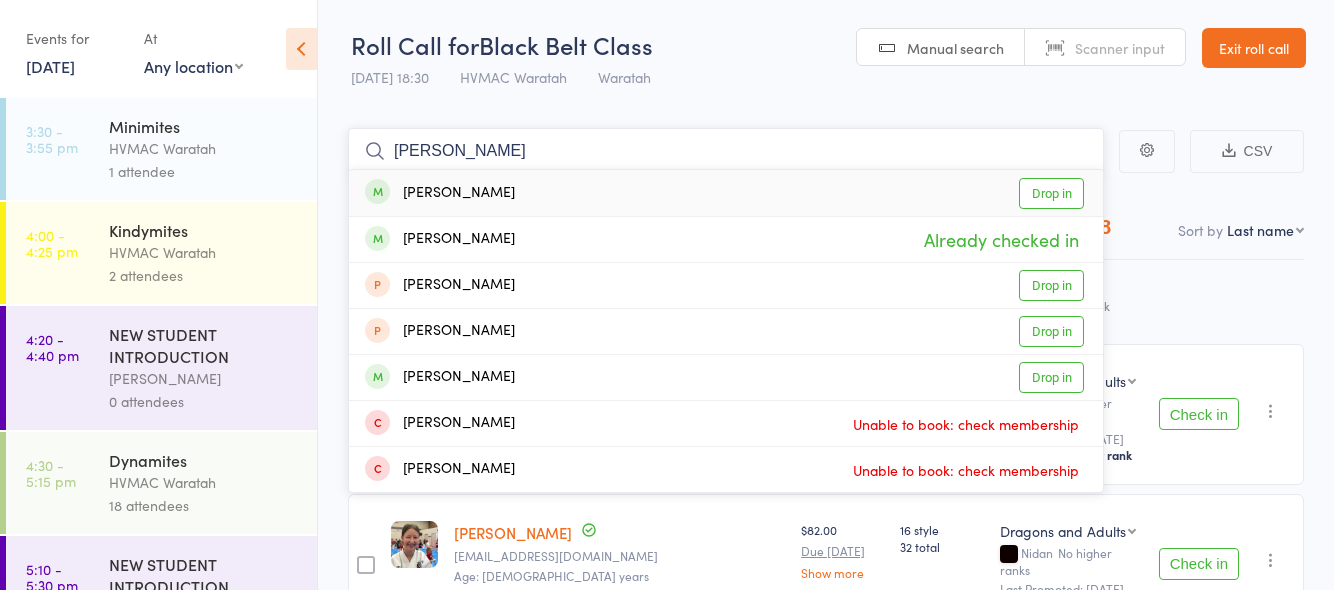 type on "lara b" 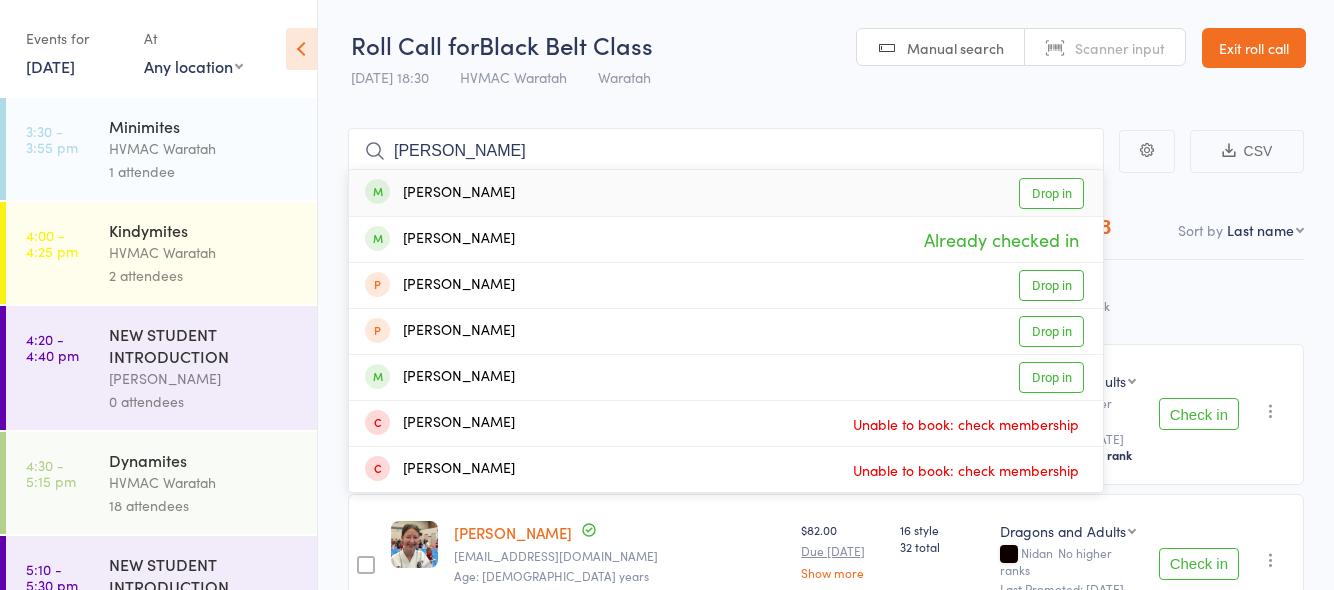 drag, startPoint x: 1049, startPoint y: 192, endPoint x: 1051, endPoint y: 181, distance: 11.18034 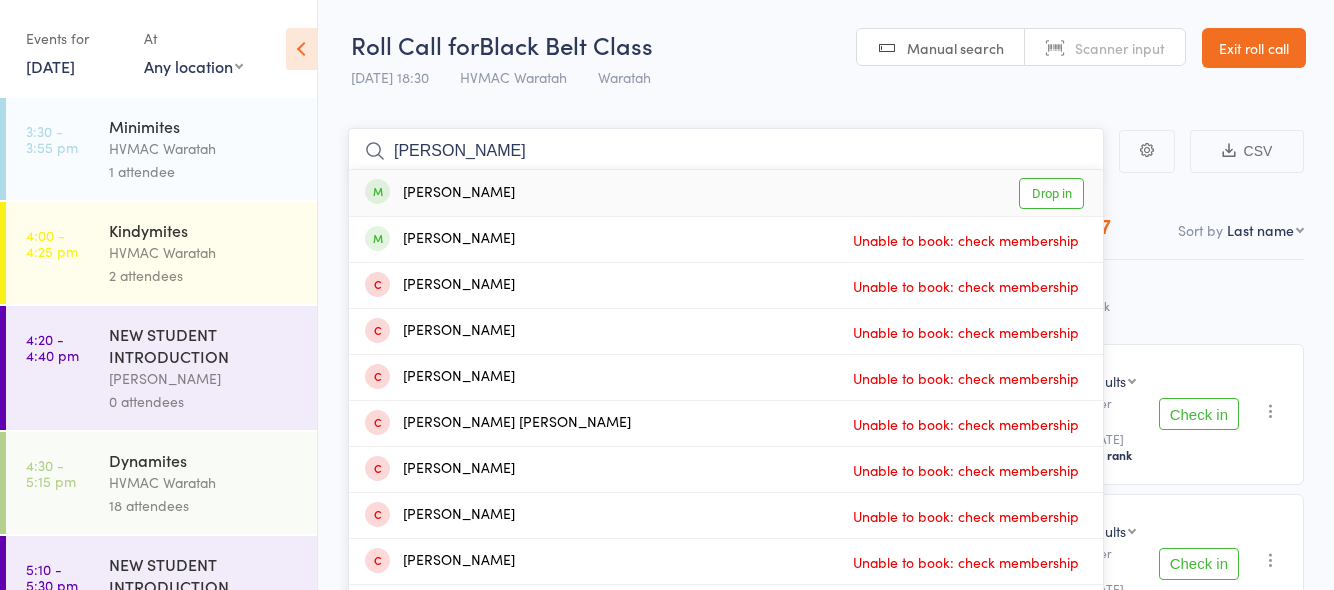 type on "stephen" 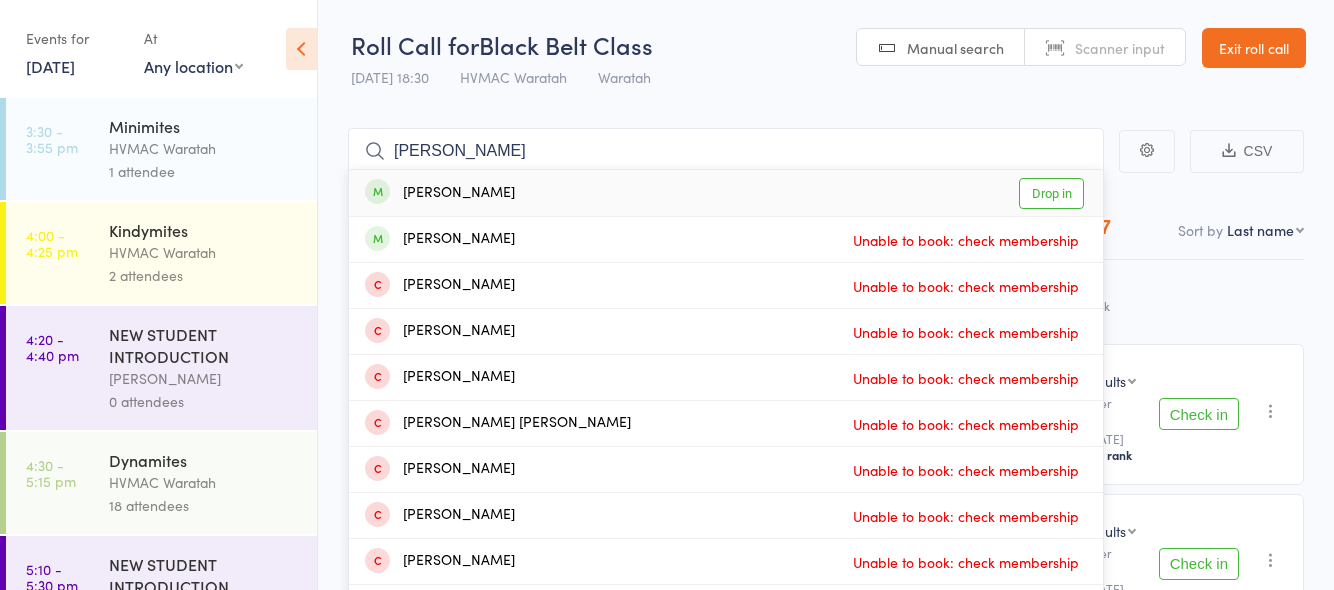 click on "Drop in" at bounding box center [1051, 193] 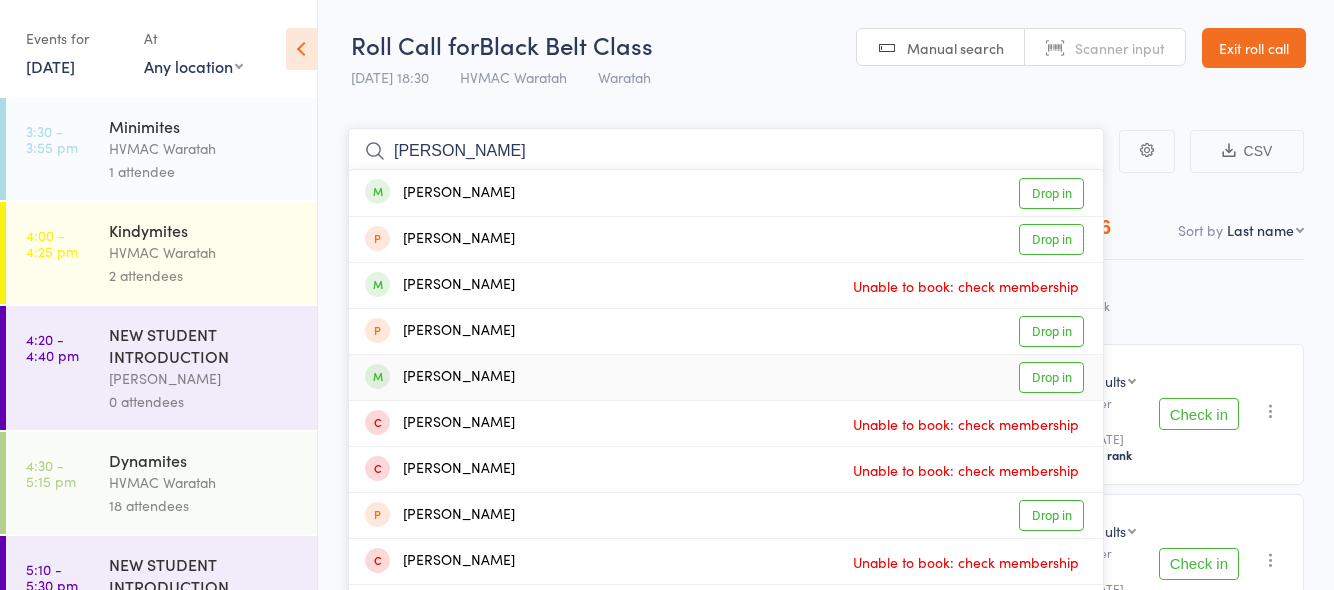 type on "oliver" 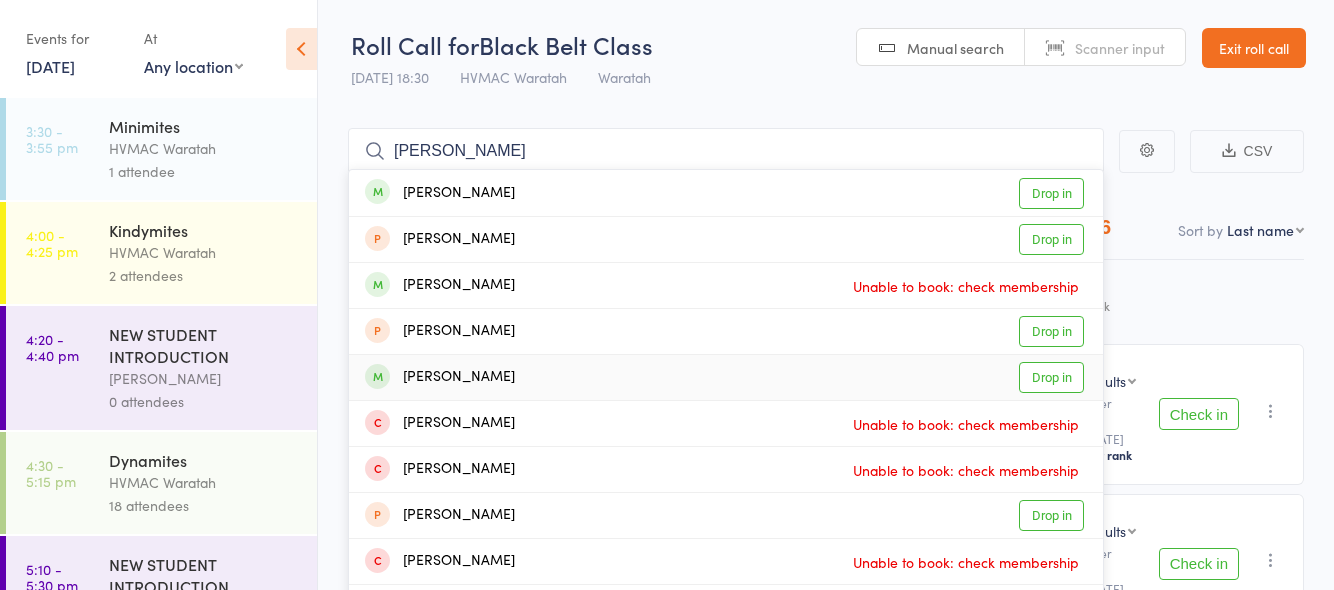 click on "Drop in" at bounding box center [1051, 377] 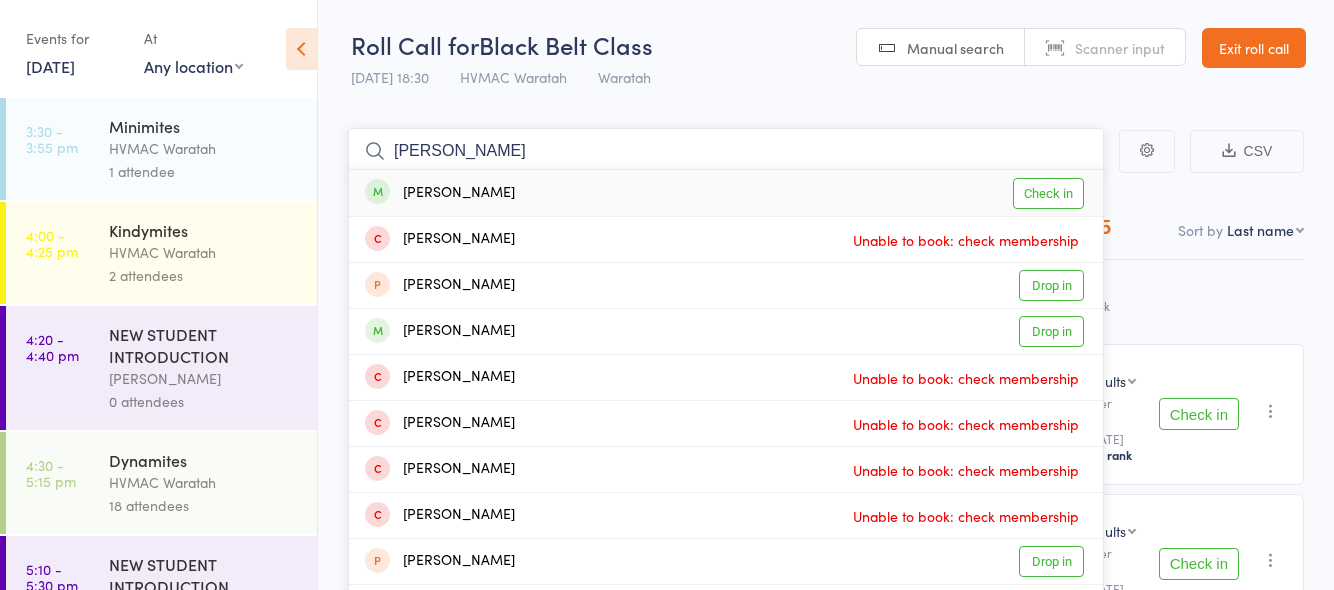 type on "lucinda" 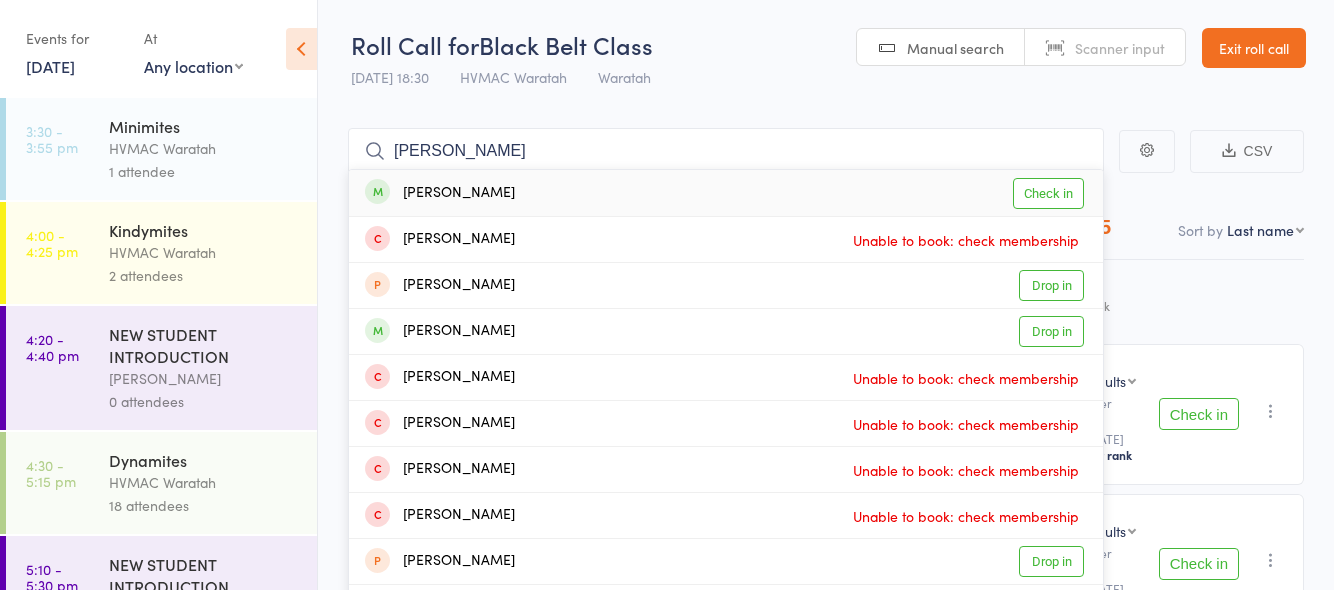 click on "Check in" at bounding box center [1048, 193] 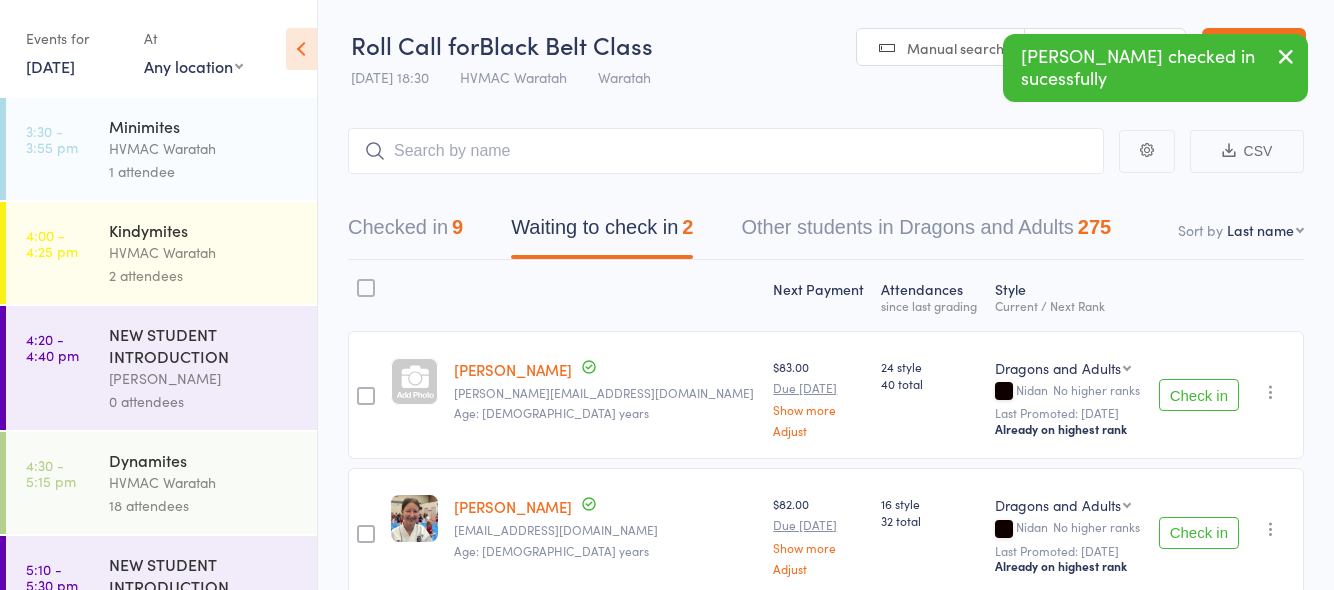 click on "Check in" at bounding box center (1199, 533) 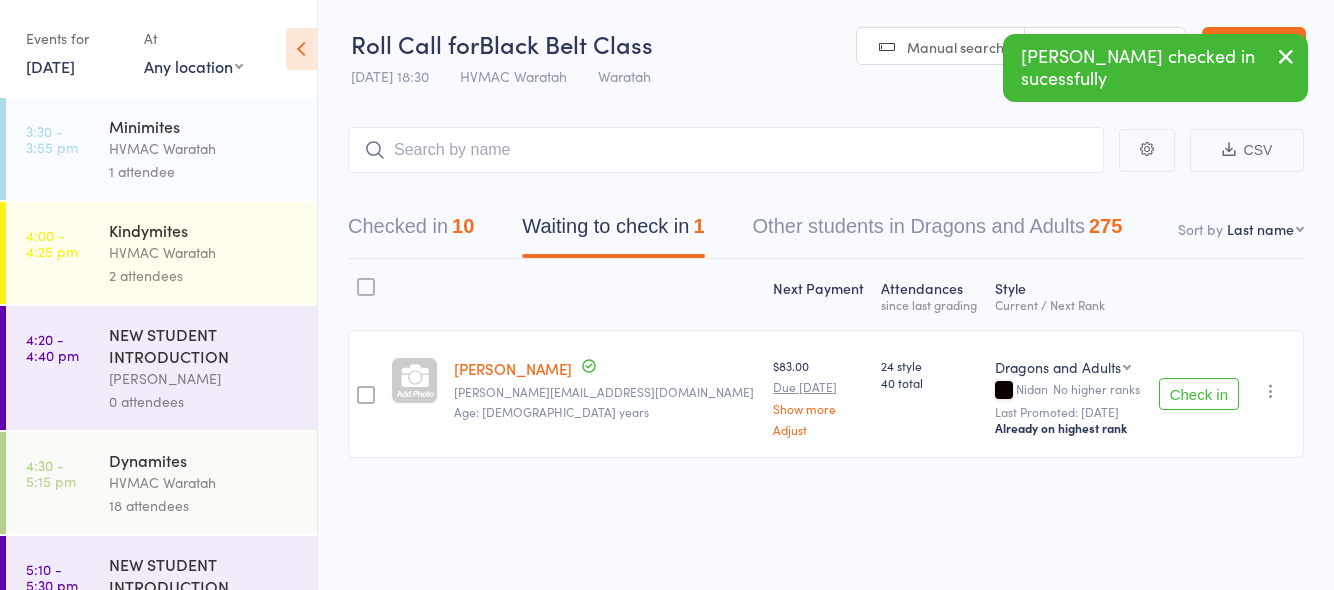 scroll, scrollTop: 0, scrollLeft: 0, axis: both 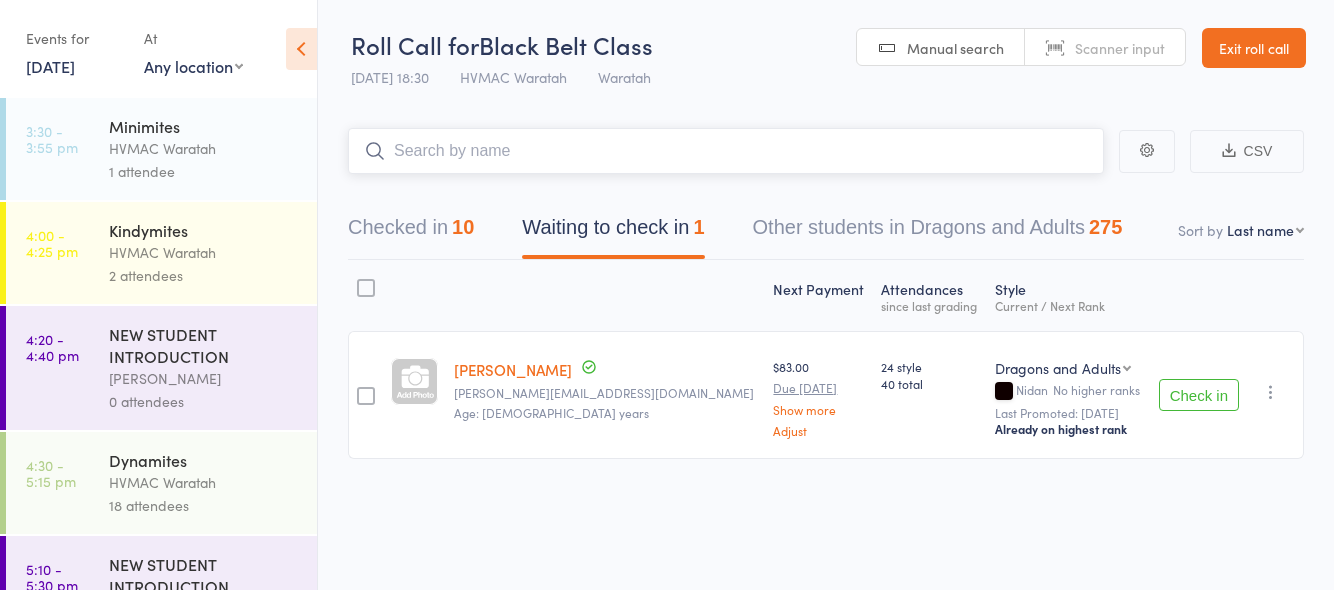 click at bounding box center [726, 151] 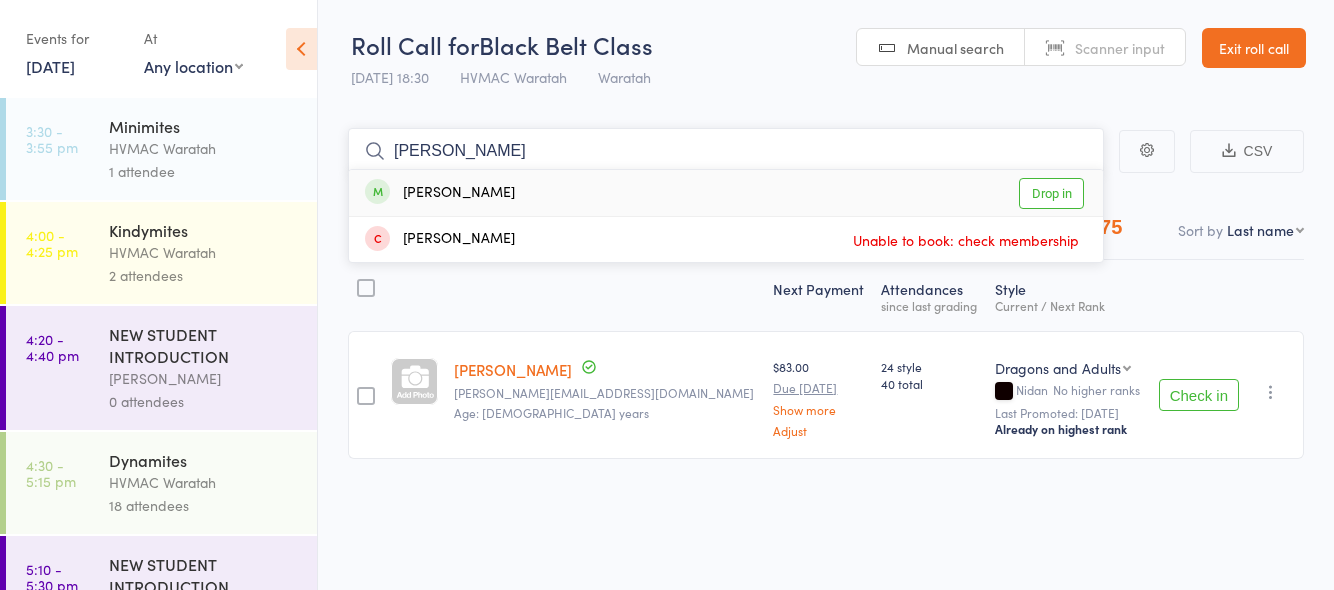 type on "gavin" 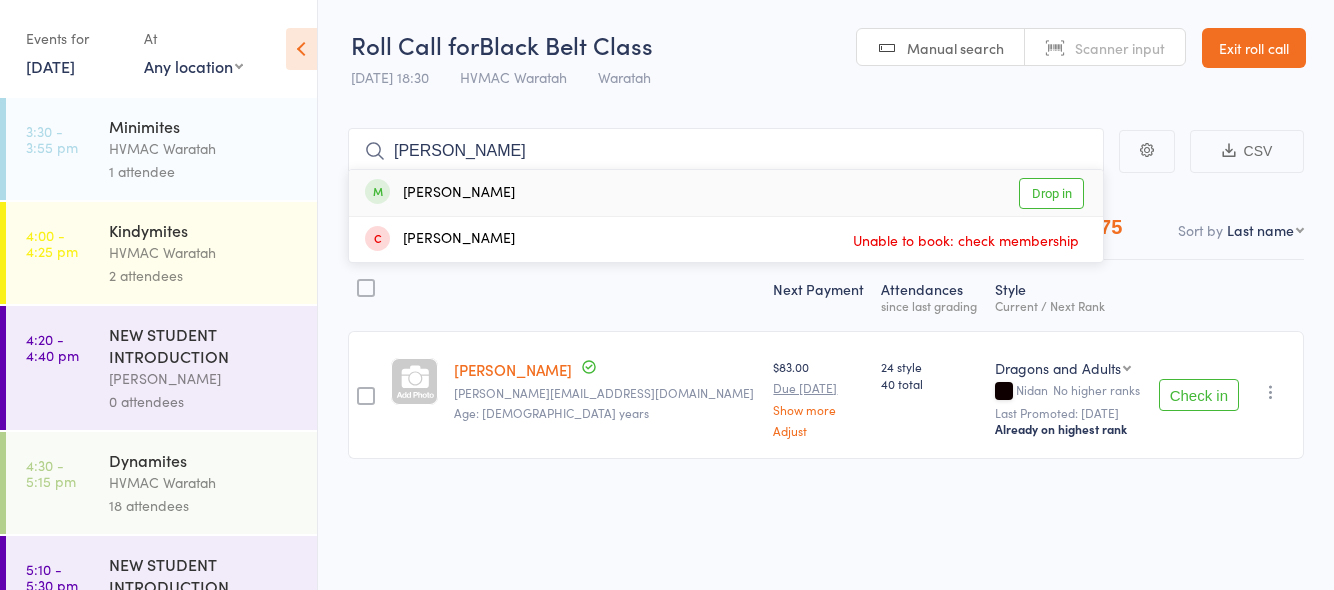 click on "Drop in" at bounding box center [1051, 193] 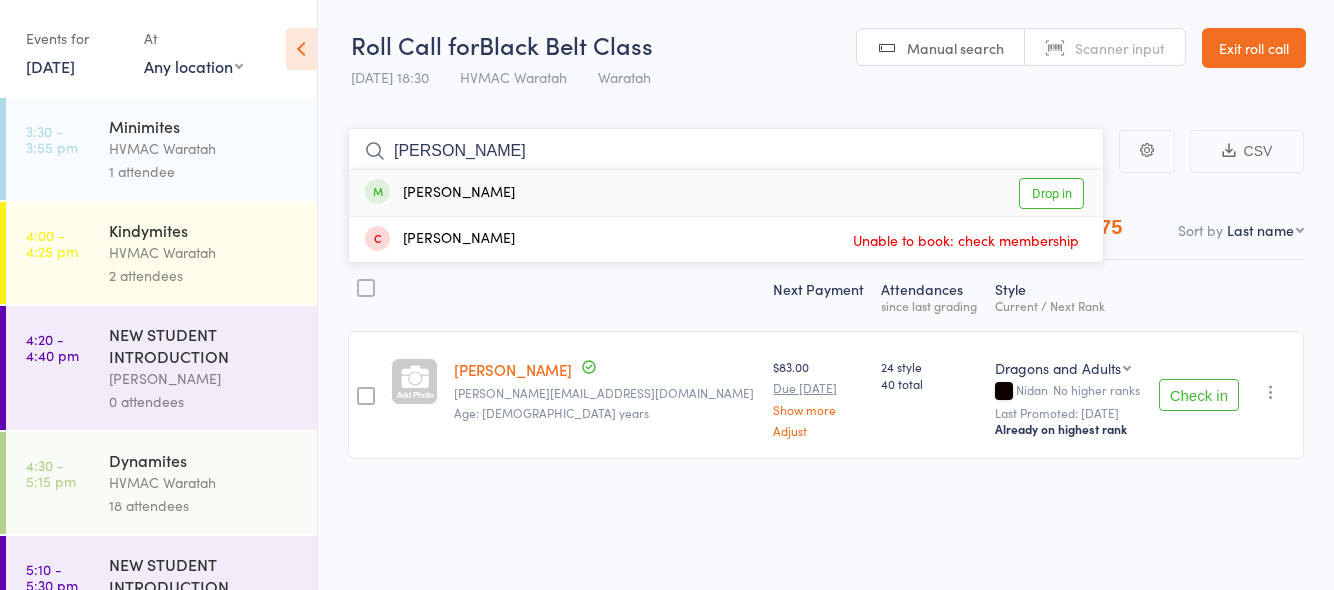 type 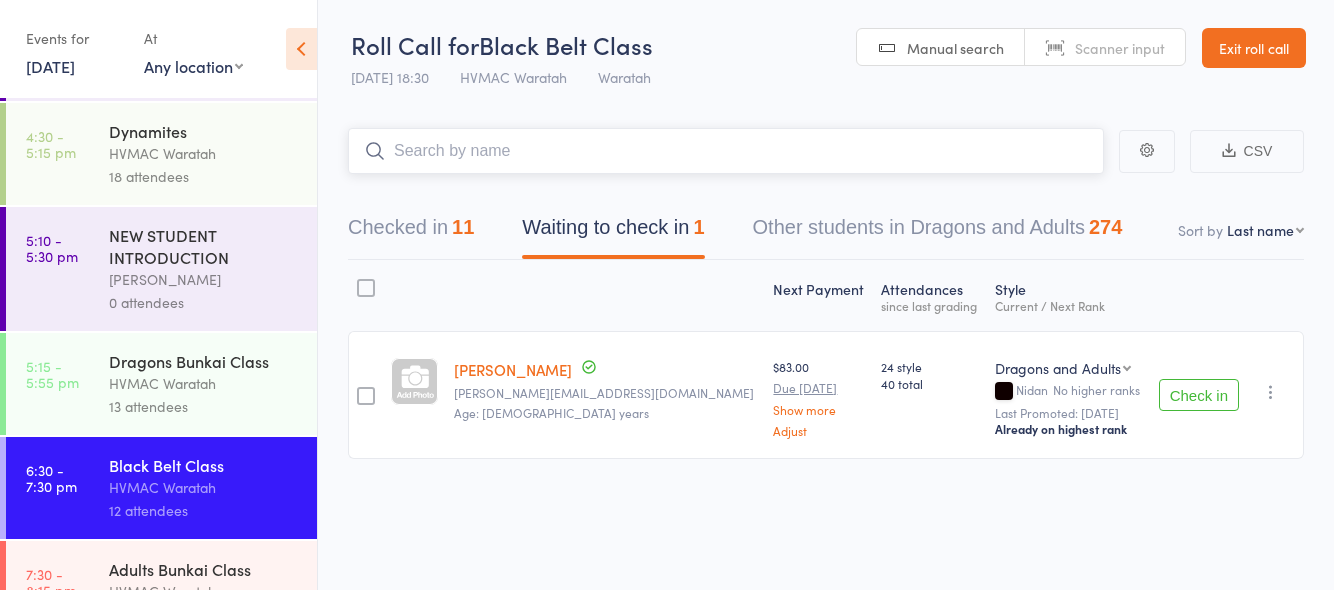 scroll, scrollTop: 384, scrollLeft: 0, axis: vertical 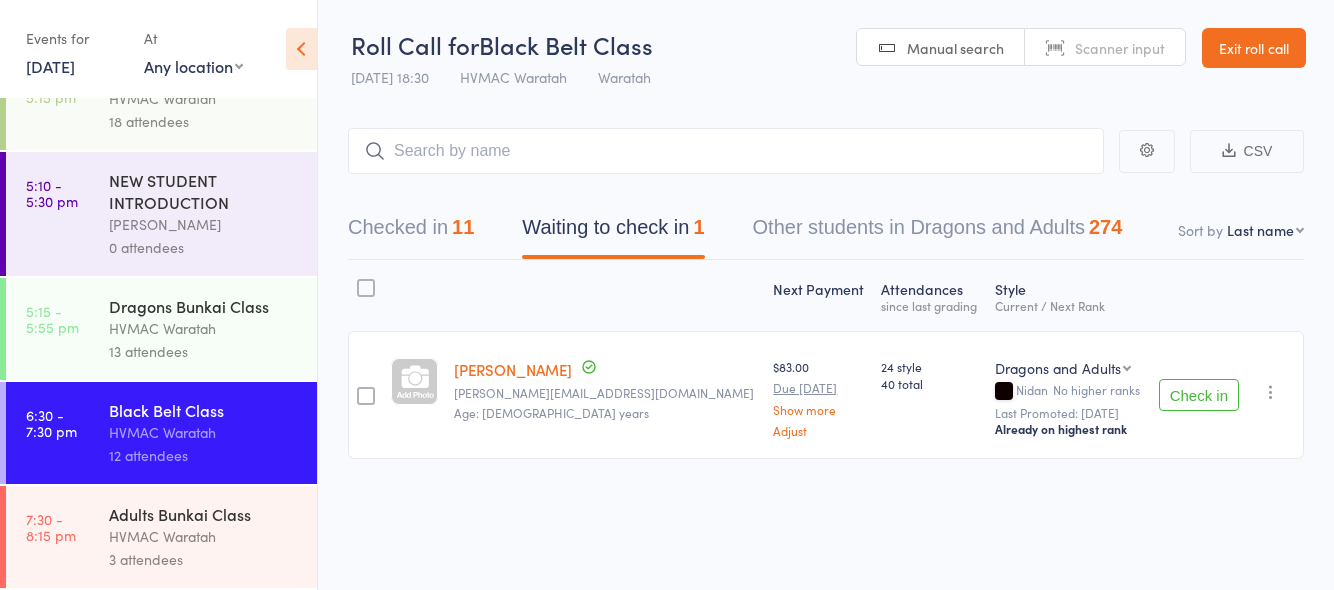 click on "Adults Bunkai Class" at bounding box center (204, 514) 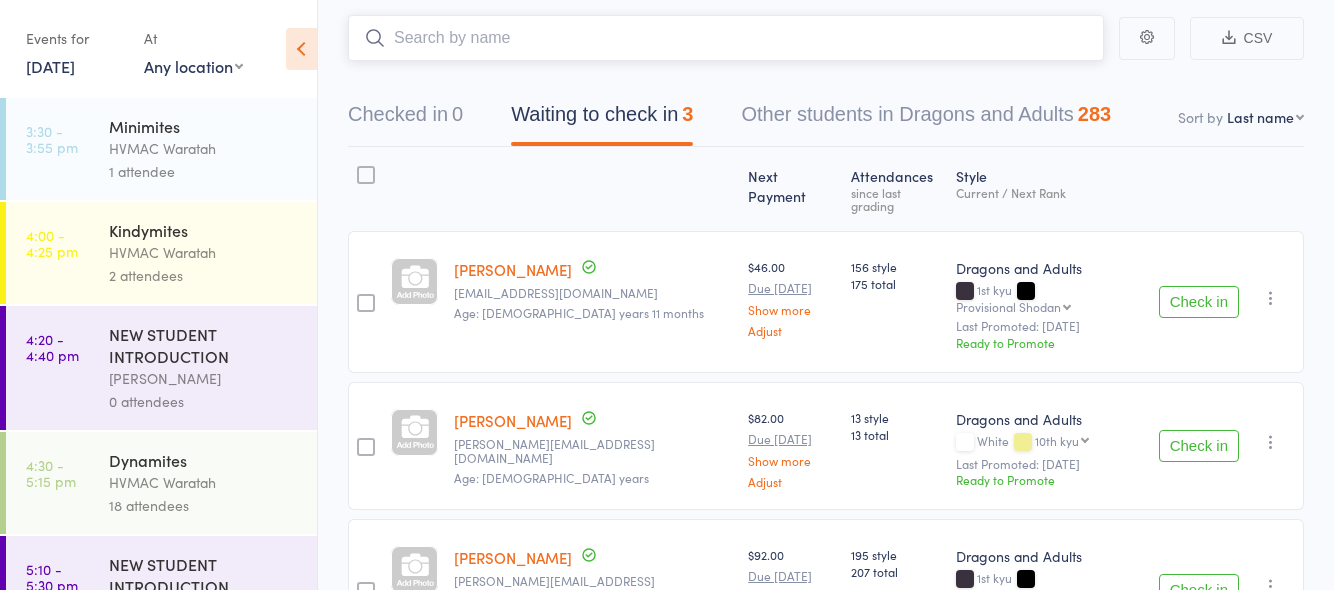 scroll, scrollTop: 0, scrollLeft: 0, axis: both 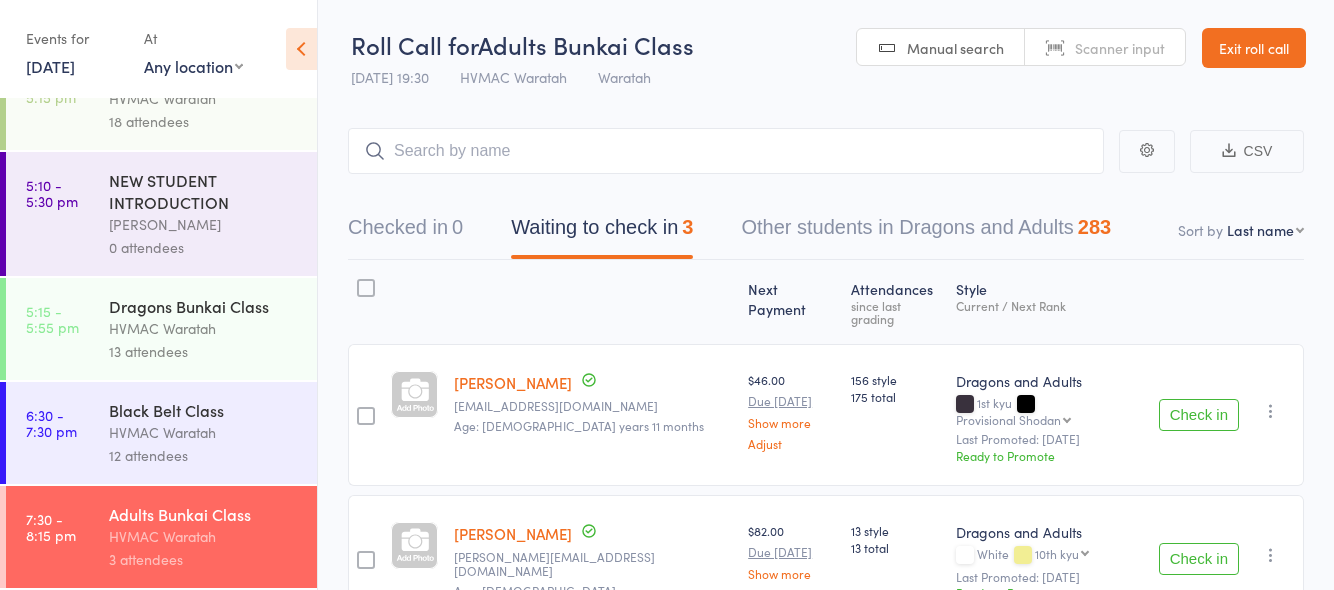 click on "HVMAC Waratah" at bounding box center (204, 432) 